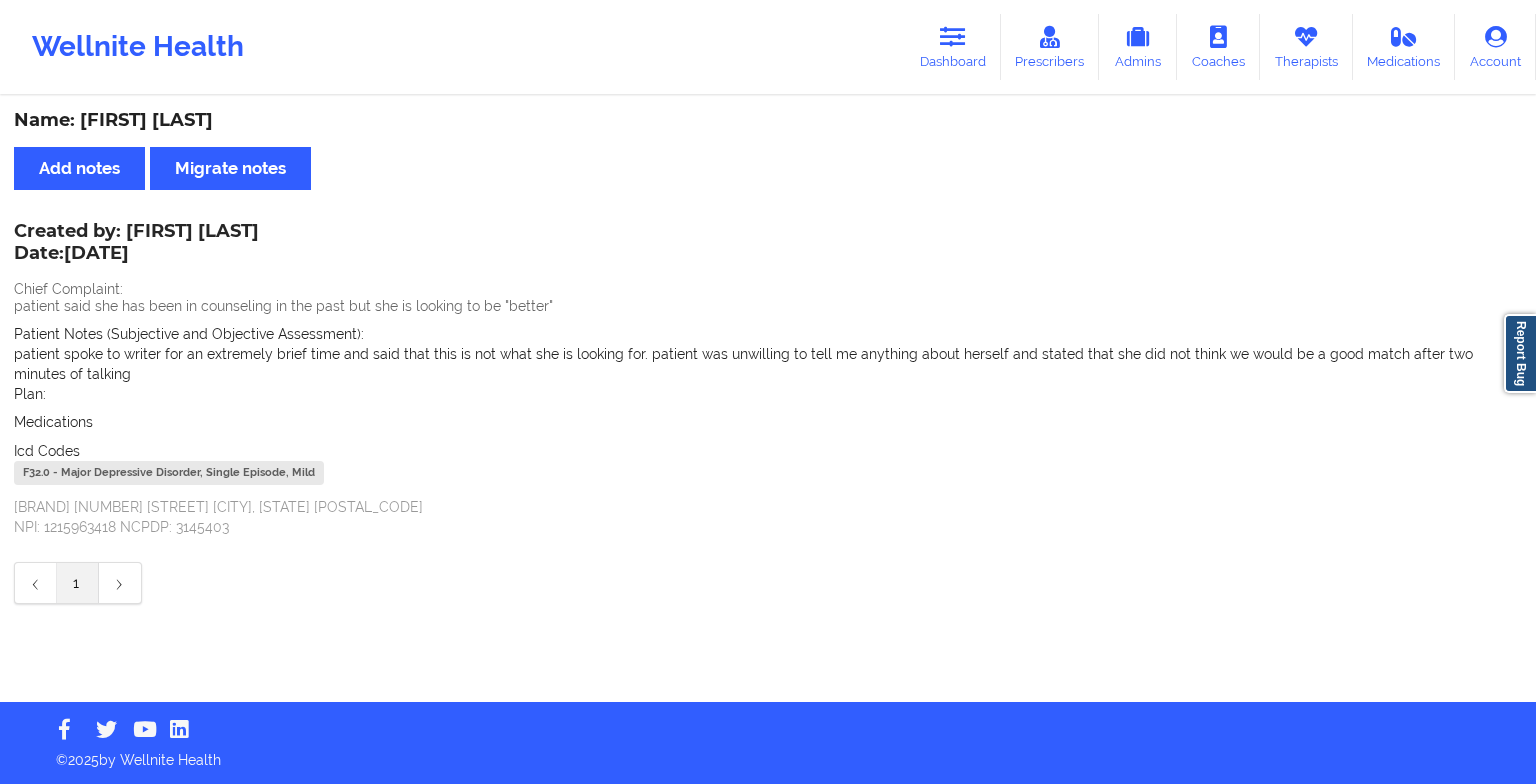 scroll, scrollTop: 0, scrollLeft: 0, axis: both 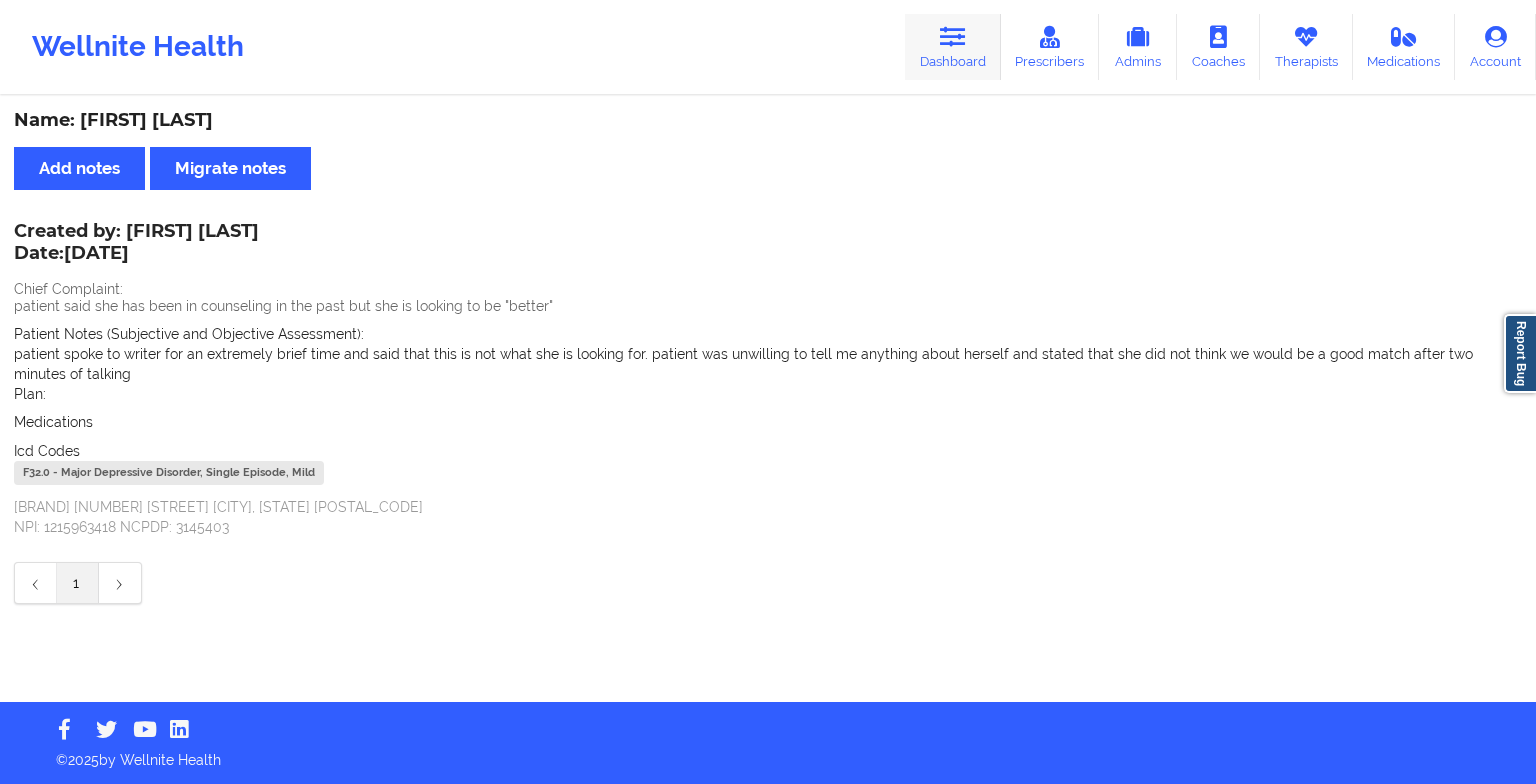 click on "Dashboard" at bounding box center [953, 47] 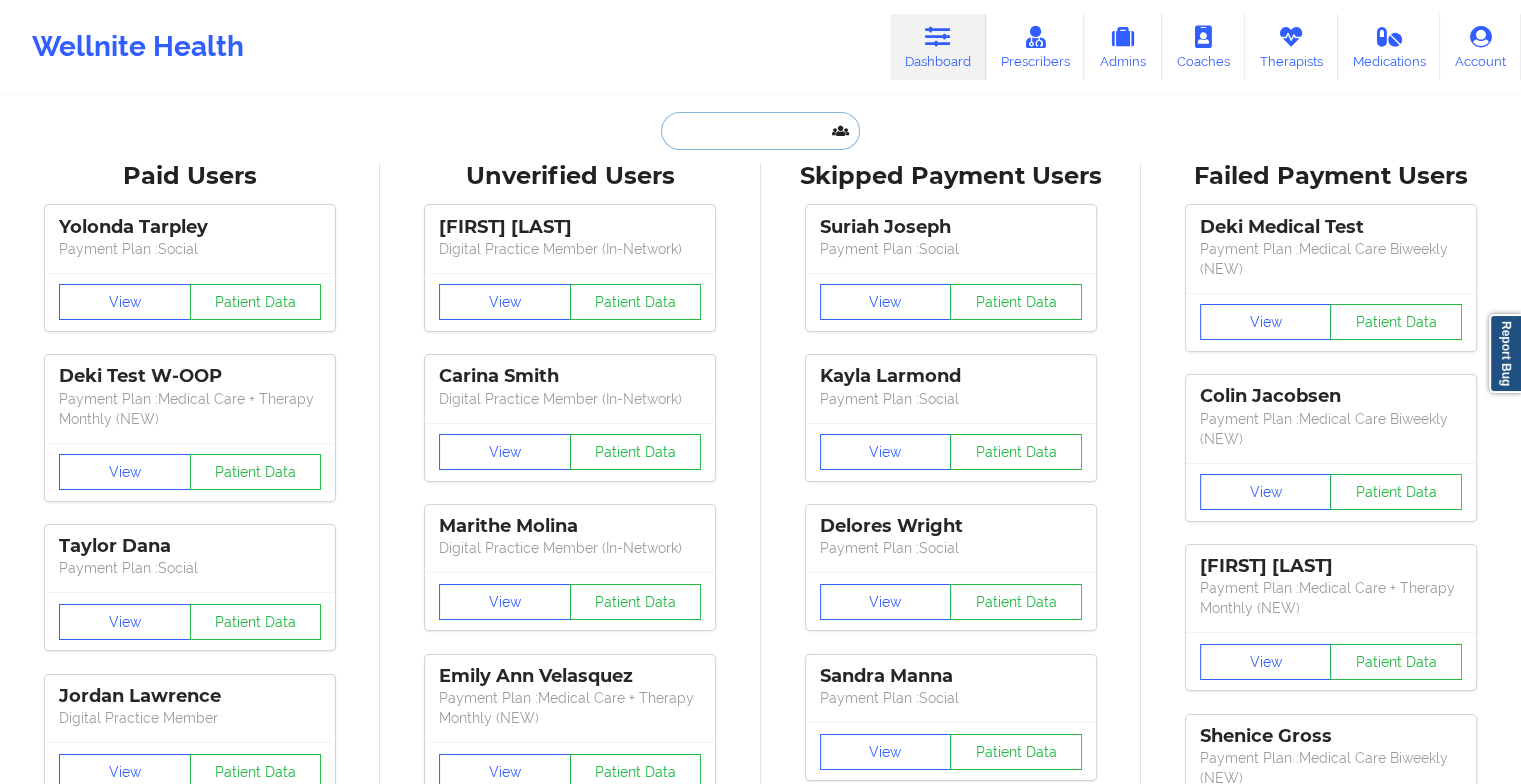 click at bounding box center (760, 131) 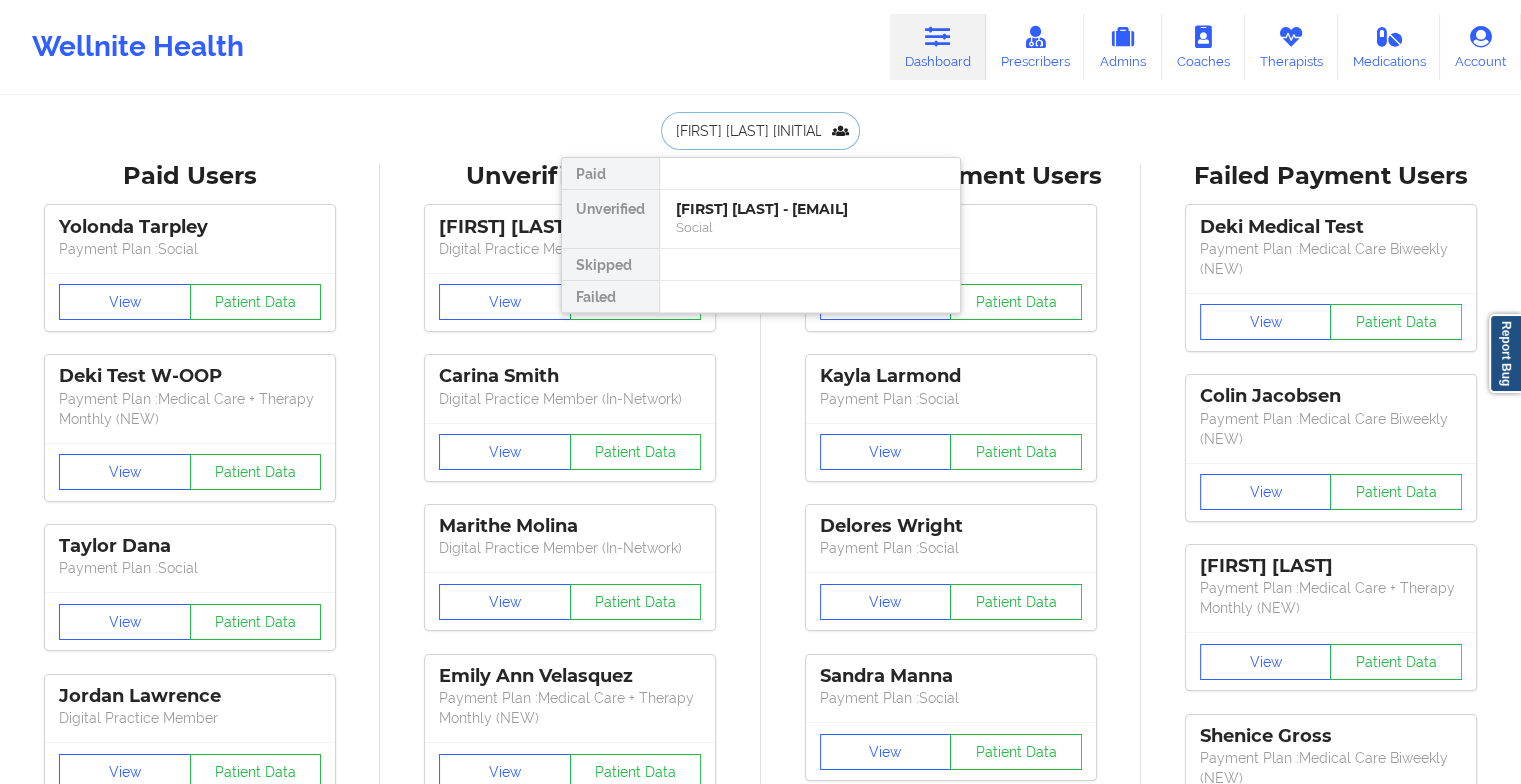 type on "[FIRST] [LAST] [INITIAL]" 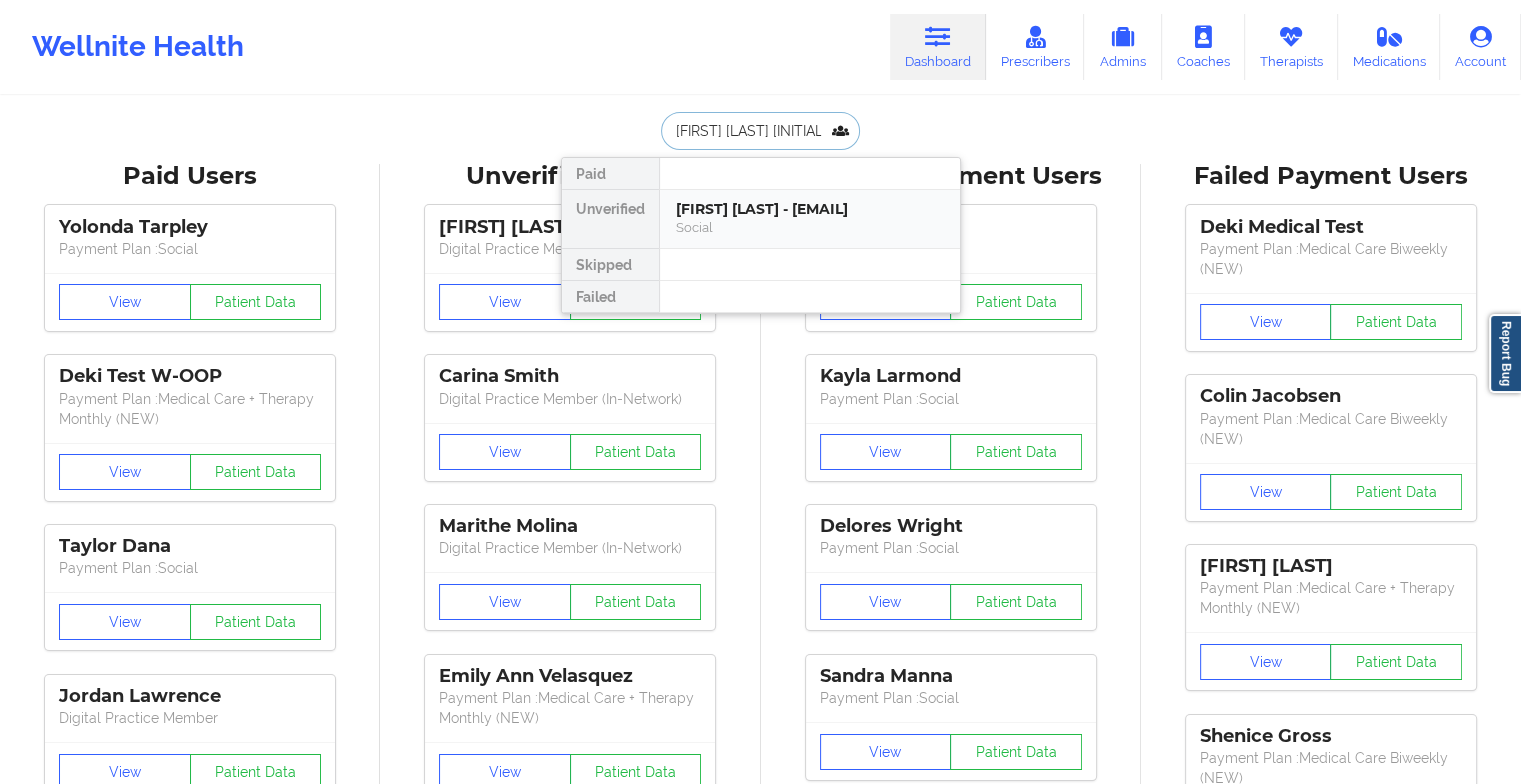 click on "Social" at bounding box center (810, 227) 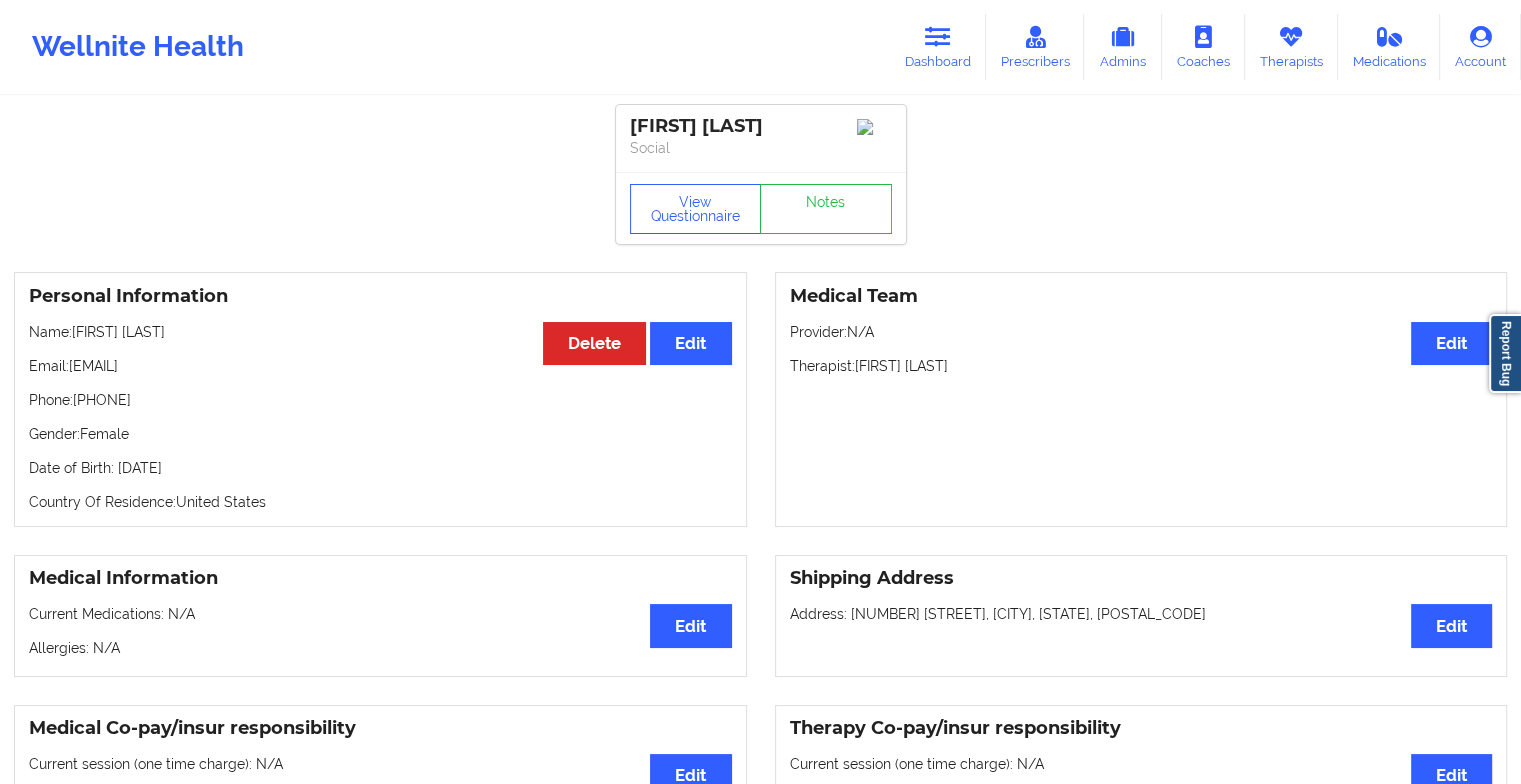 click on "View Questionnaire Notes" at bounding box center [761, 208] 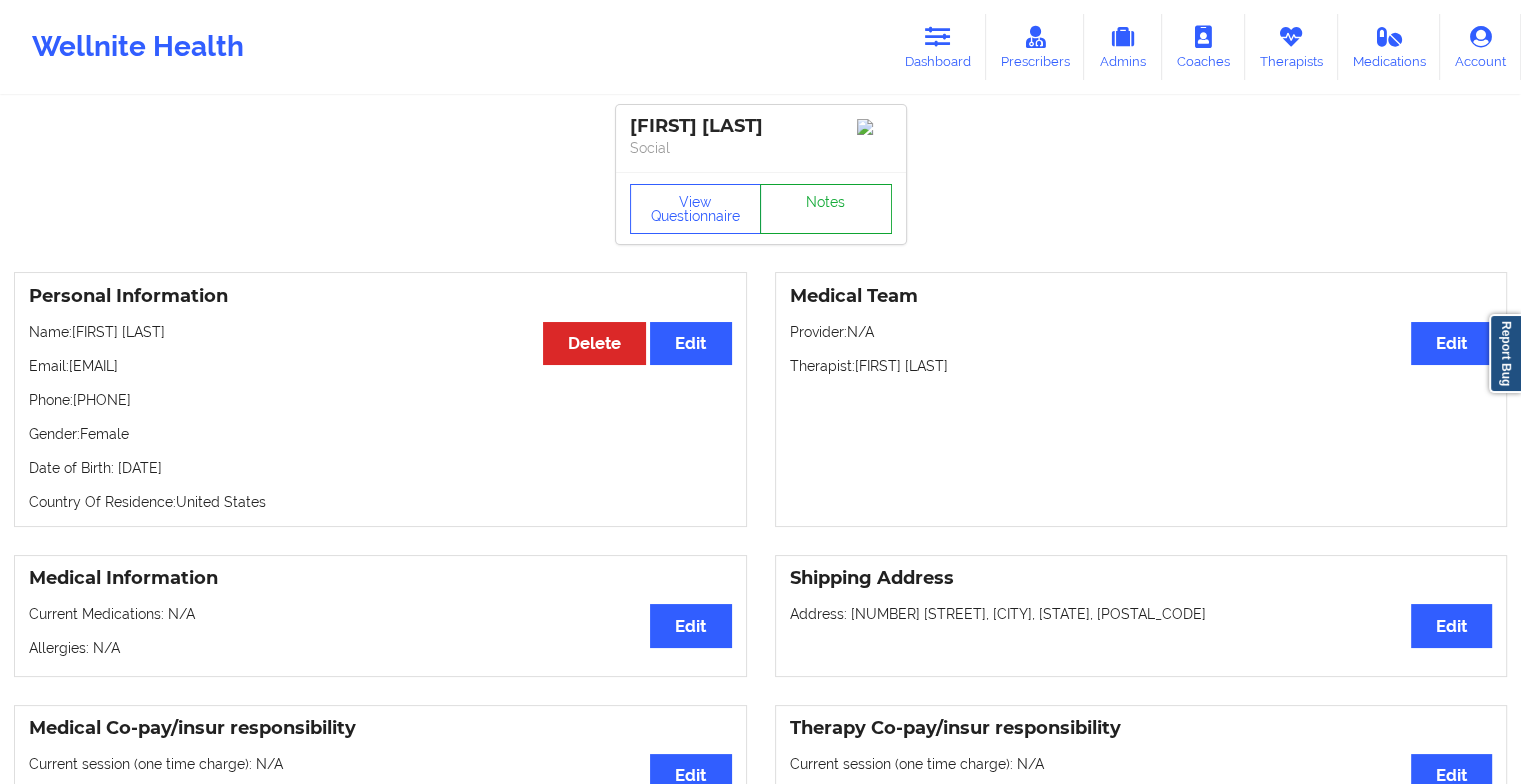 click on "Notes" at bounding box center (826, 209) 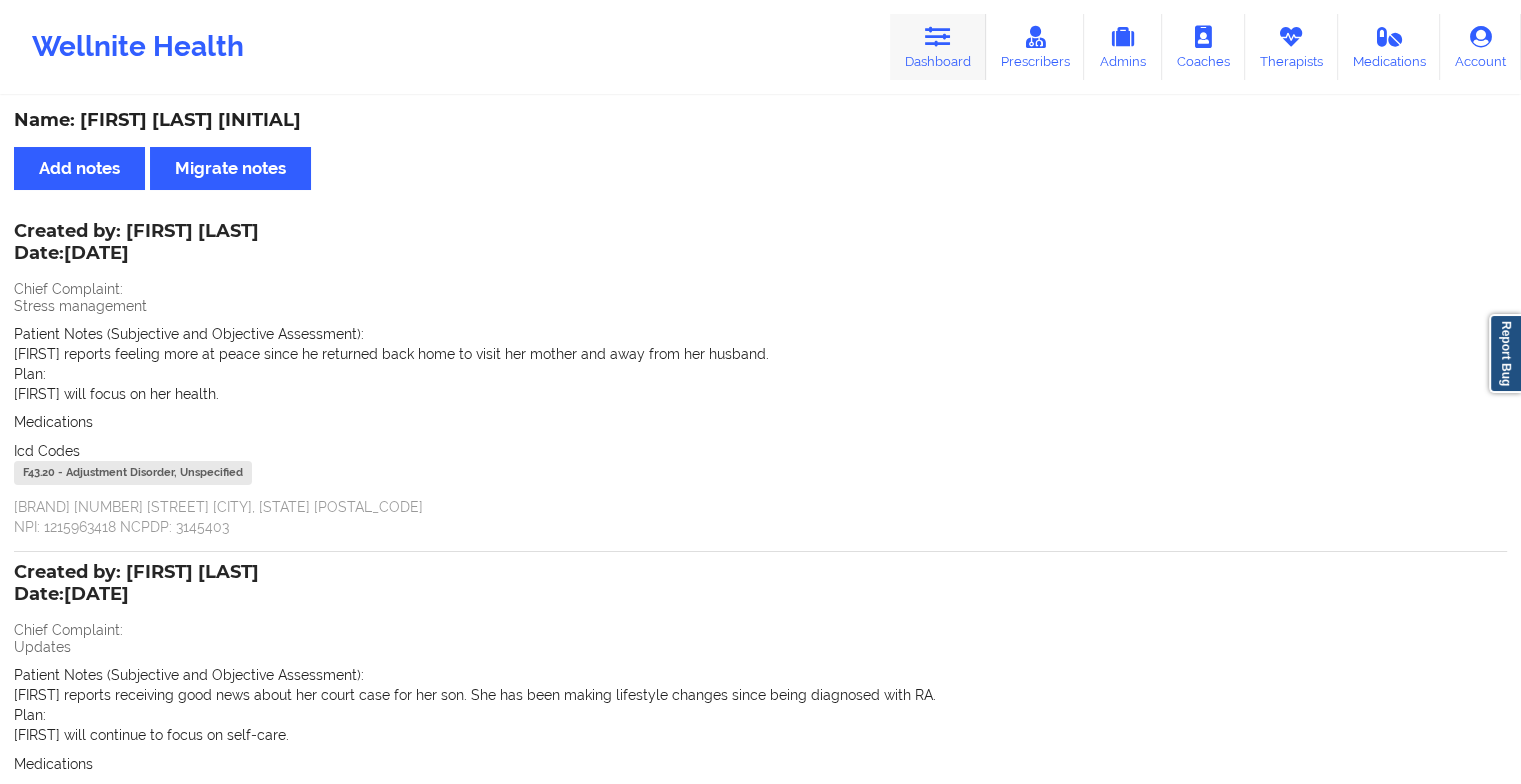 click at bounding box center [938, 37] 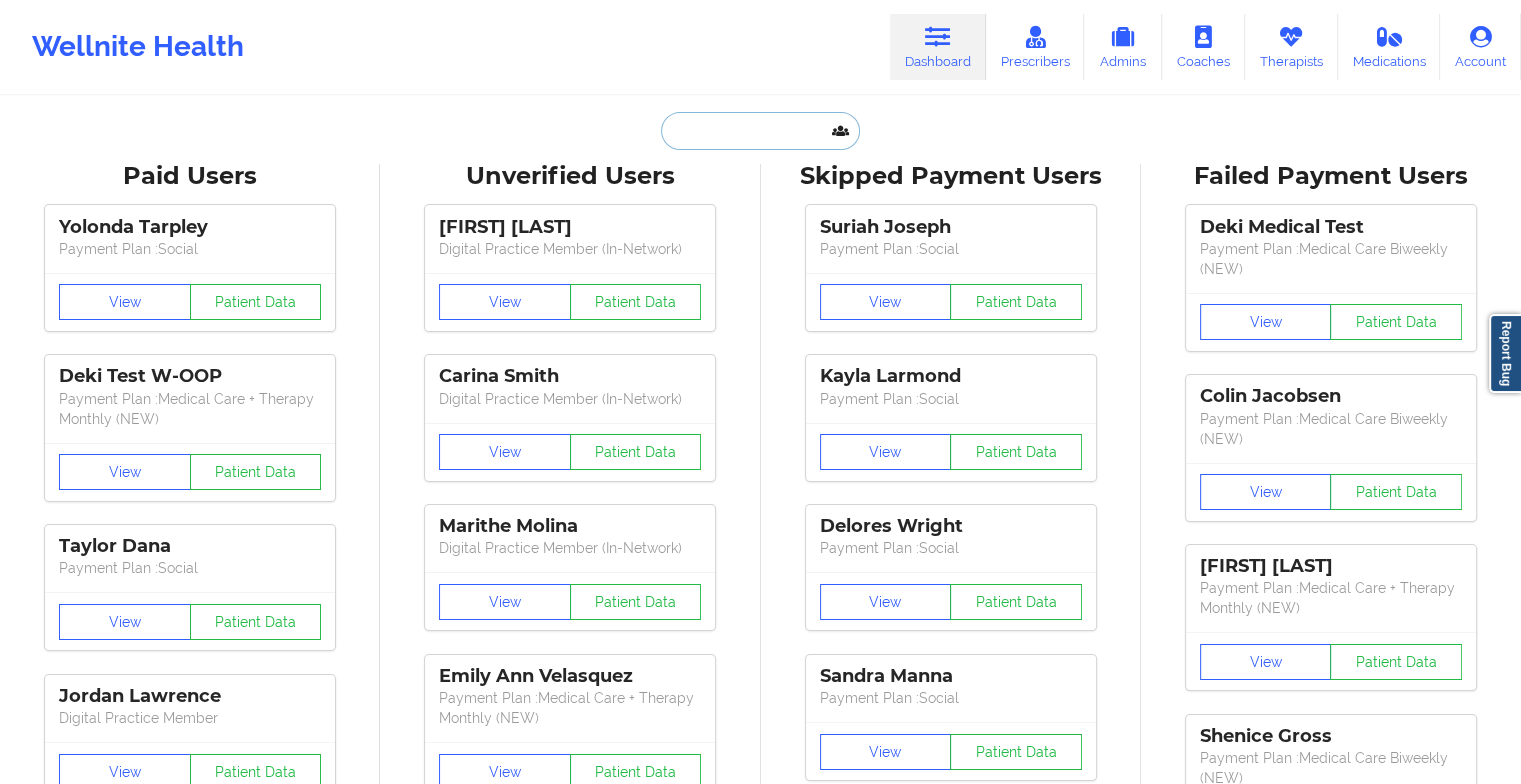 click at bounding box center [760, 131] 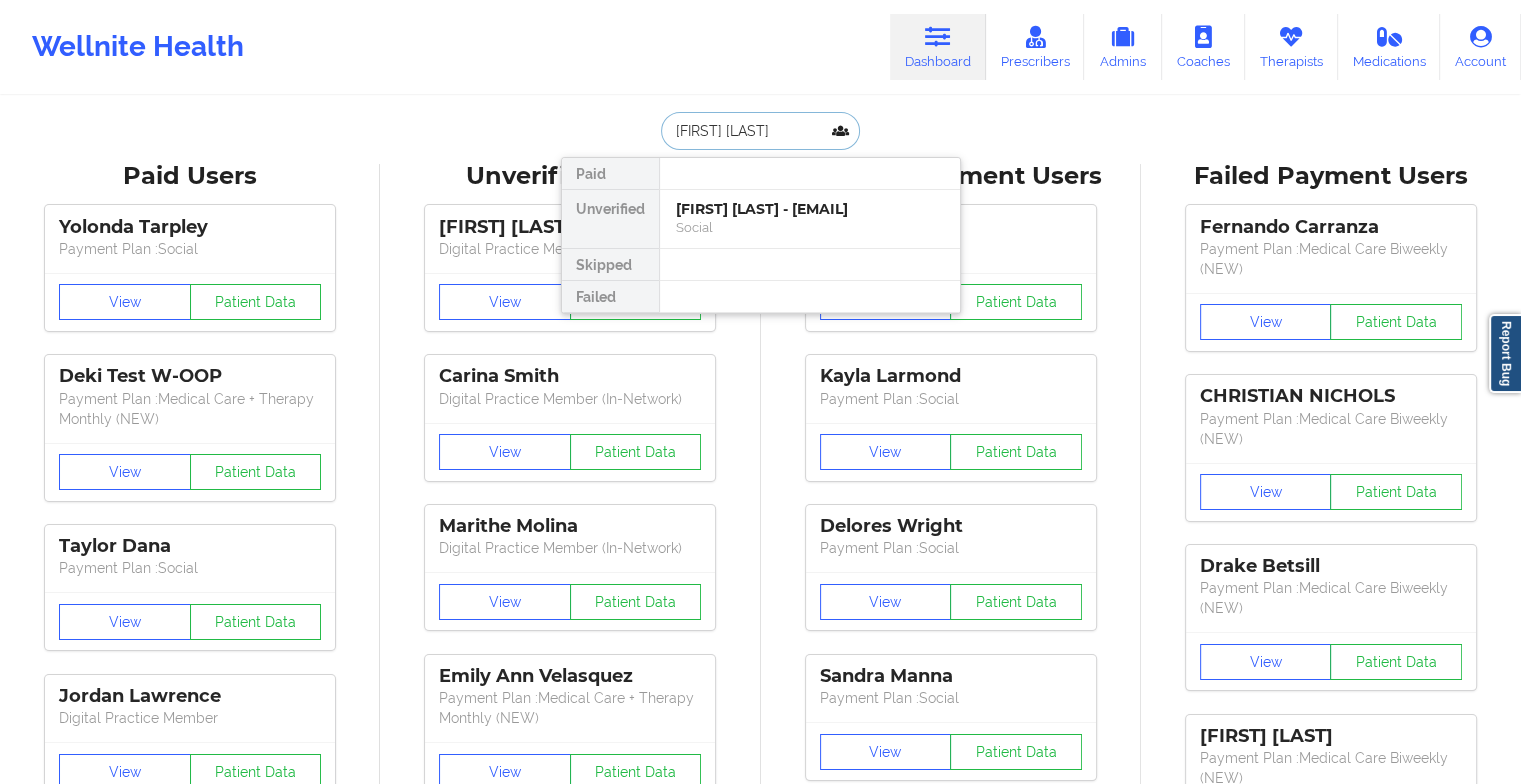 type on "[FIRST] [LAST]" 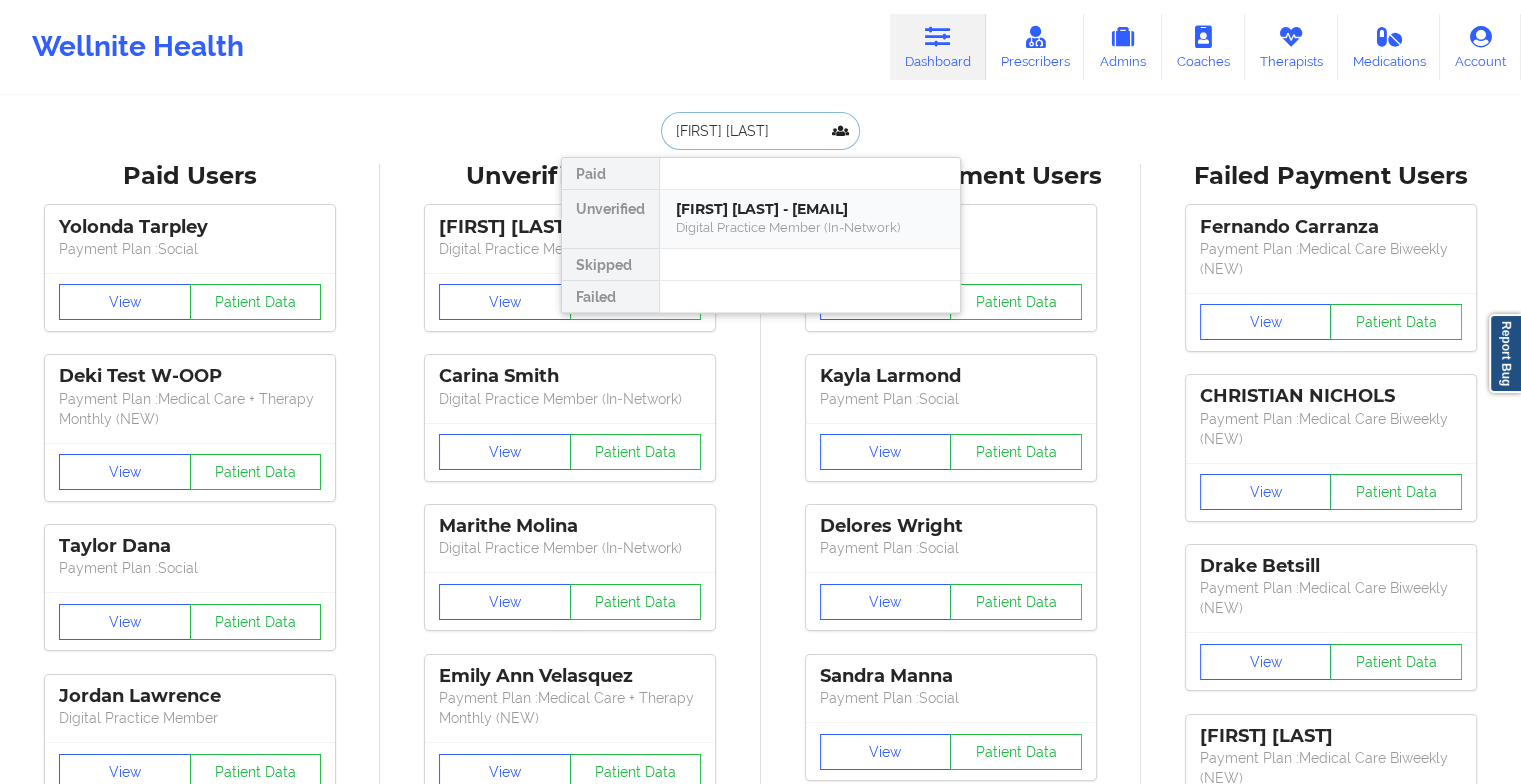 click on "[FIRST] [LAST] - [EMAIL]" at bounding box center [810, 209] 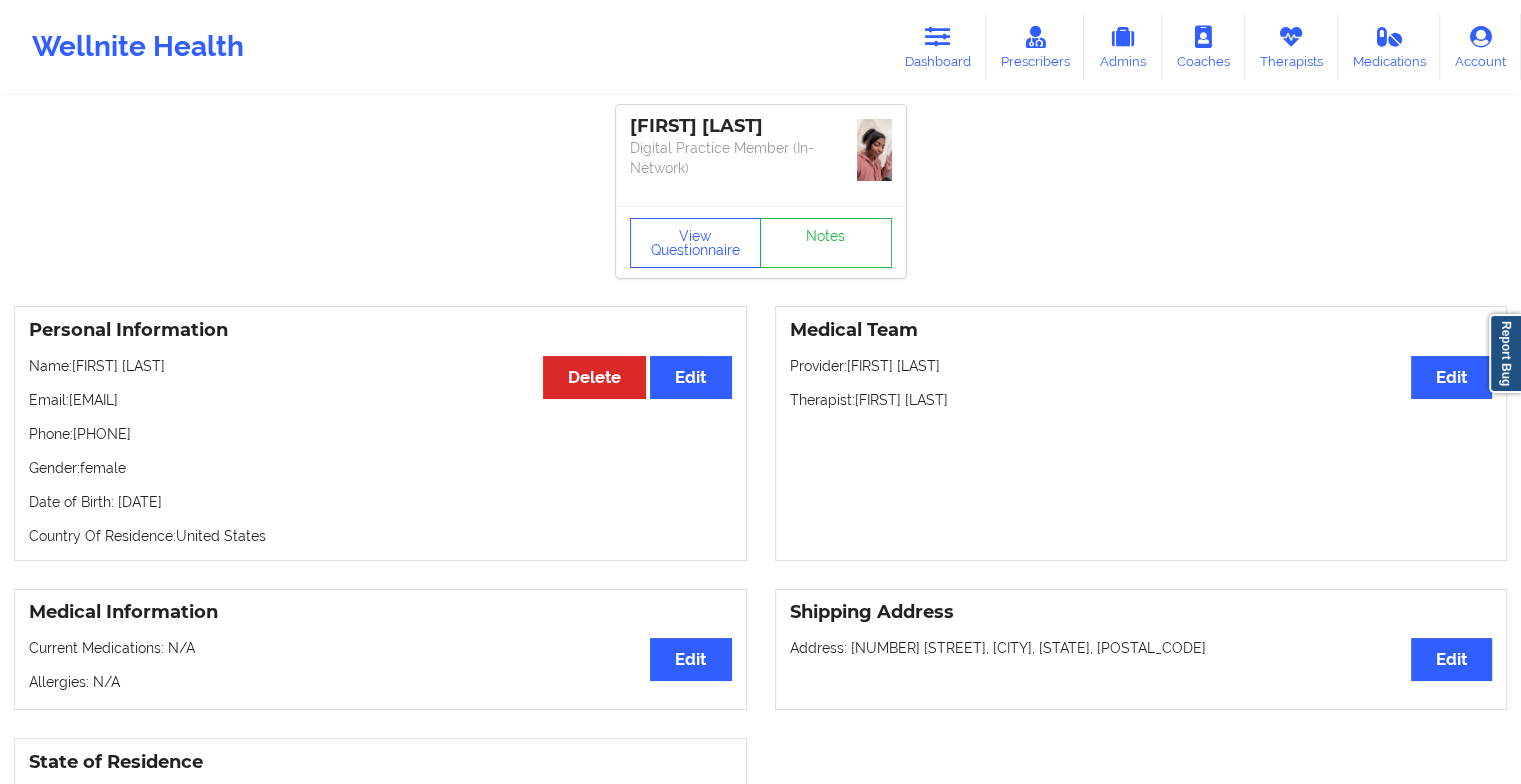 click on "[FIRST] [LAST] Digital Practice Member (In-Network) View Questionnaire Notes" at bounding box center (761, 191) 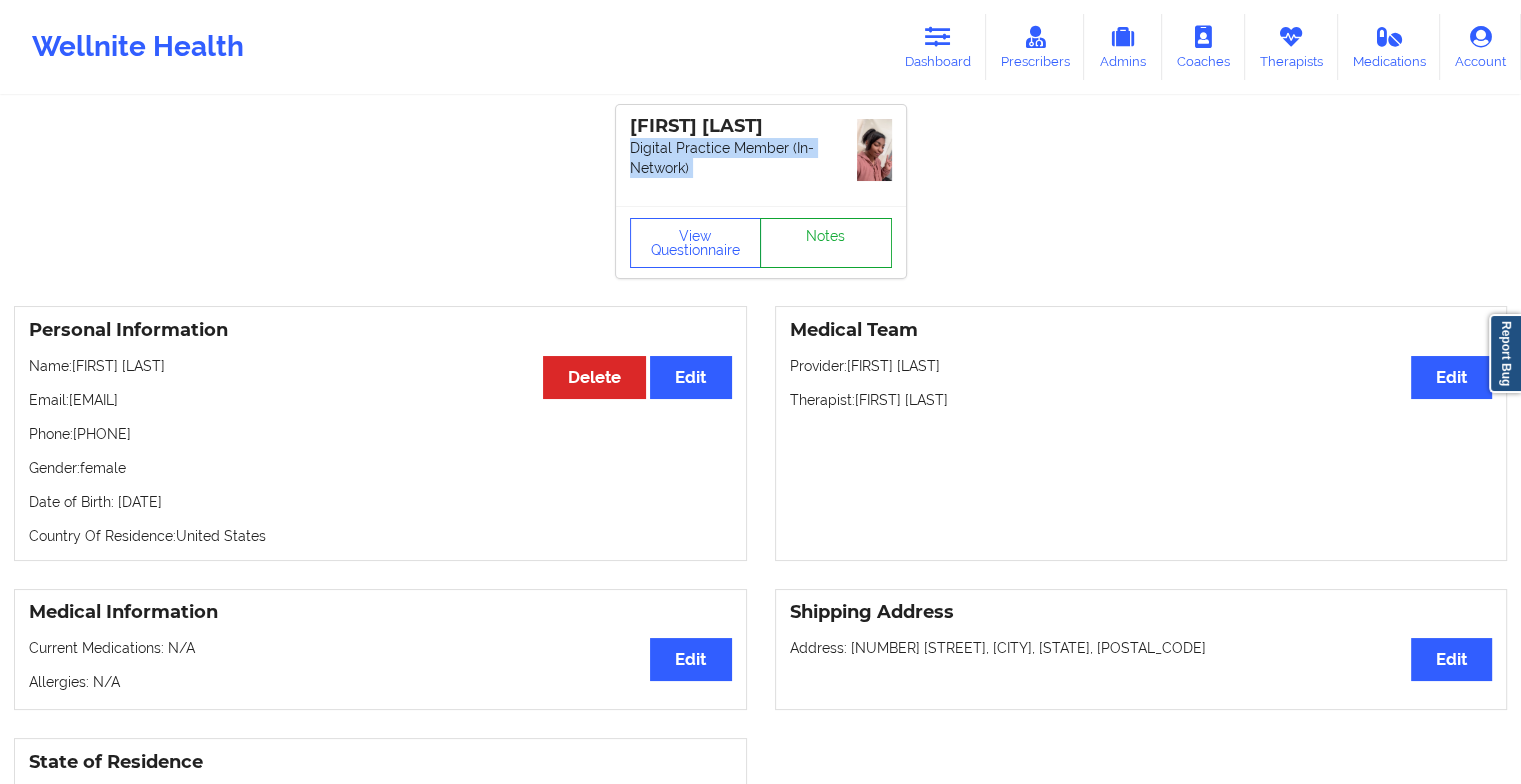 drag, startPoint x: 798, startPoint y: 195, endPoint x: 796, endPoint y: 234, distance: 39.051247 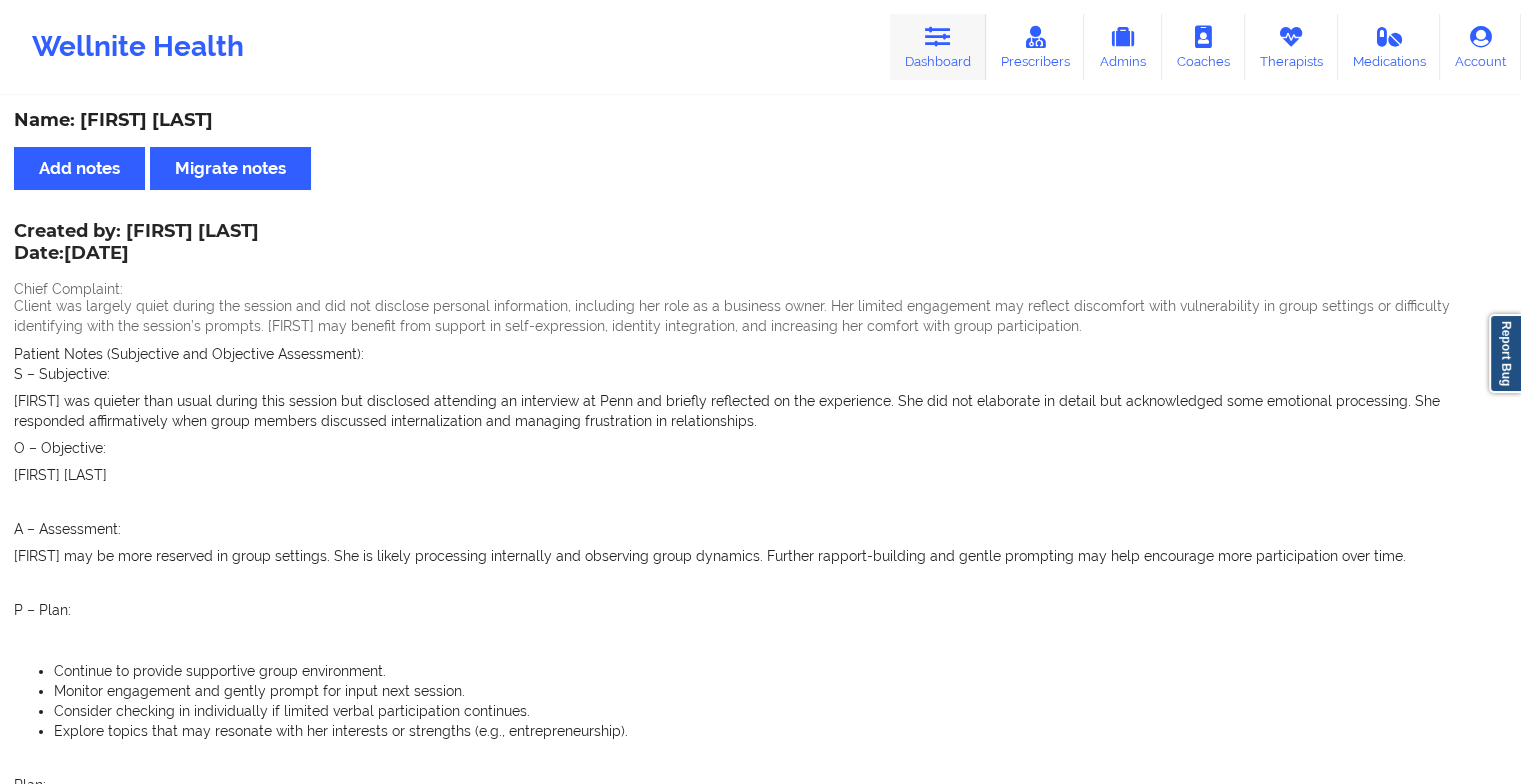 click on "Dashboard" at bounding box center [938, 47] 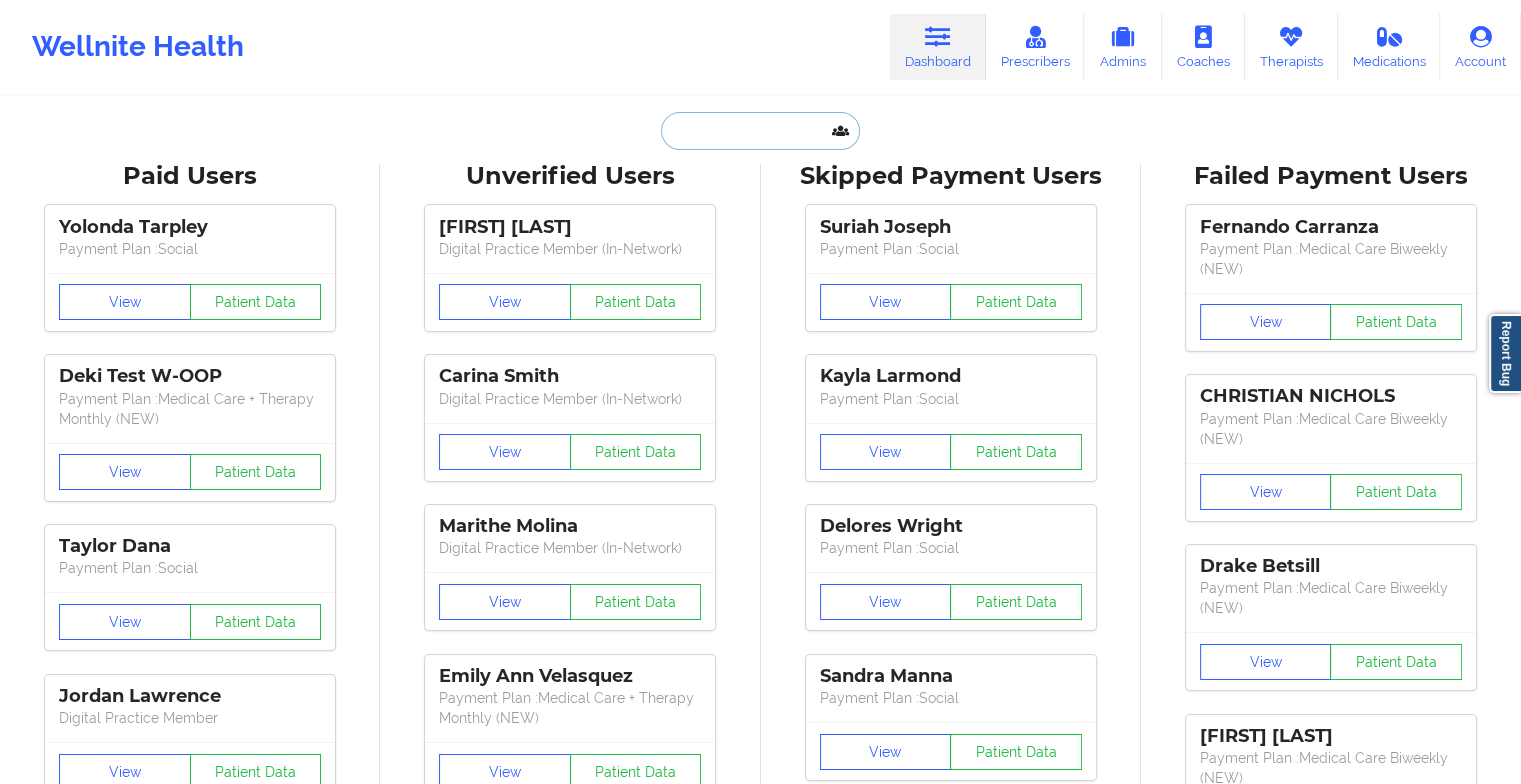 click at bounding box center [760, 131] 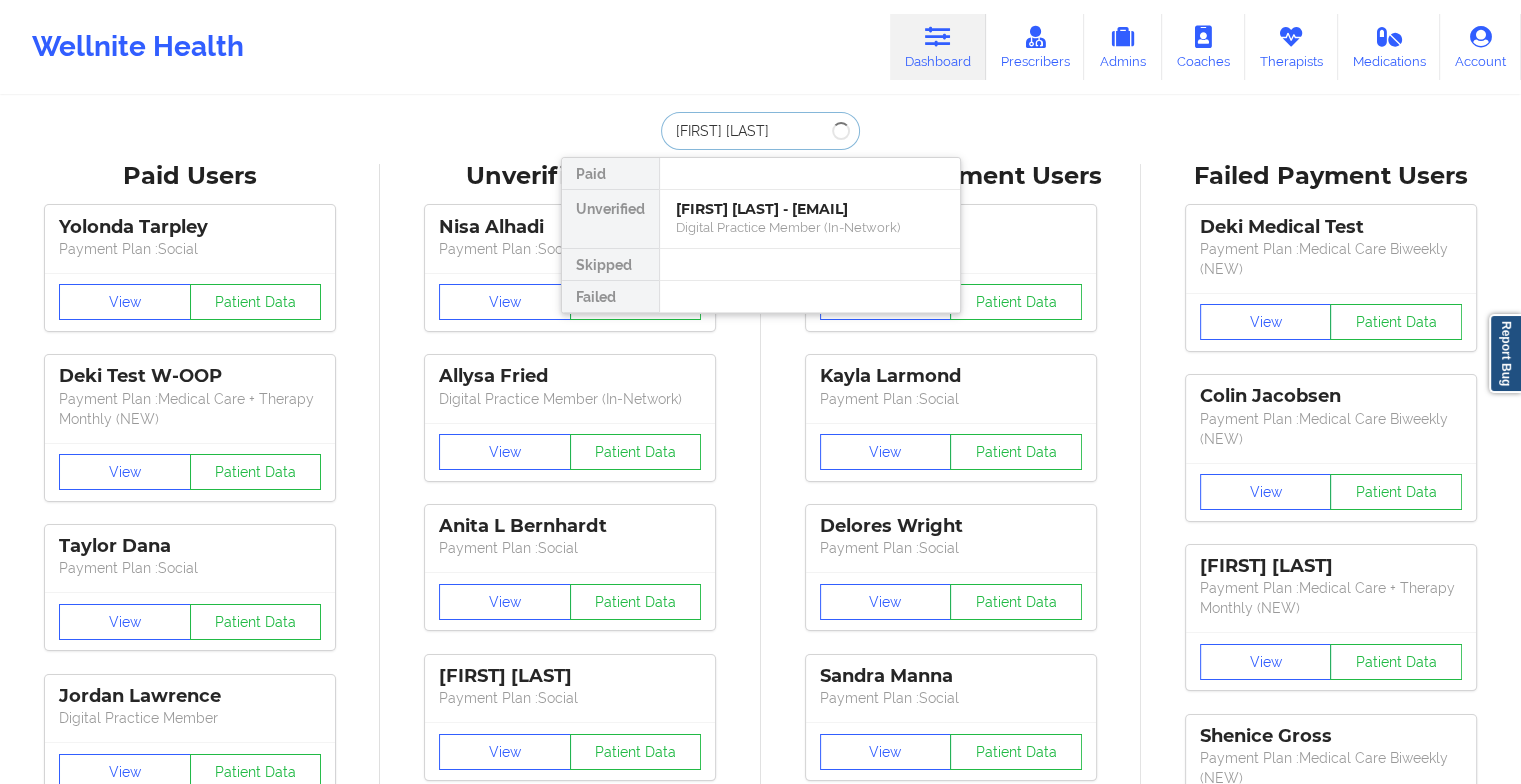 click on "[FIRST] [LAST]" at bounding box center [760, 131] 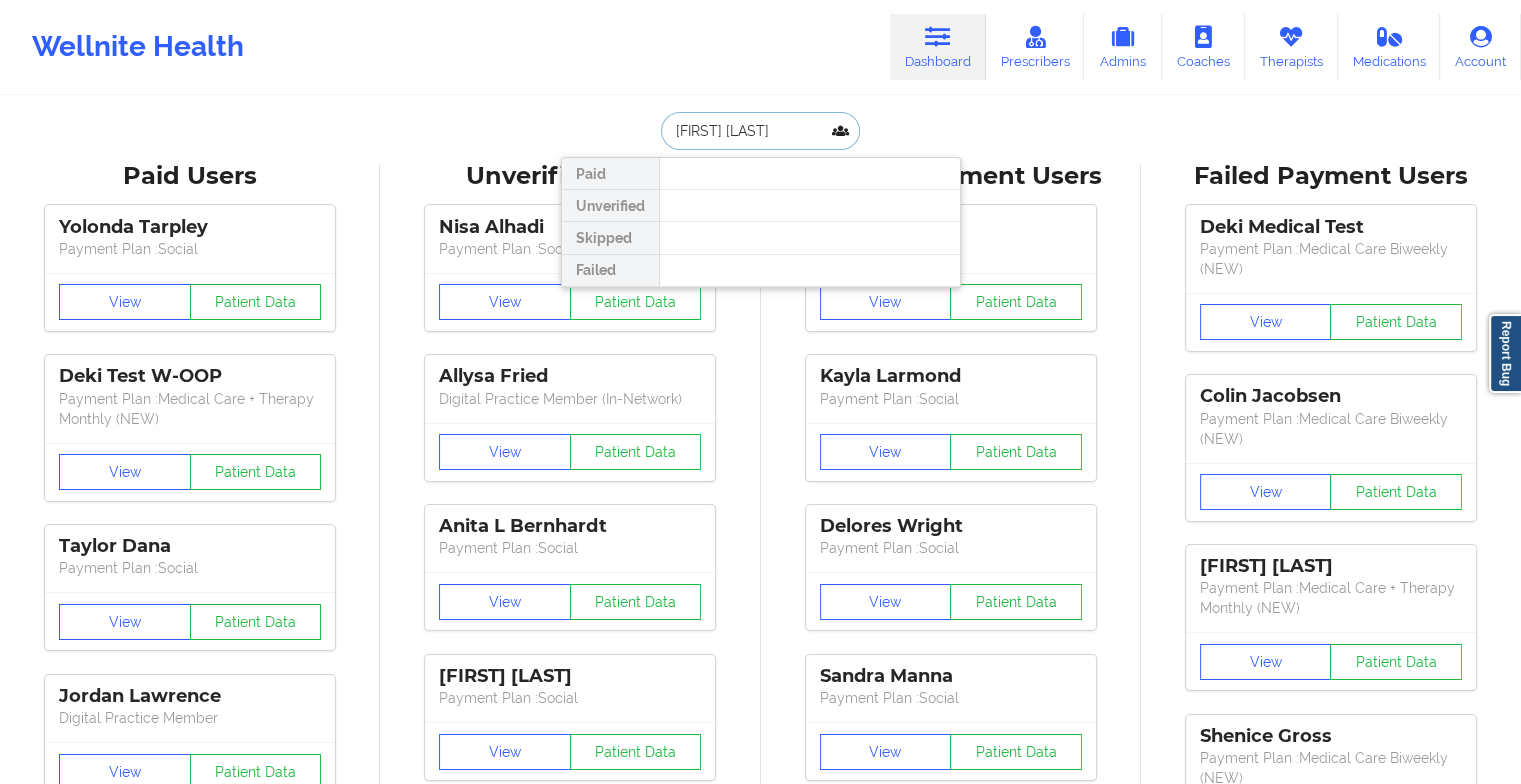 type on "[FIRST] [LAST]" 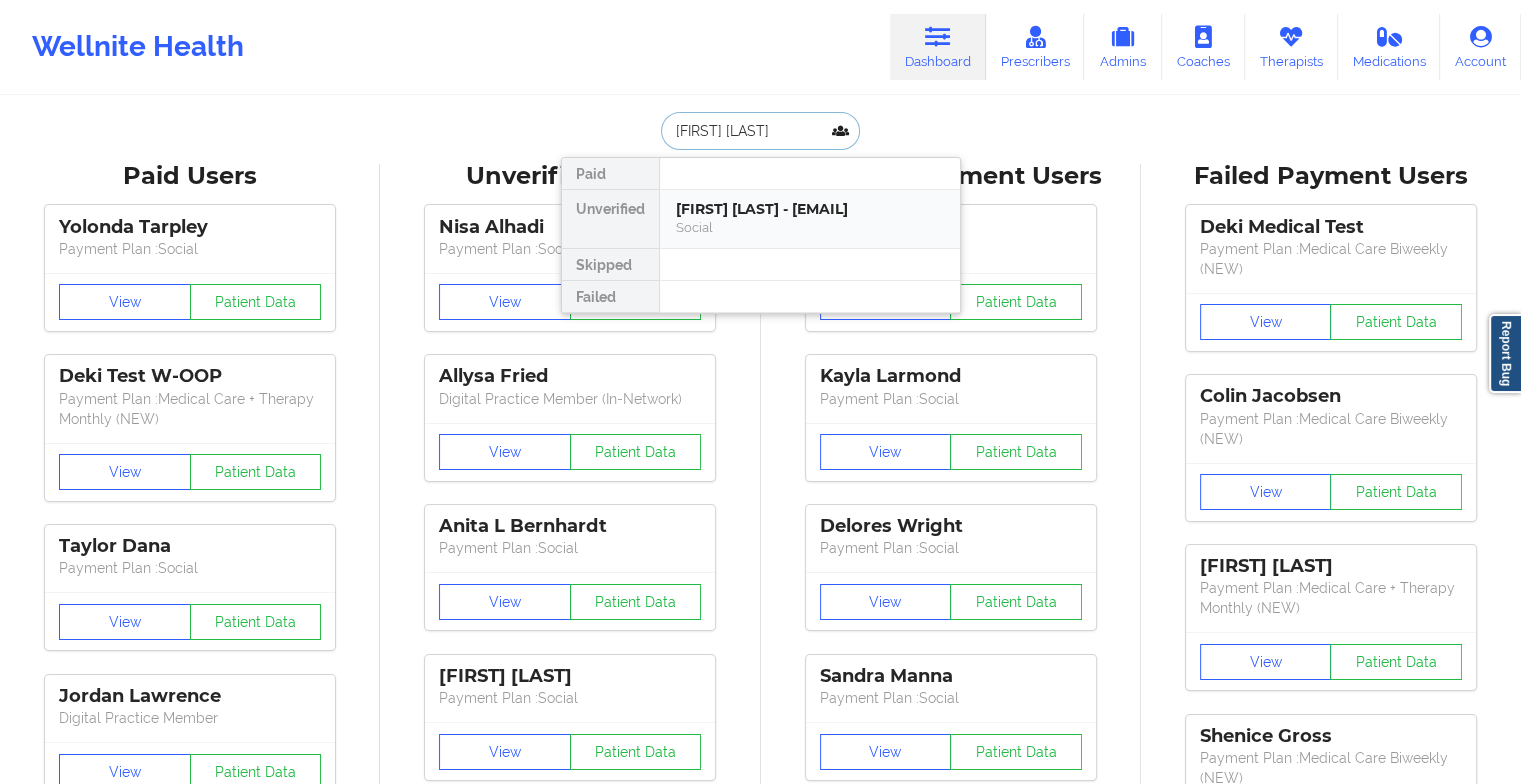 click on "[FIRST] [LAST] - [EMAIL]" at bounding box center [810, 209] 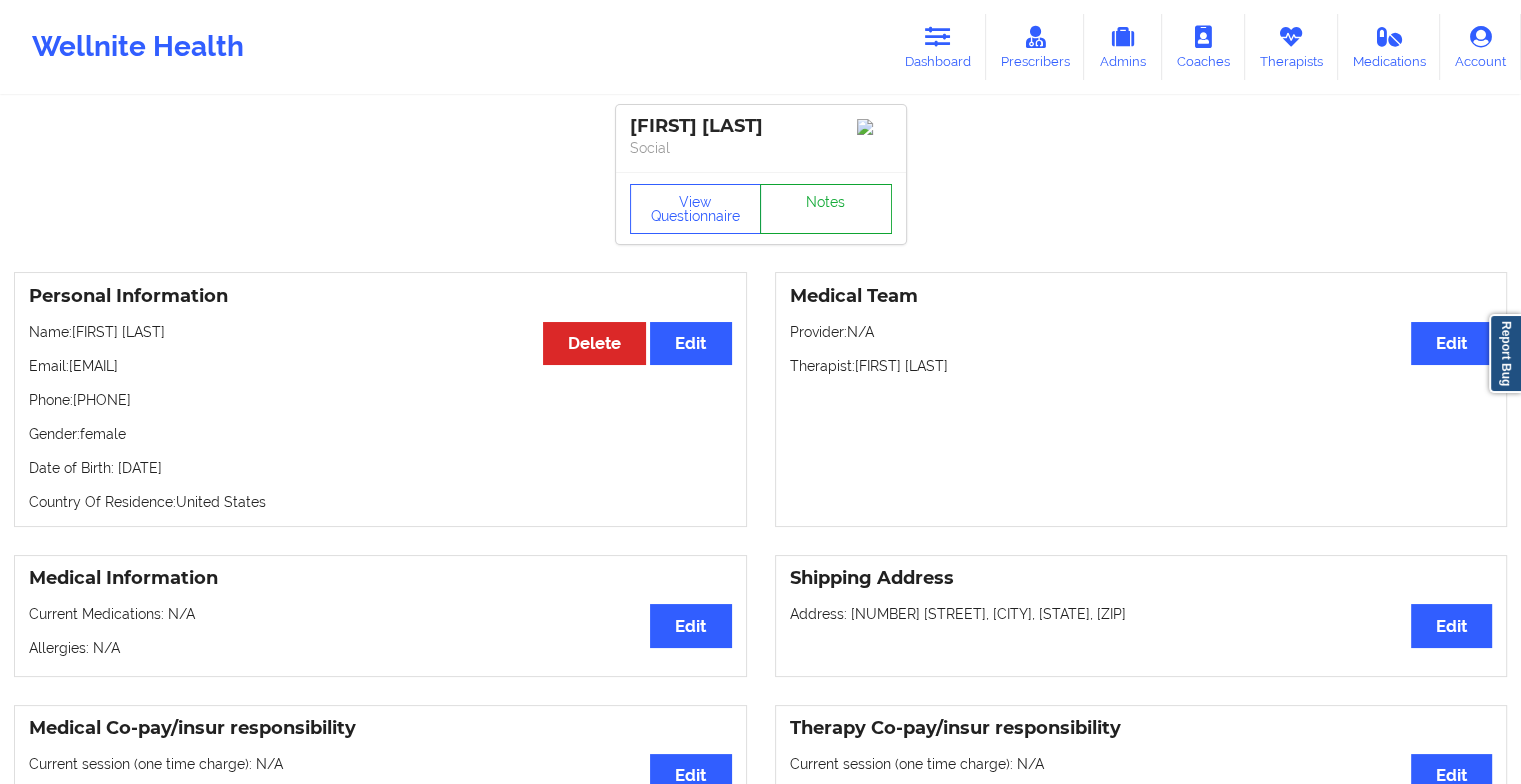 click on "Notes" at bounding box center [826, 209] 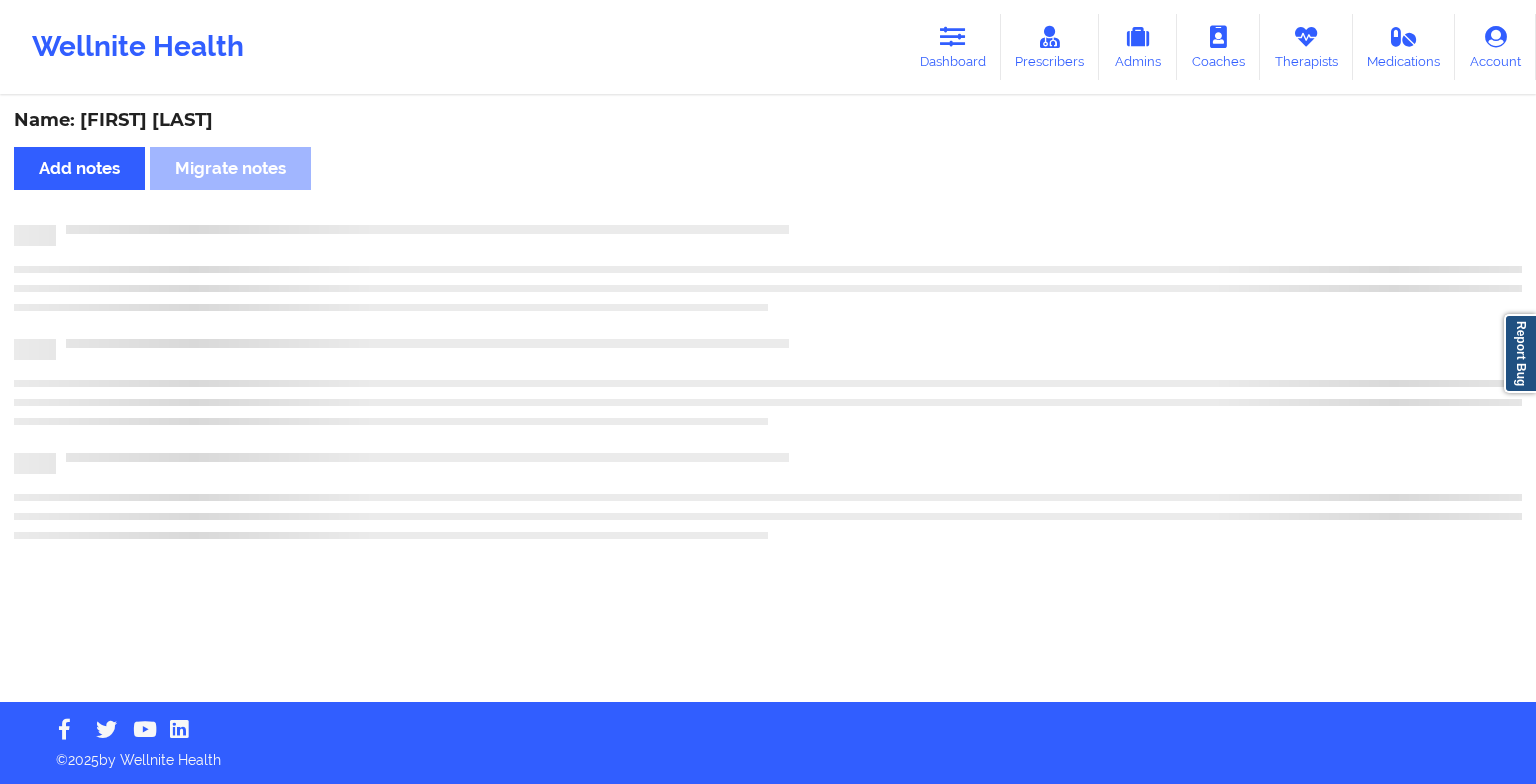 click on "Name: [FIRST] [LAST] Add notes Migrate notes" at bounding box center (768, 400) 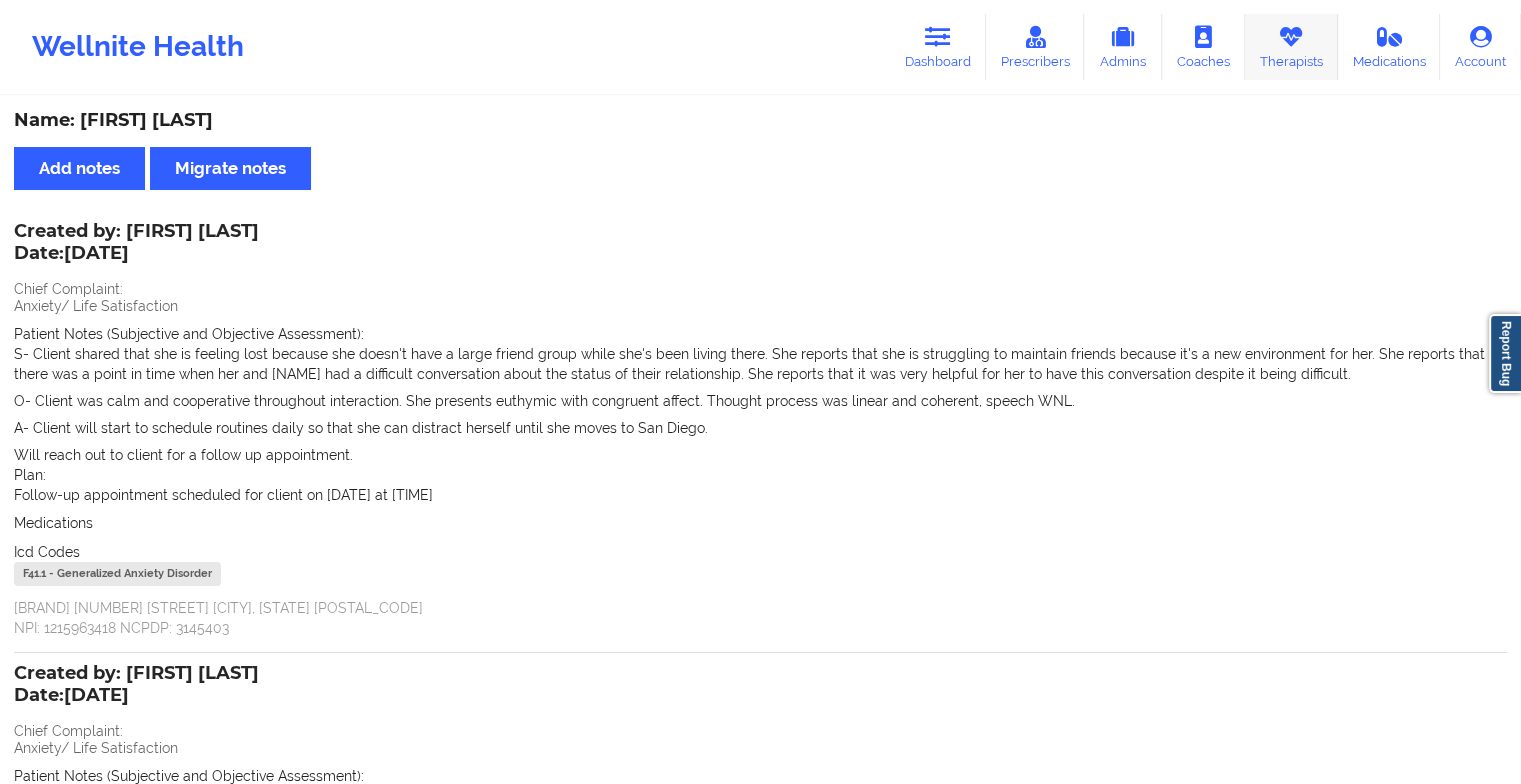 click at bounding box center (1291, 37) 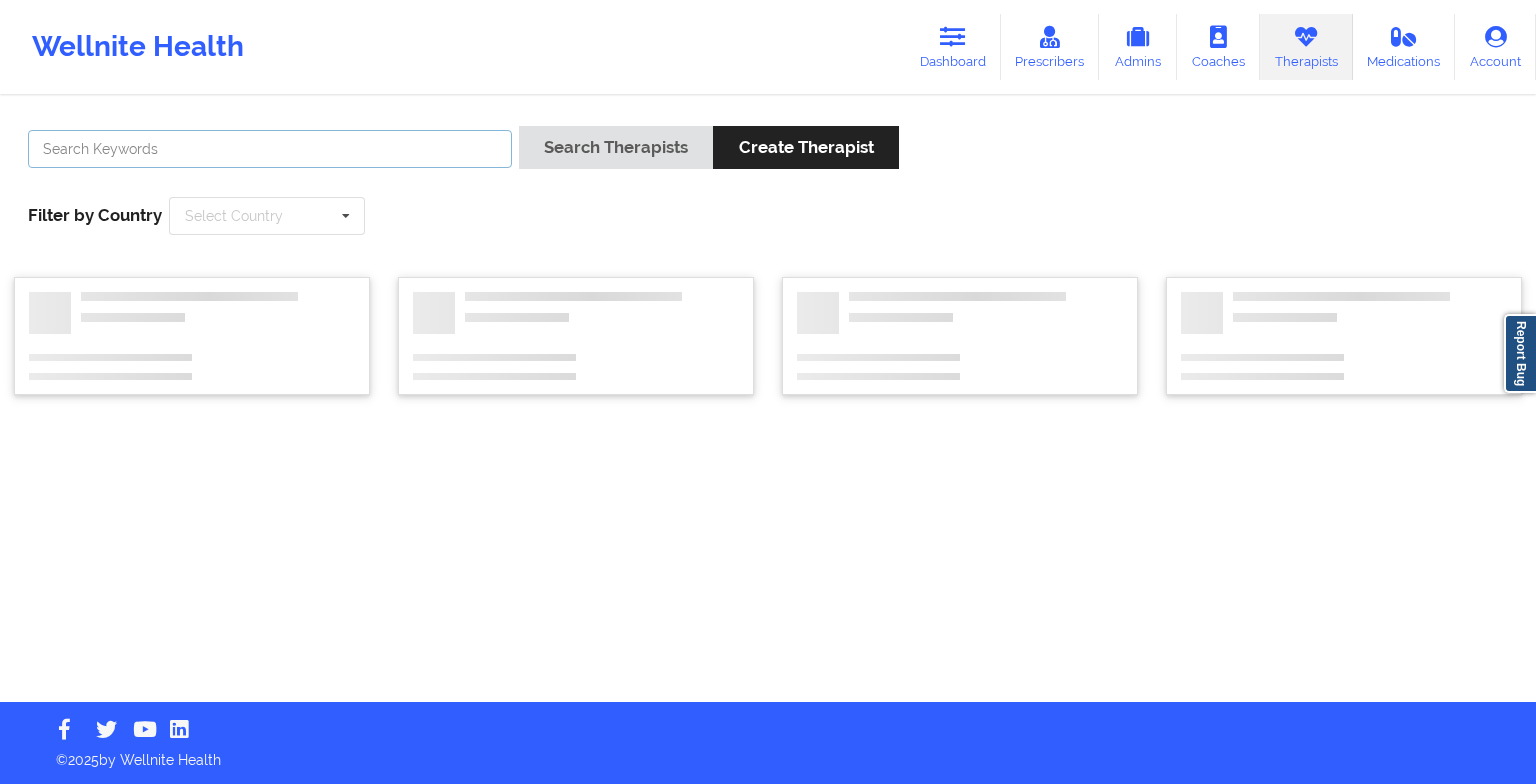 click at bounding box center [270, 149] 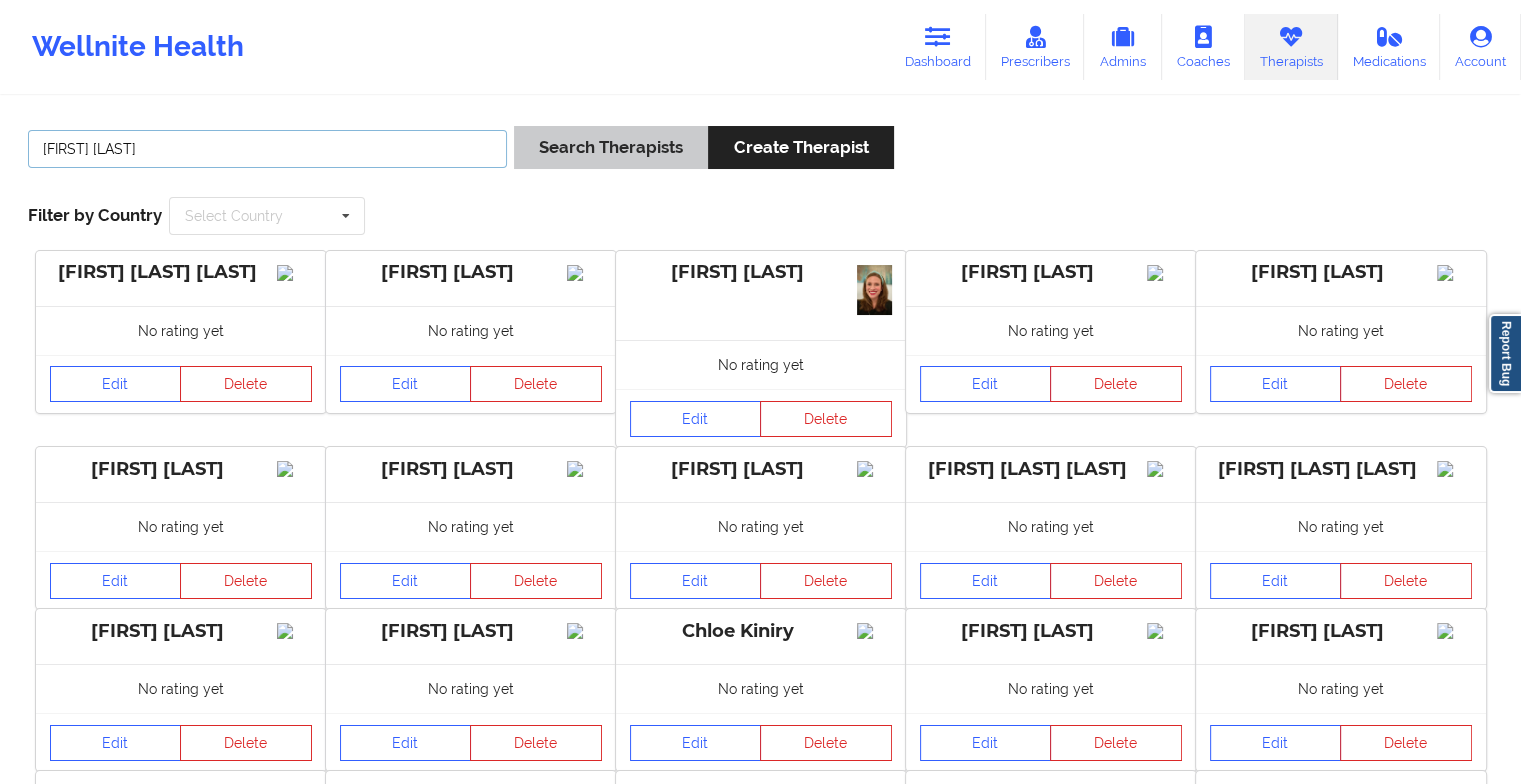 type on "[FIRST] [LAST]" 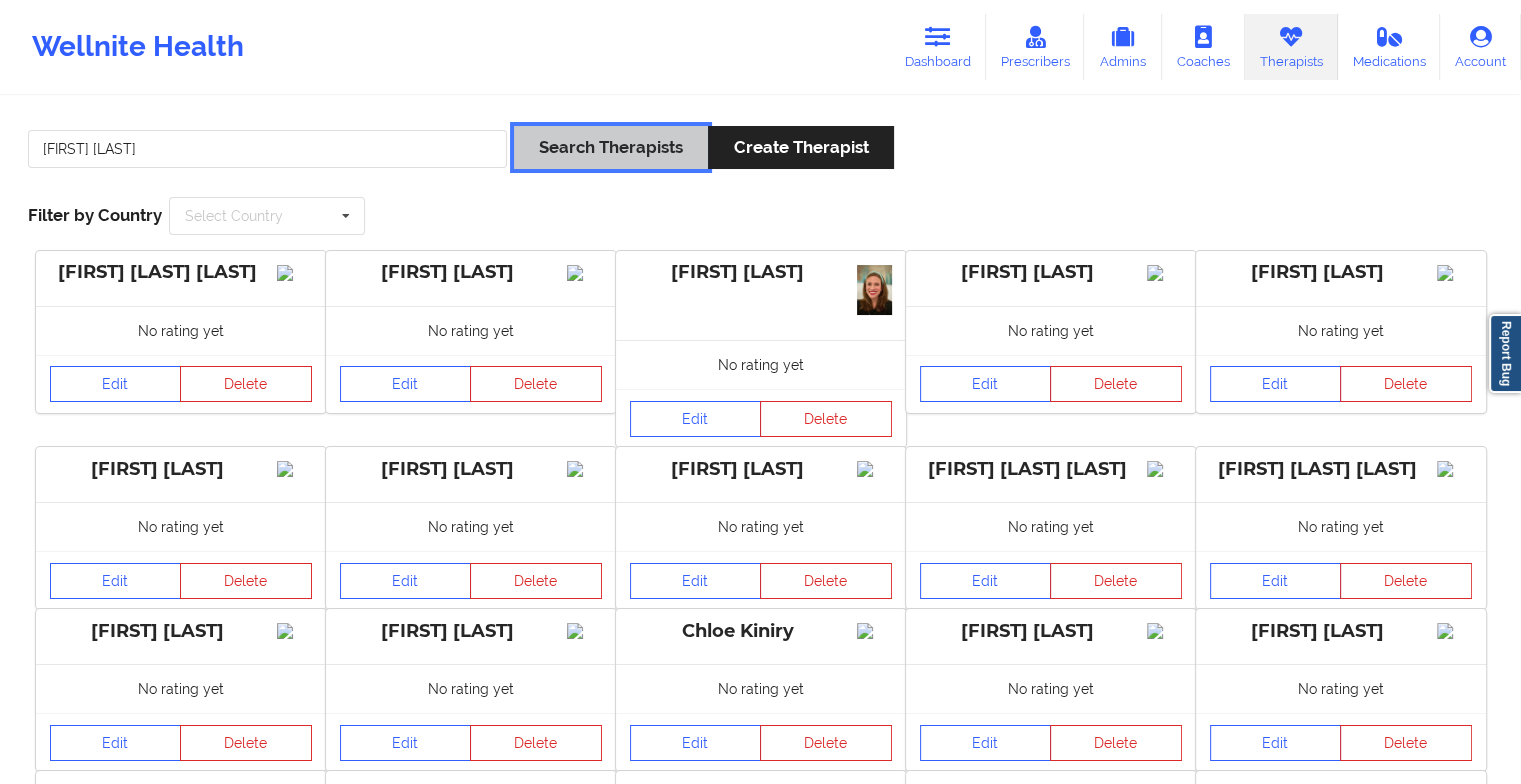 click on "Search Therapists" at bounding box center [611, 147] 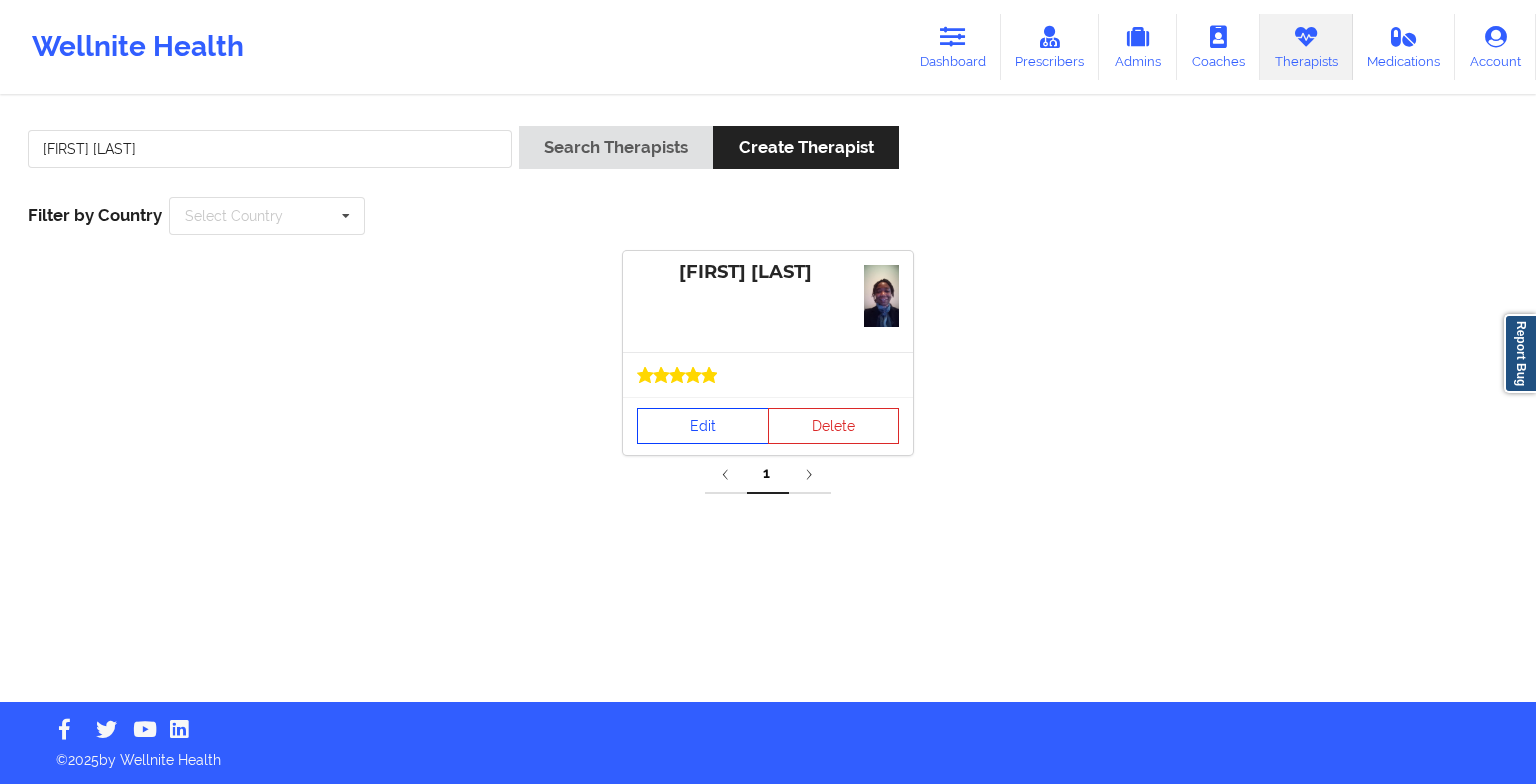 click on "Edit" at bounding box center (703, 426) 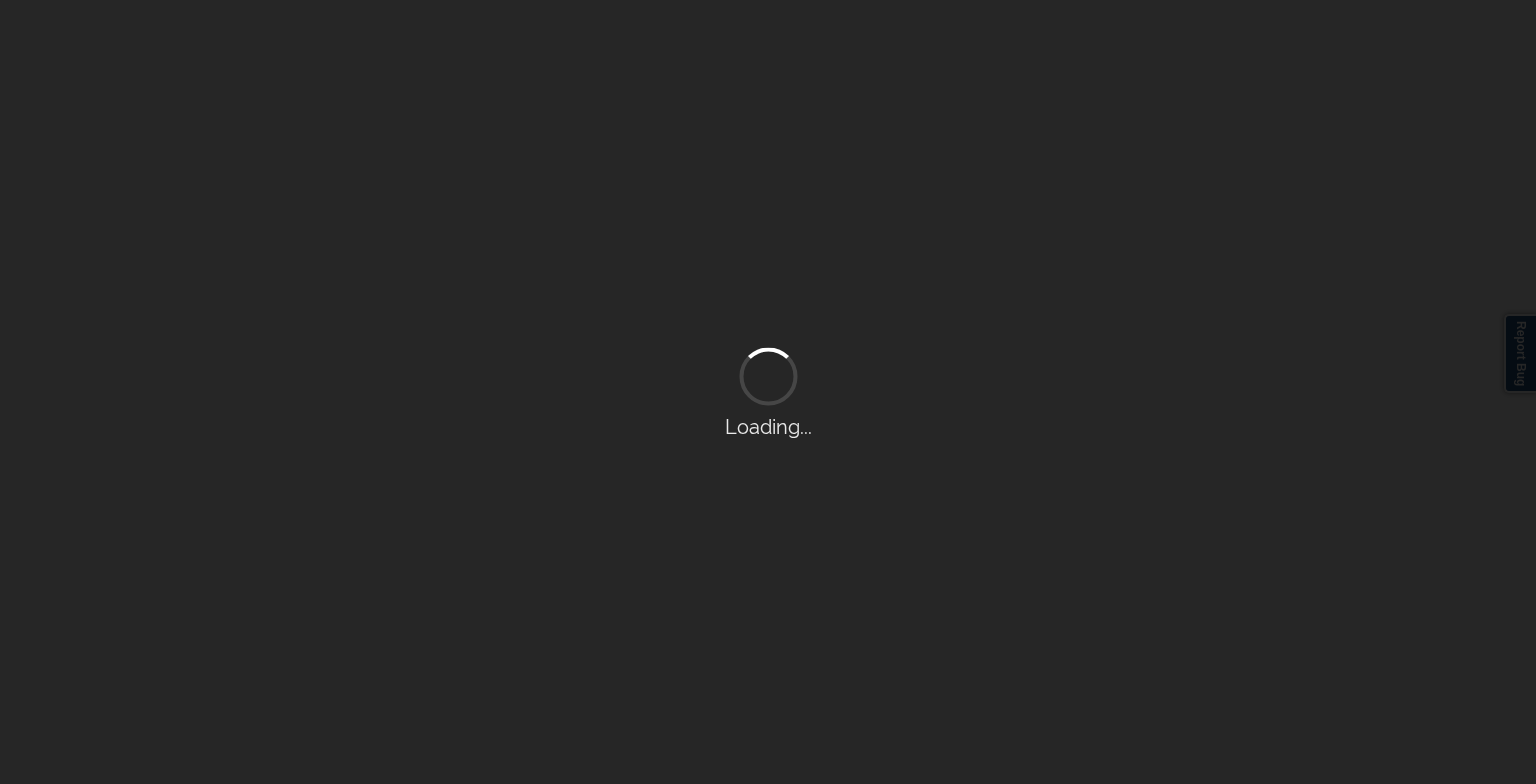 click on "Loading..." at bounding box center [768, 392] 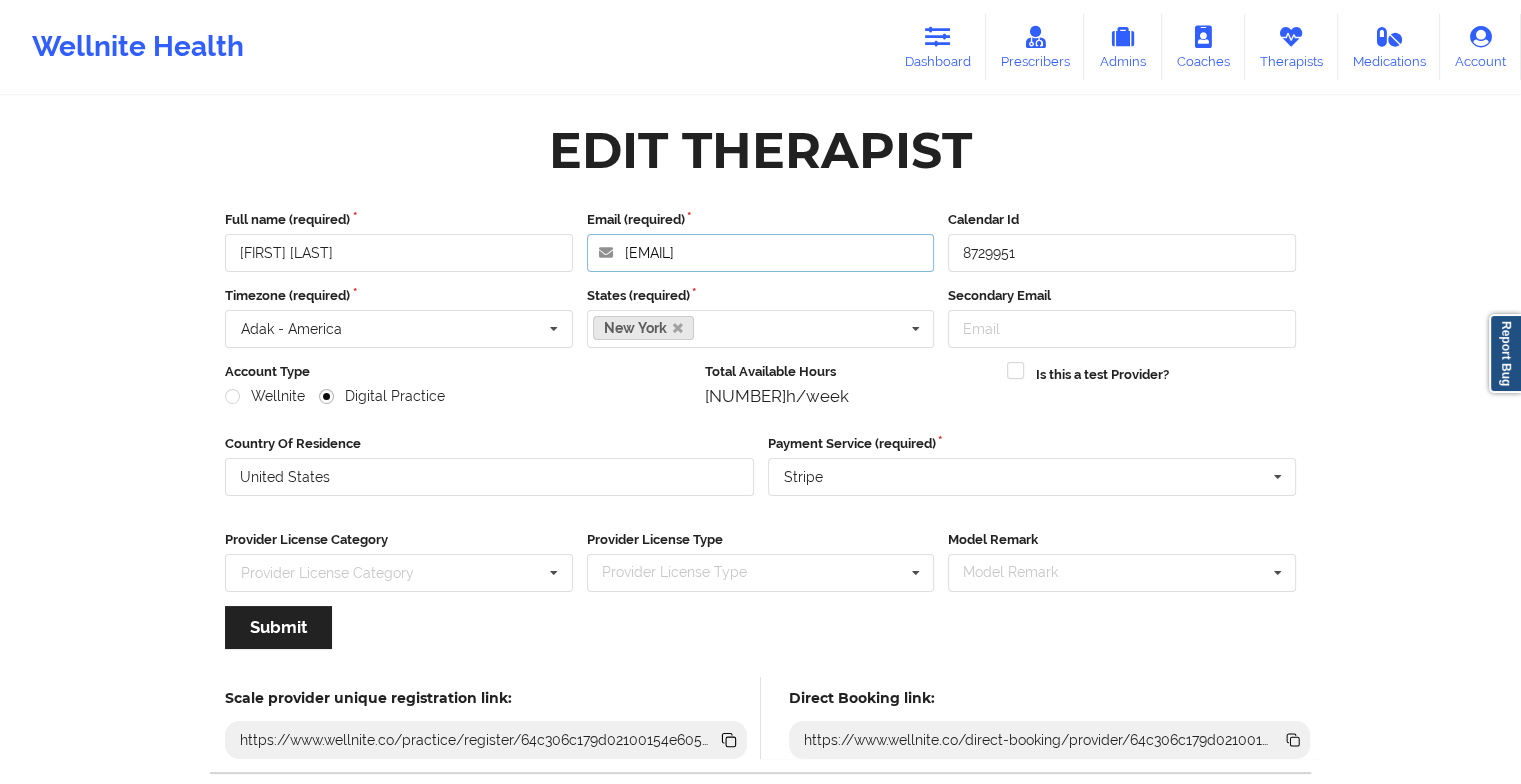 drag, startPoint x: 847, startPoint y: 254, endPoint x: 570, endPoint y: 284, distance: 278.6198 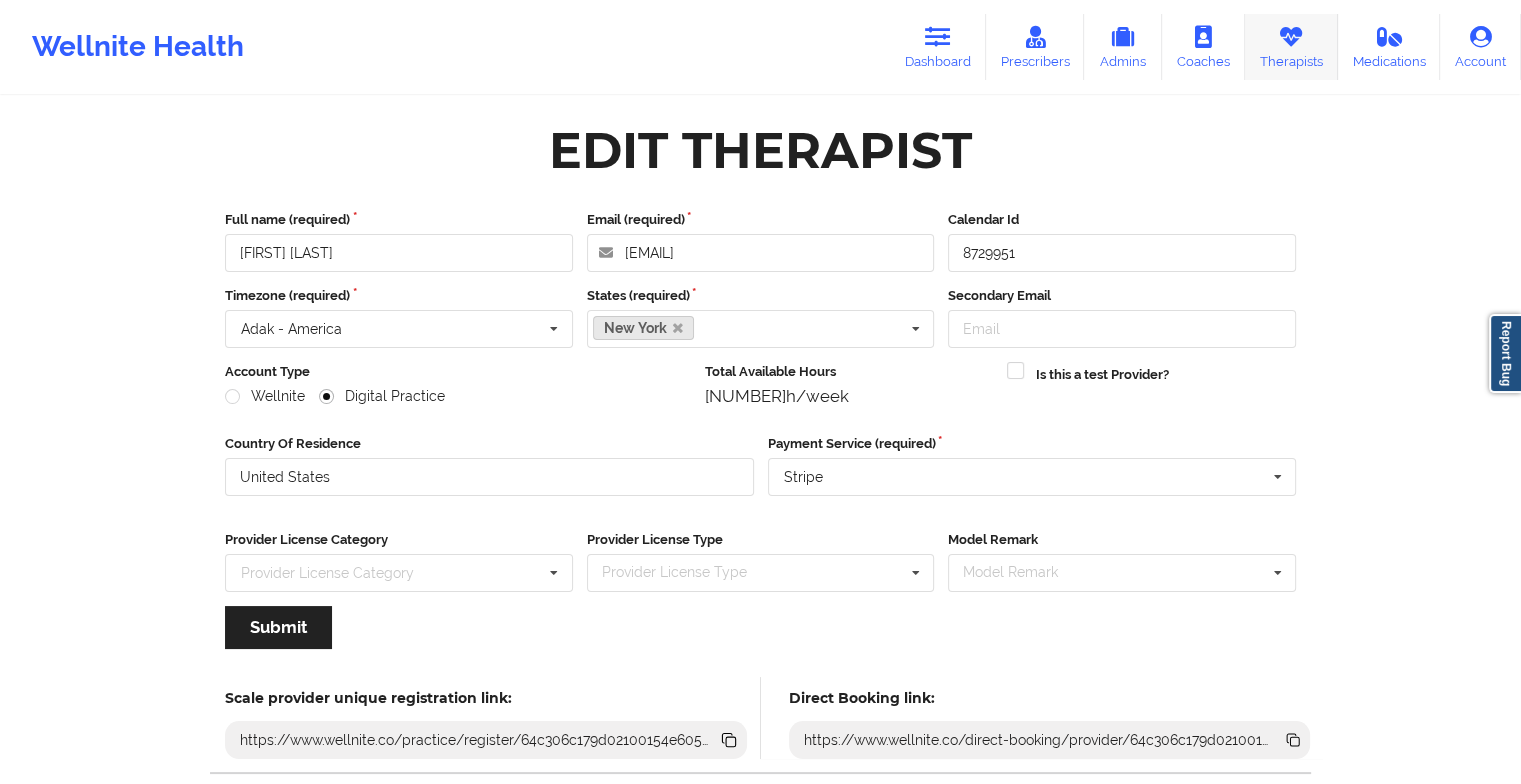 click on "Therapists" at bounding box center (1291, 47) 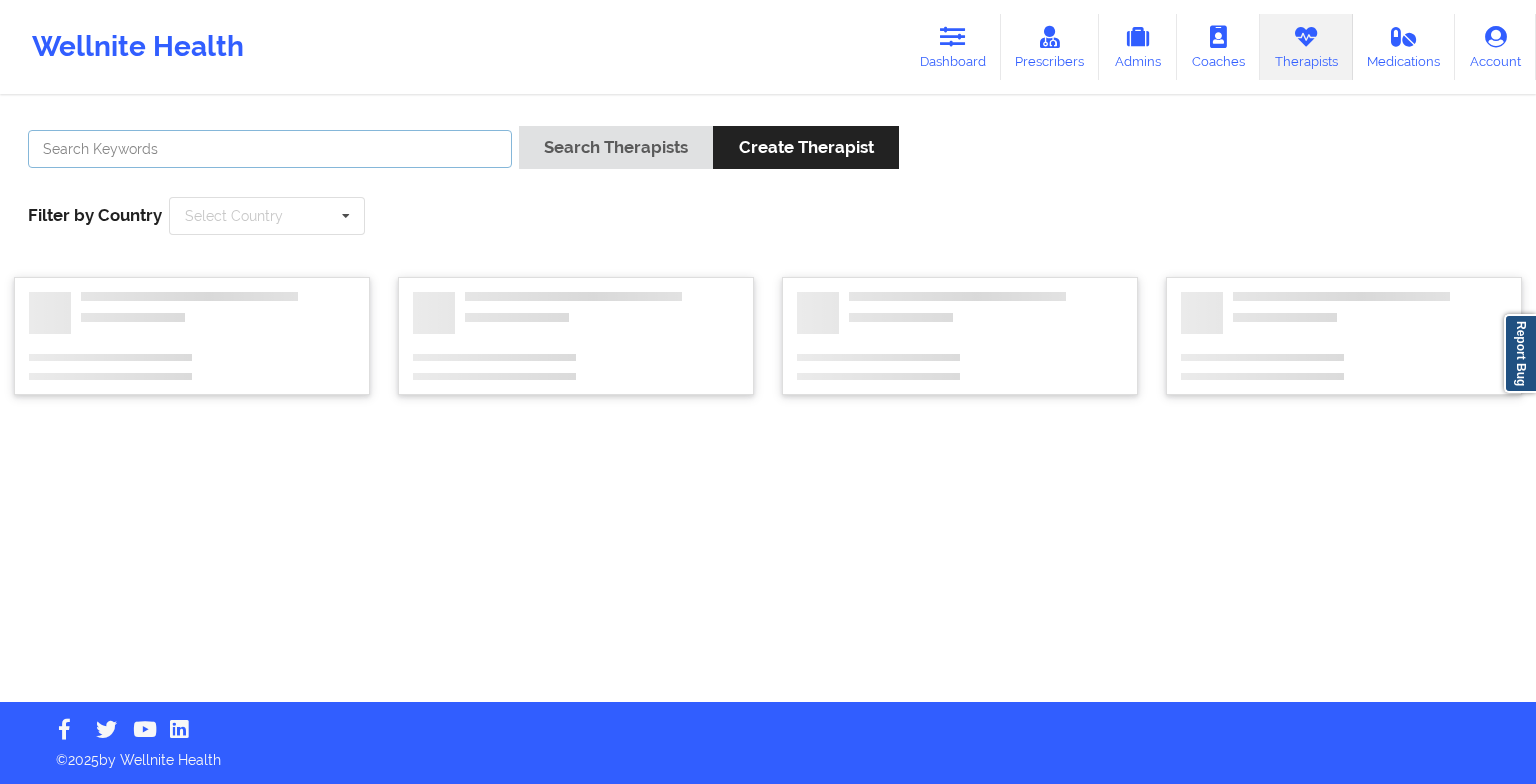 click at bounding box center (270, 149) 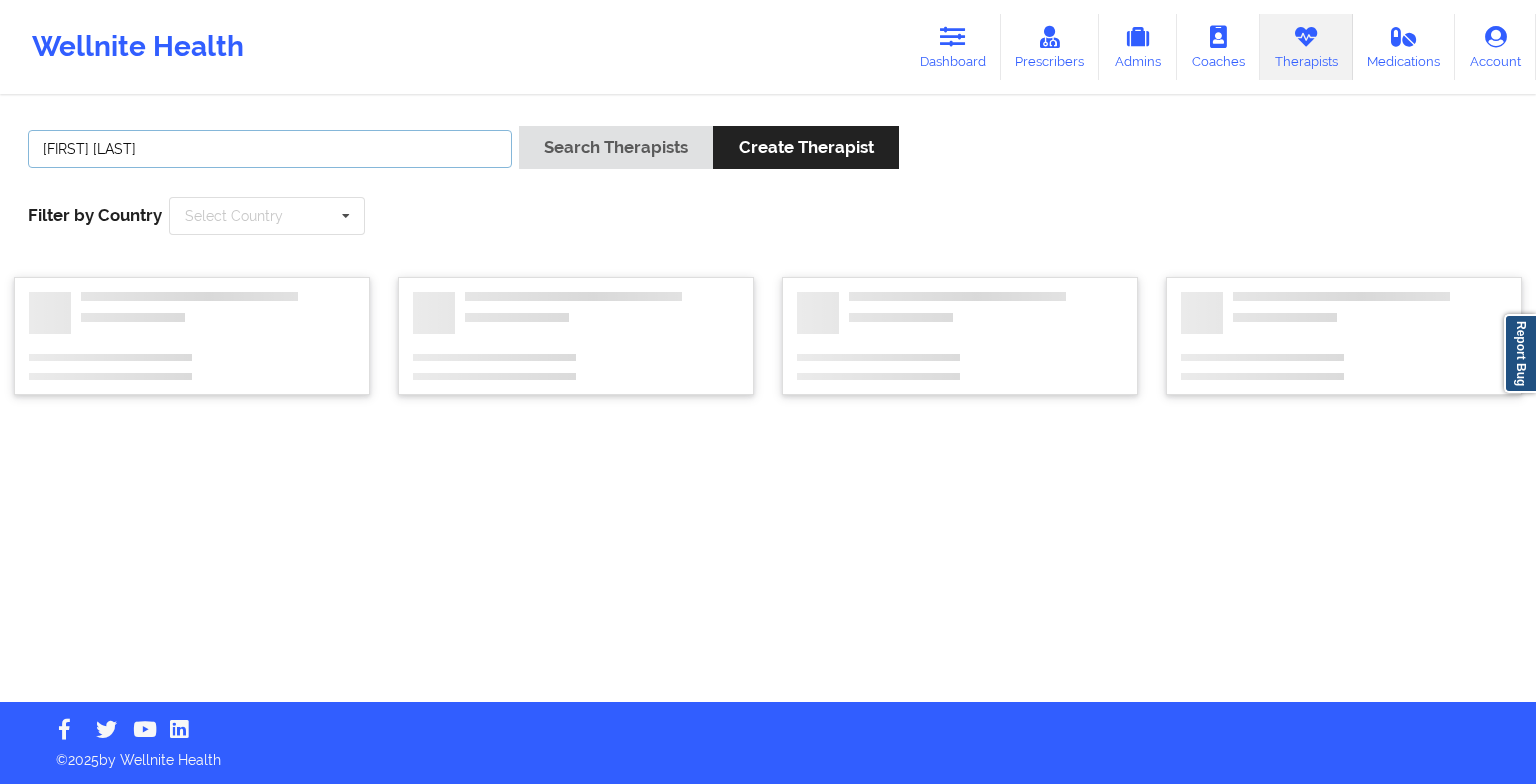 type on "[FIRST] [LAST]" 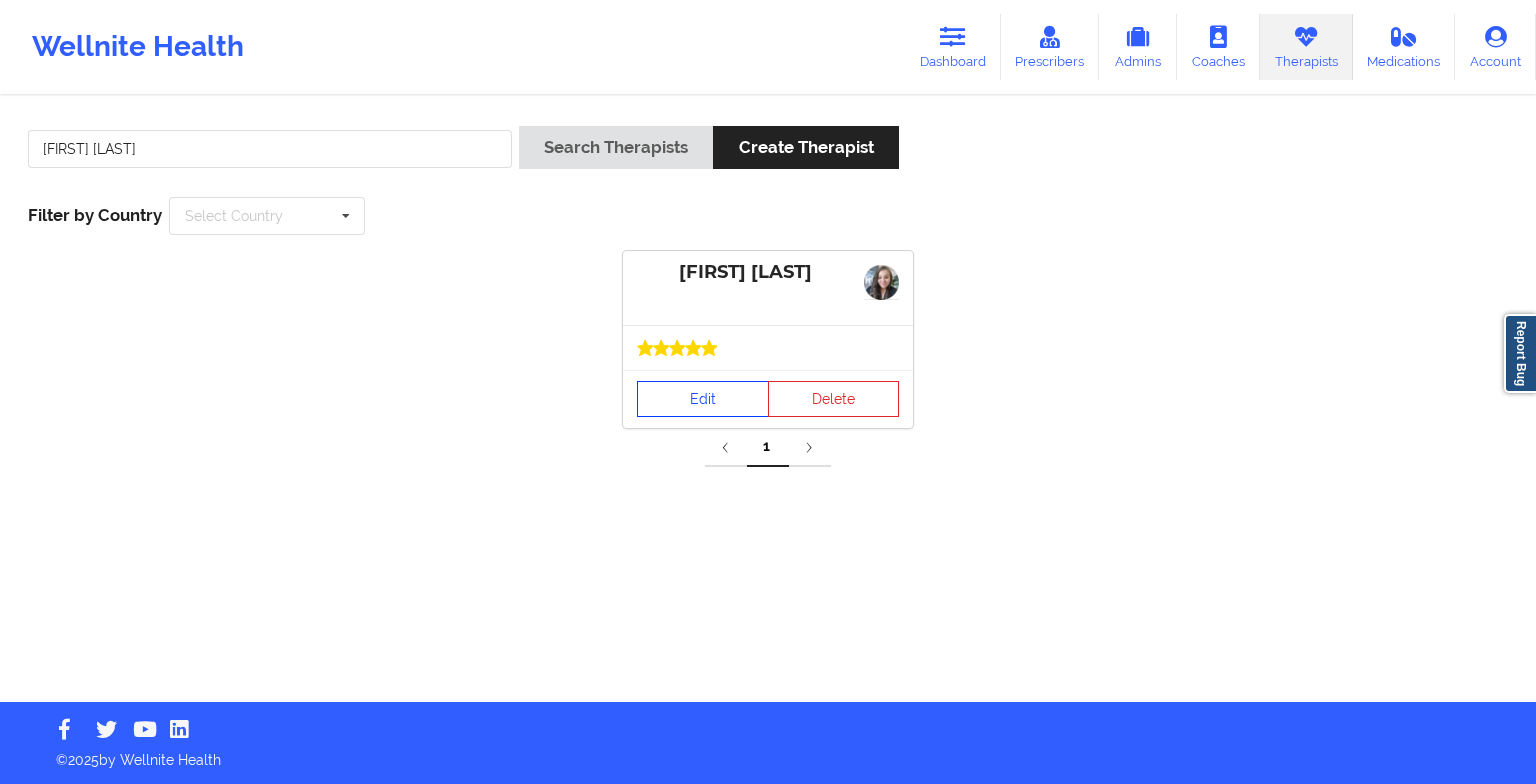 click on "[FIRST] [LAST] Edit Delete" at bounding box center (768, 339) 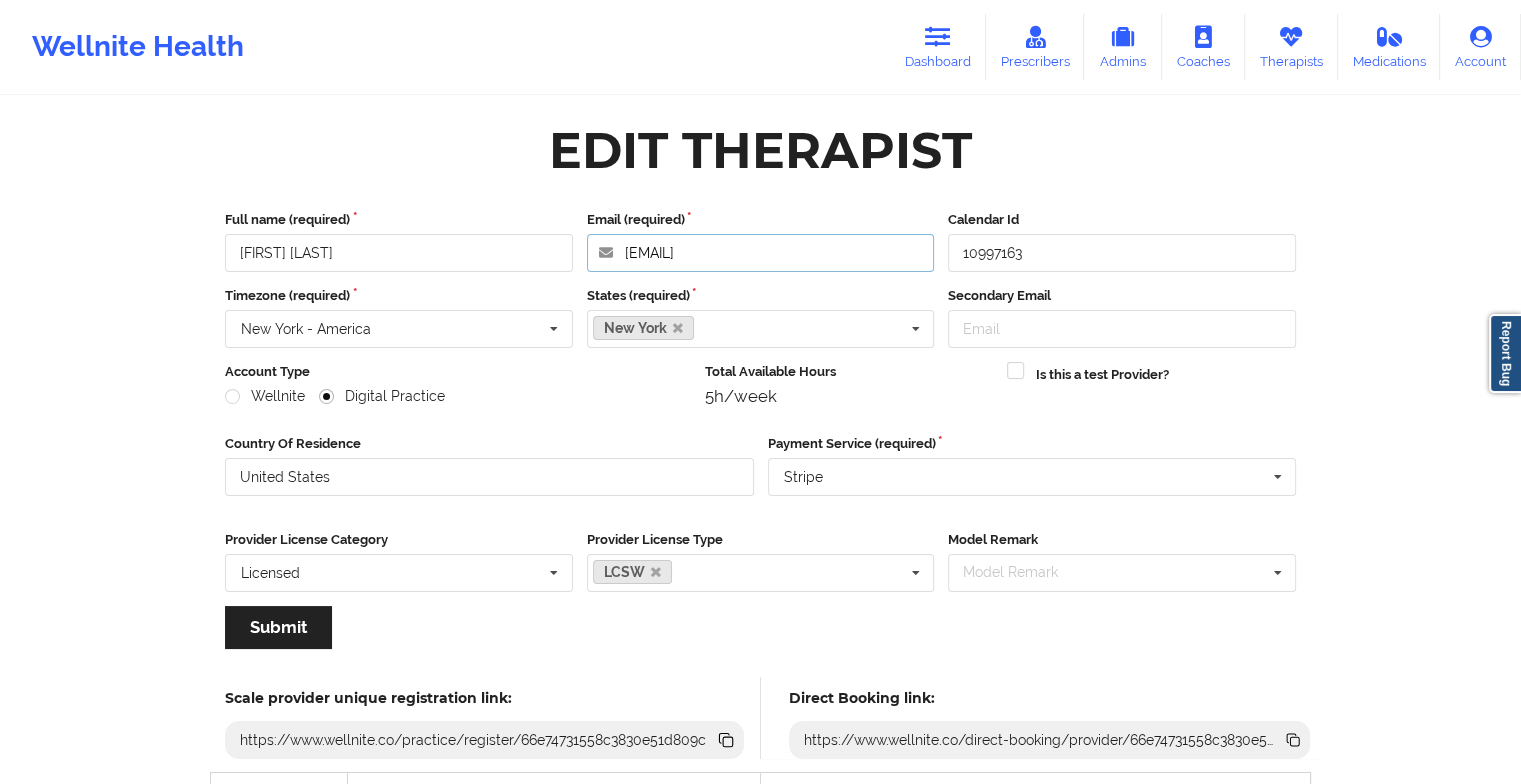 click on "[EMAIL]" at bounding box center [761, 253] 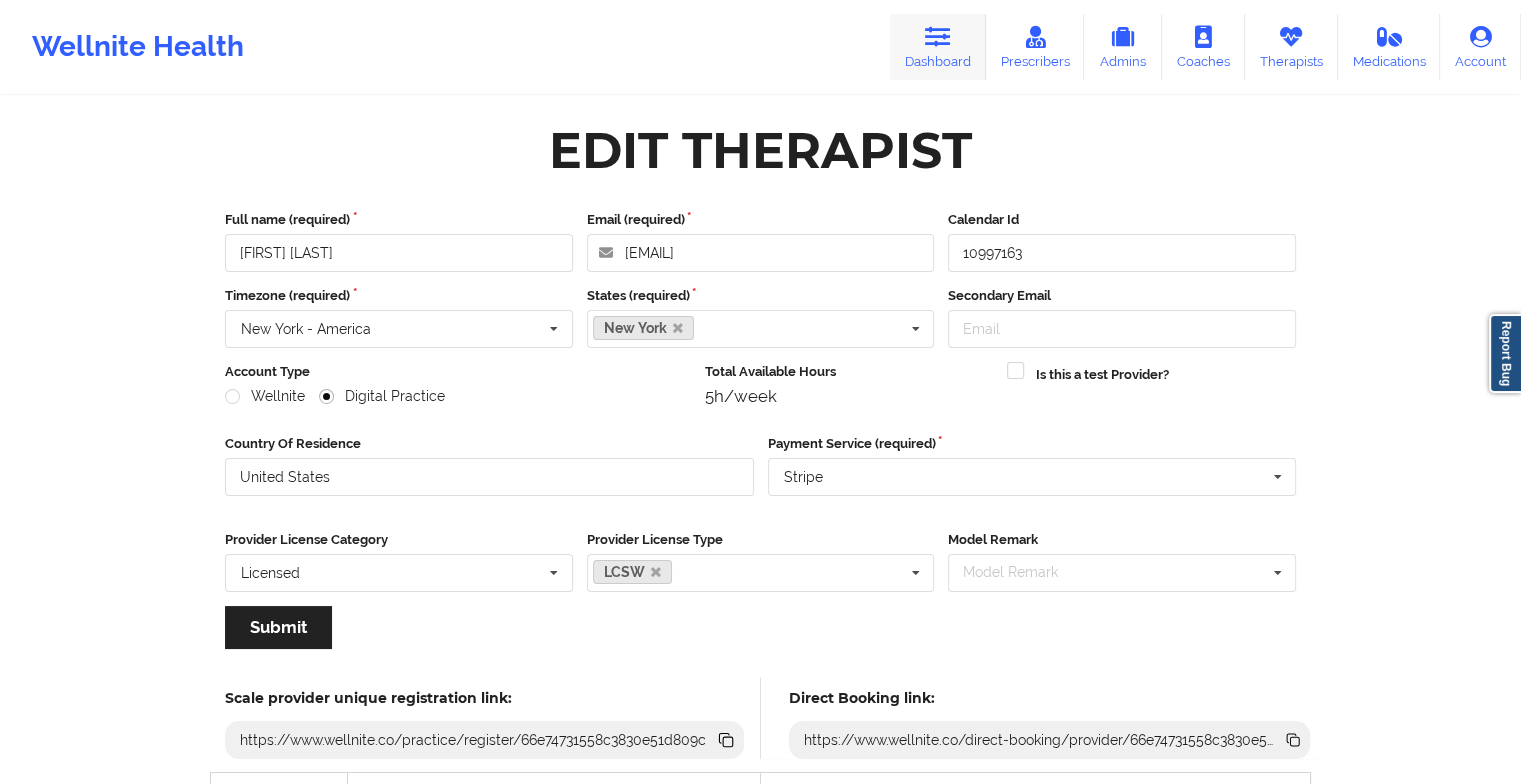 click on "Dashboard" at bounding box center [938, 47] 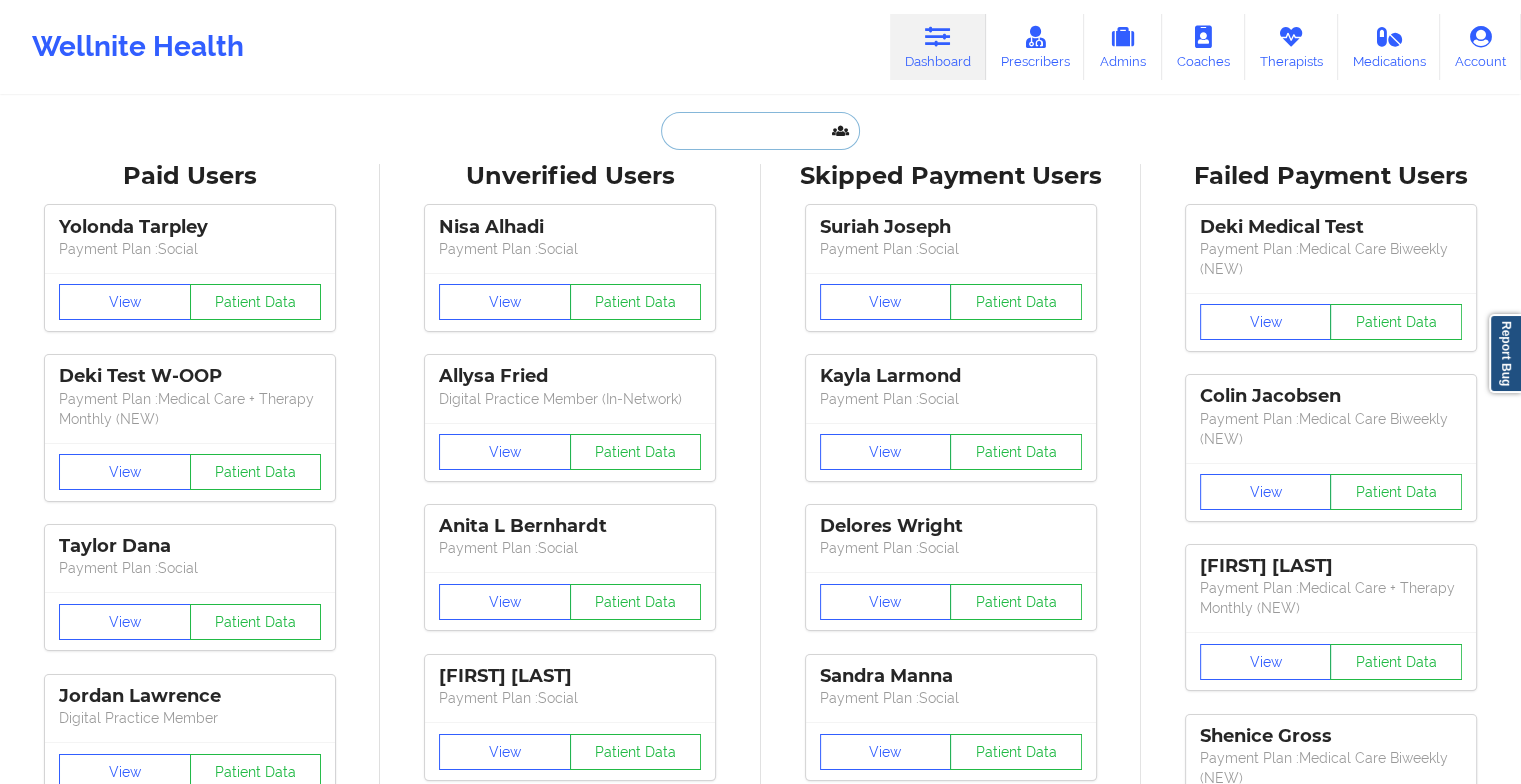 click at bounding box center (760, 131) 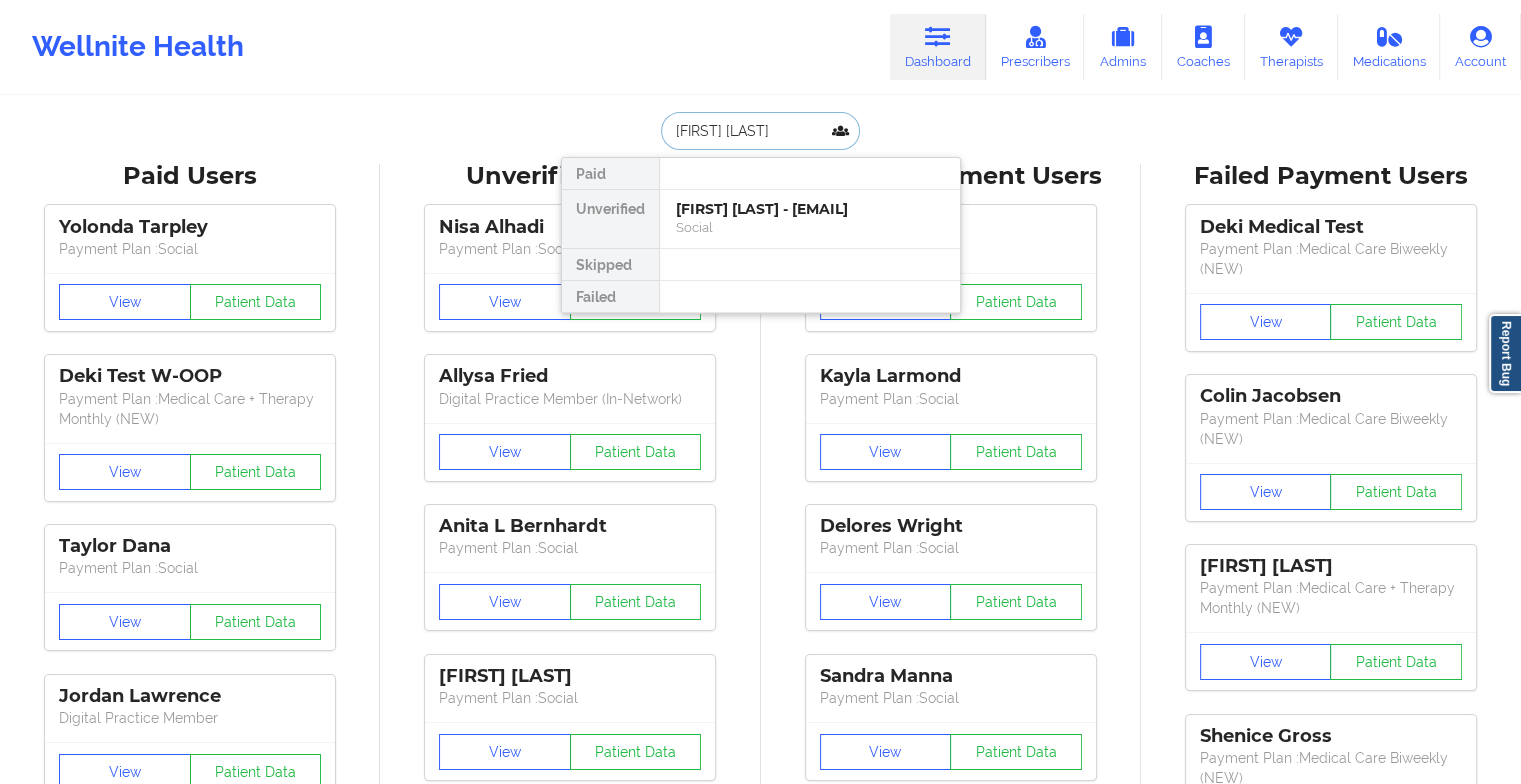 type on "[FIRST] [LAST]" 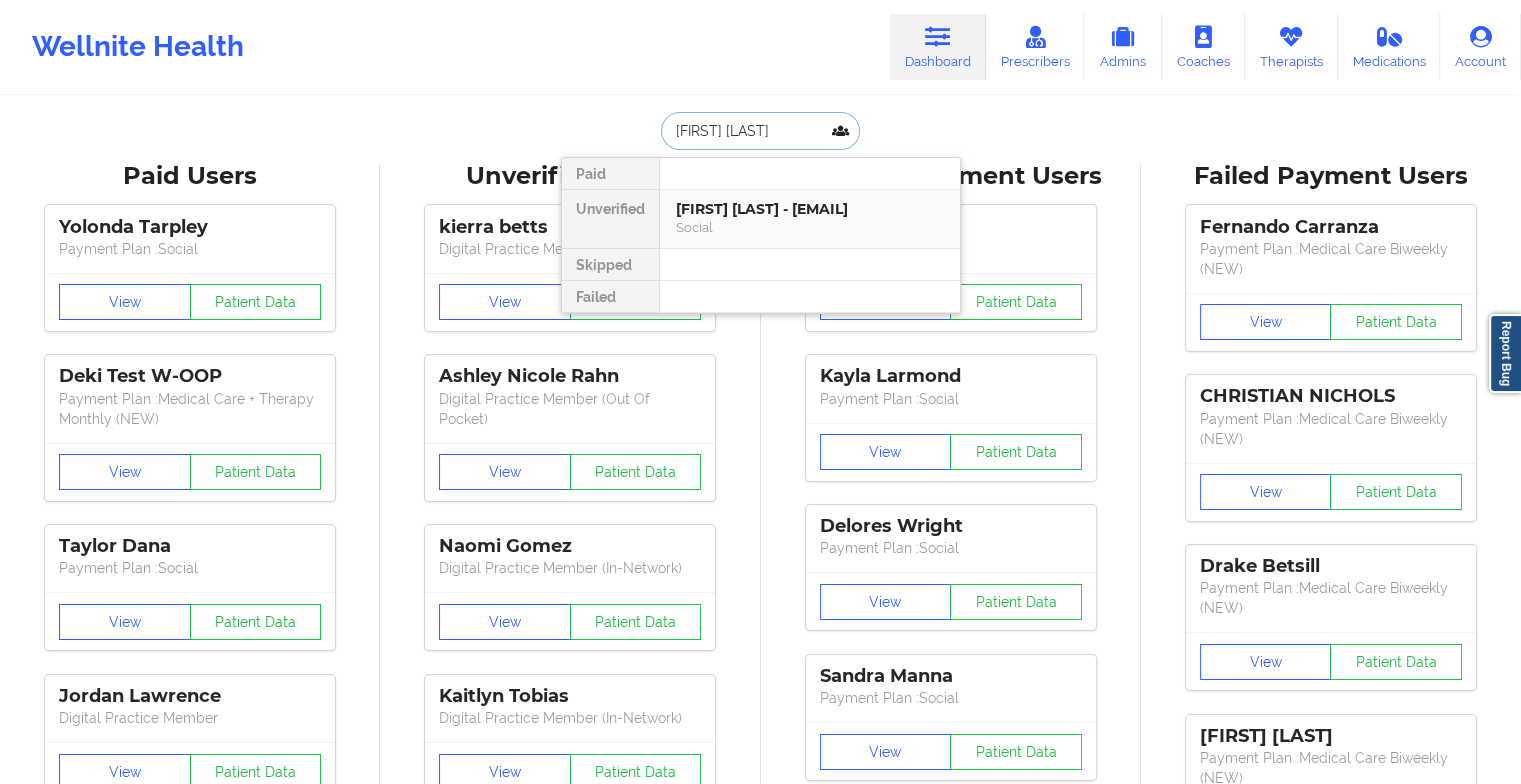 click on "[FIRST] [LAST] - [EMAIL]" at bounding box center [810, 209] 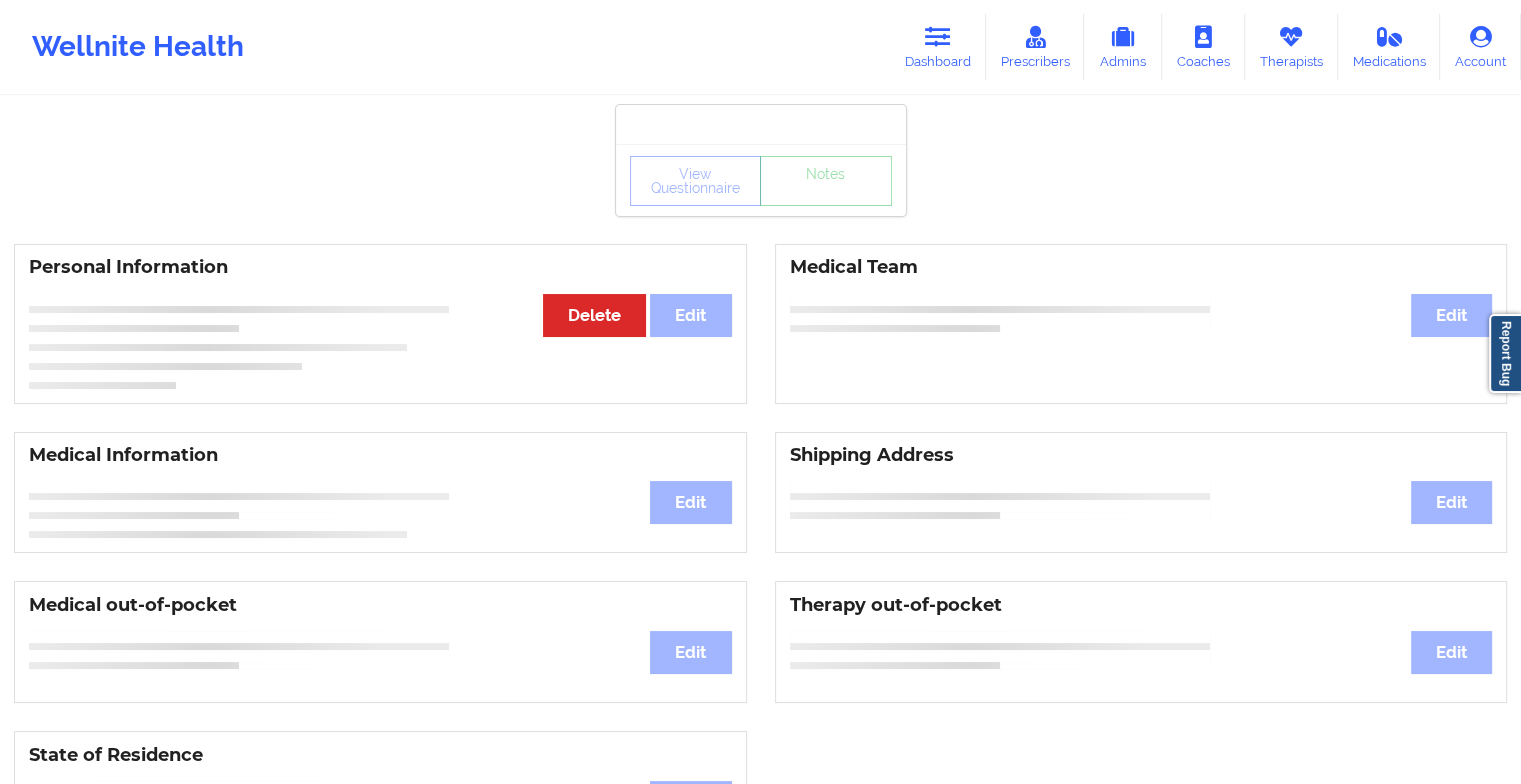 click on "View Questionnaire Notes" at bounding box center [761, 181] 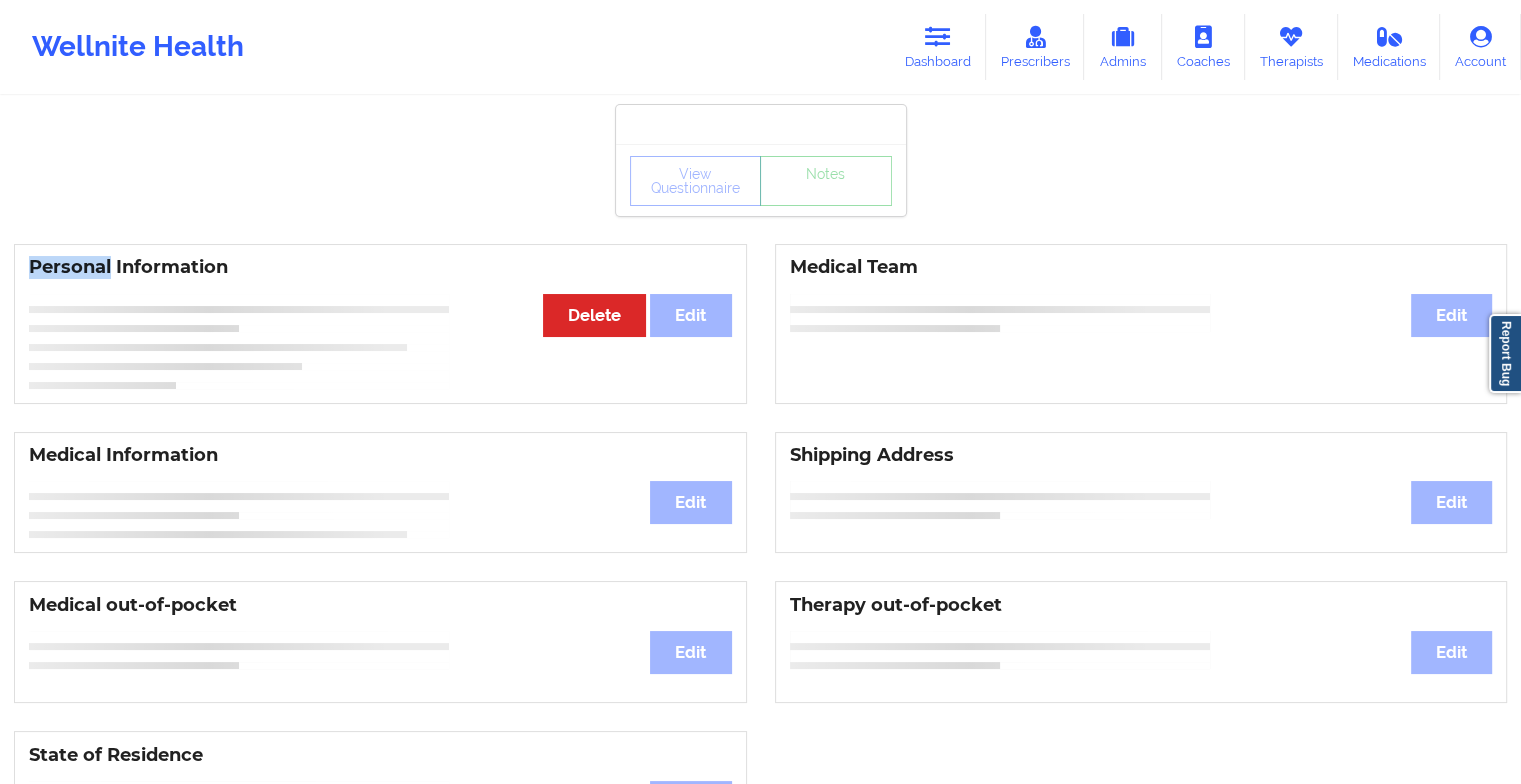 click on "View Questionnaire Notes" at bounding box center [761, 181] 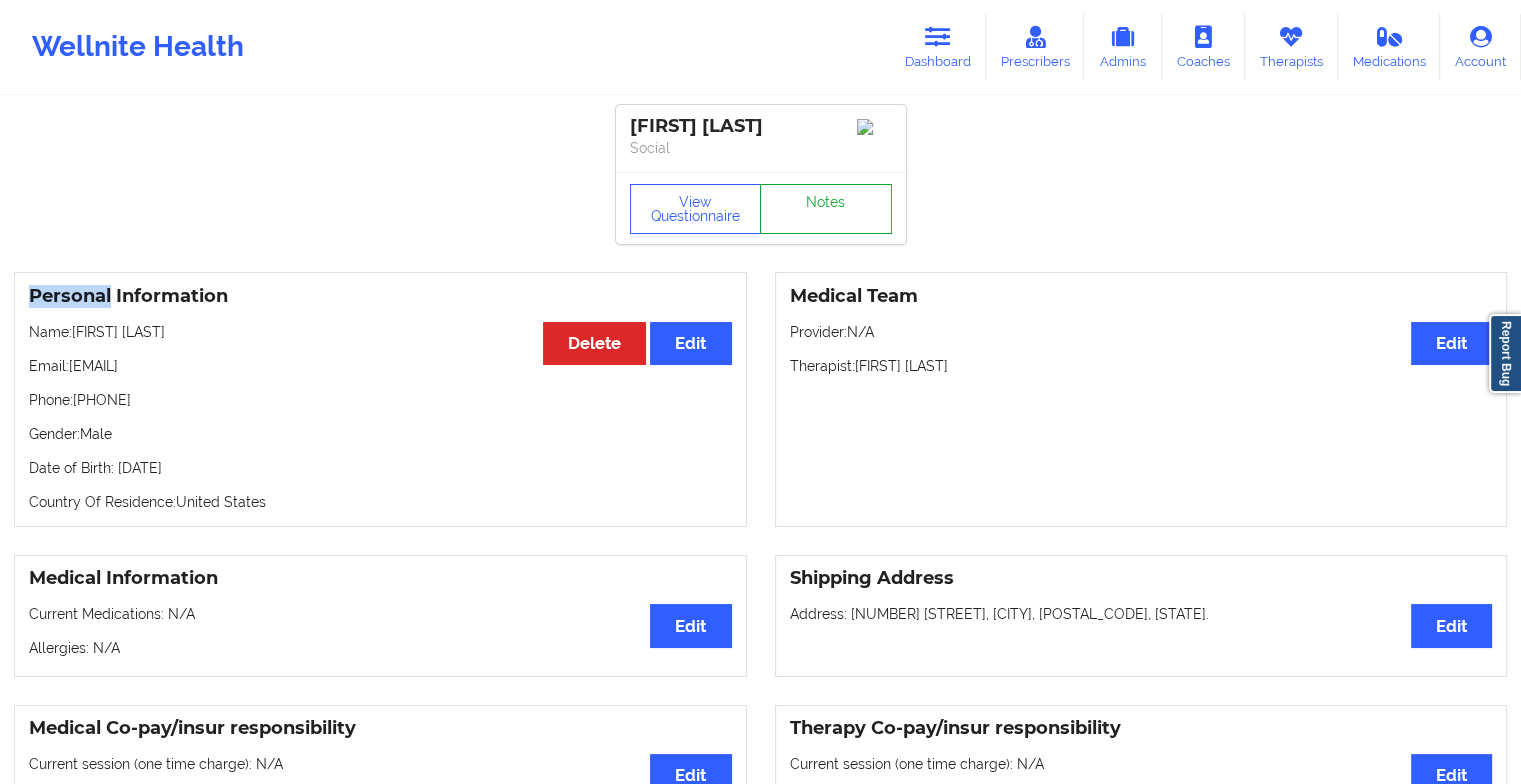 drag, startPoint x: 822, startPoint y: 200, endPoint x: 801, endPoint y: 214, distance: 25.23886 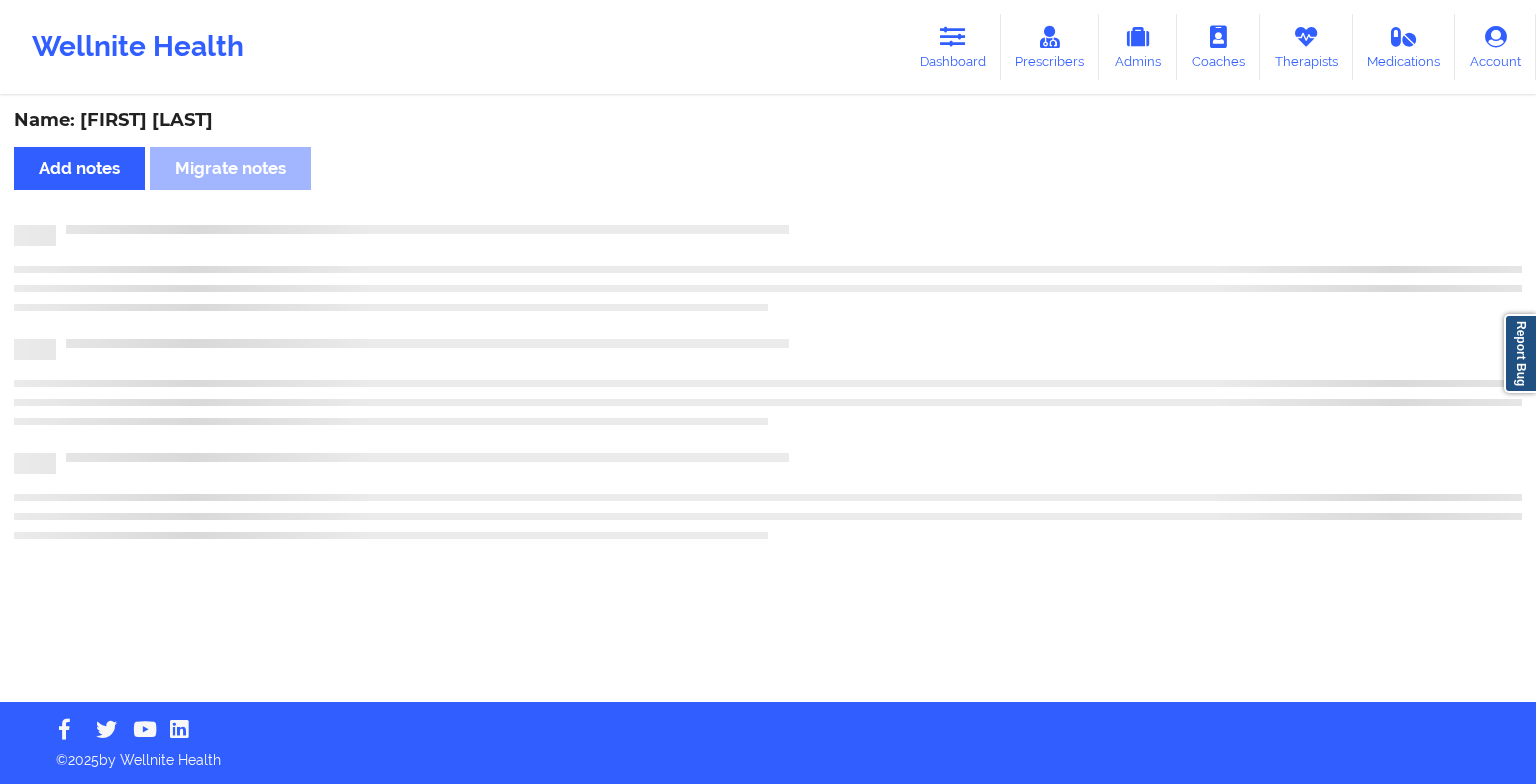 click on "Name: [FIRST] [LAST] Add notes Migrate notes" at bounding box center [768, 400] 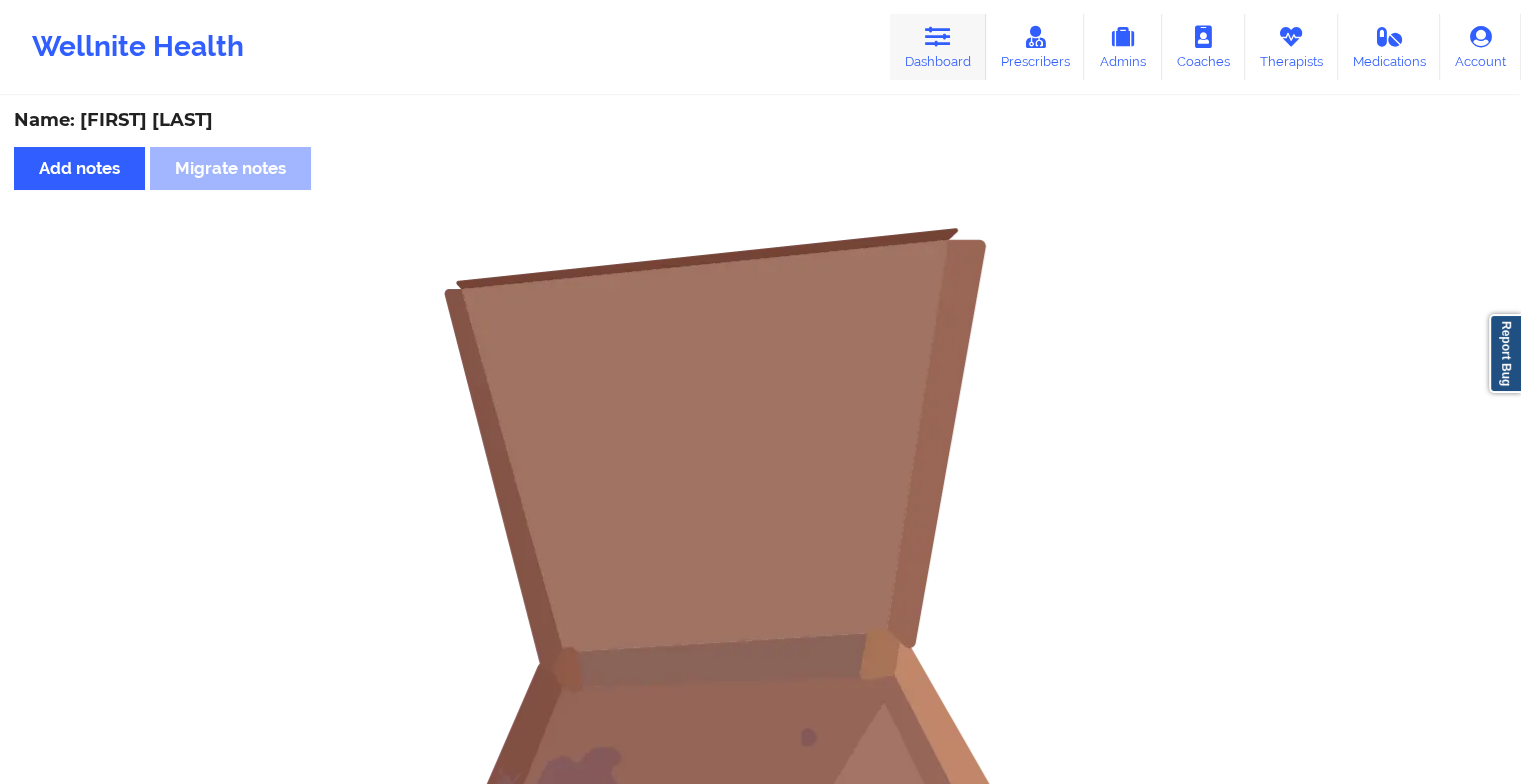click at bounding box center (938, 37) 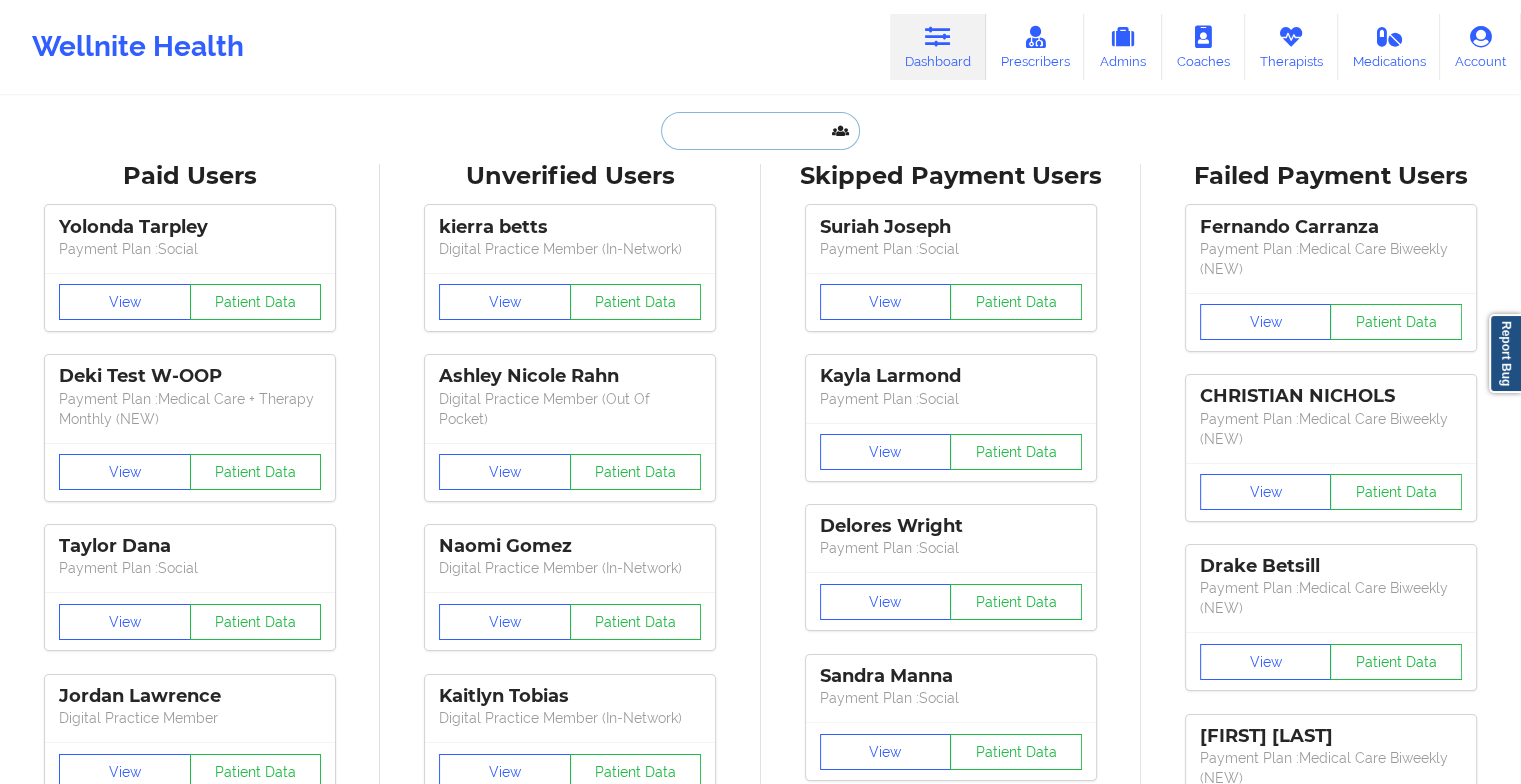 click at bounding box center (760, 131) 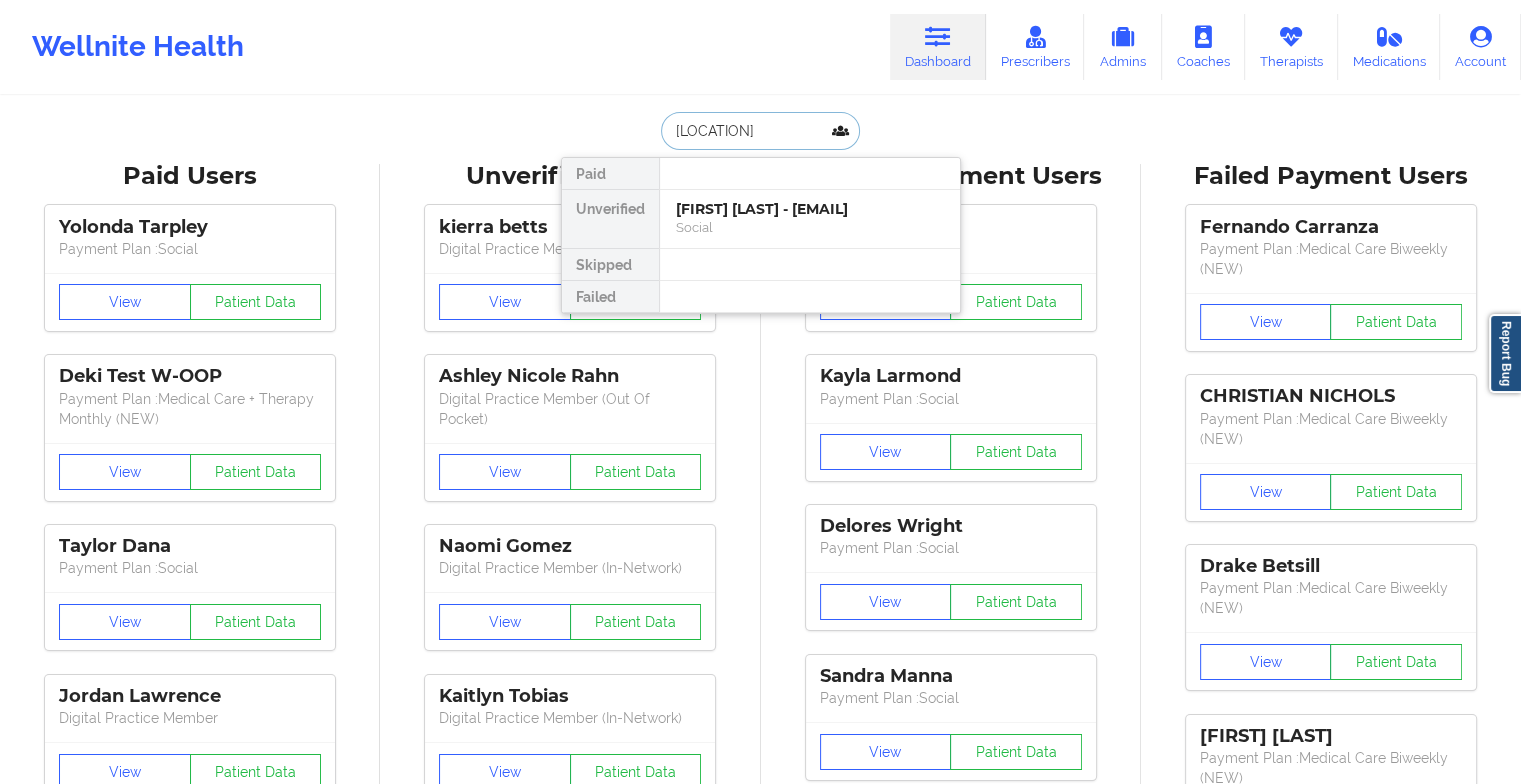 type on "[FIRST] [LAST]" 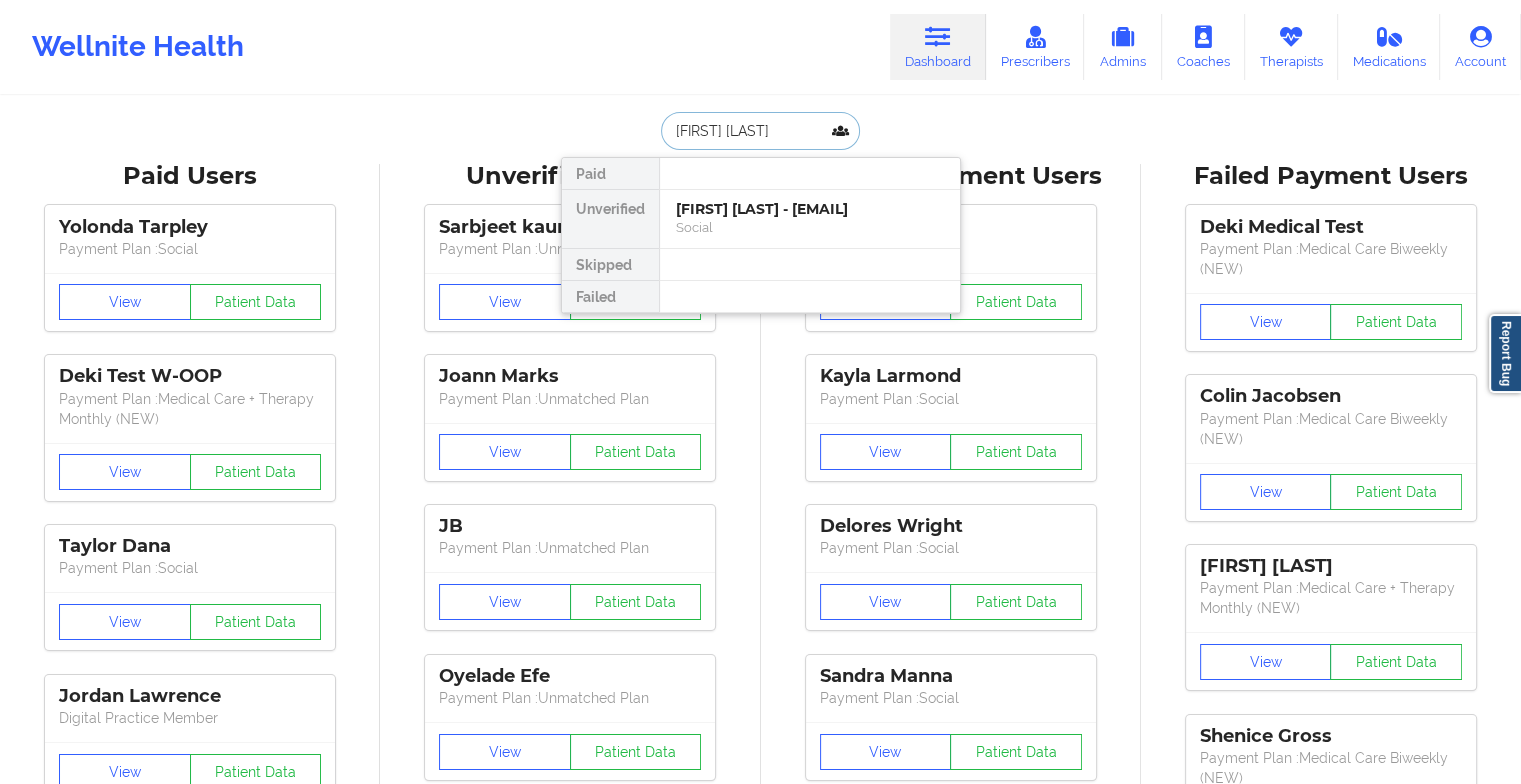 click on "[FIRST] [LAST] - [EMAIL]" at bounding box center (810, 209) 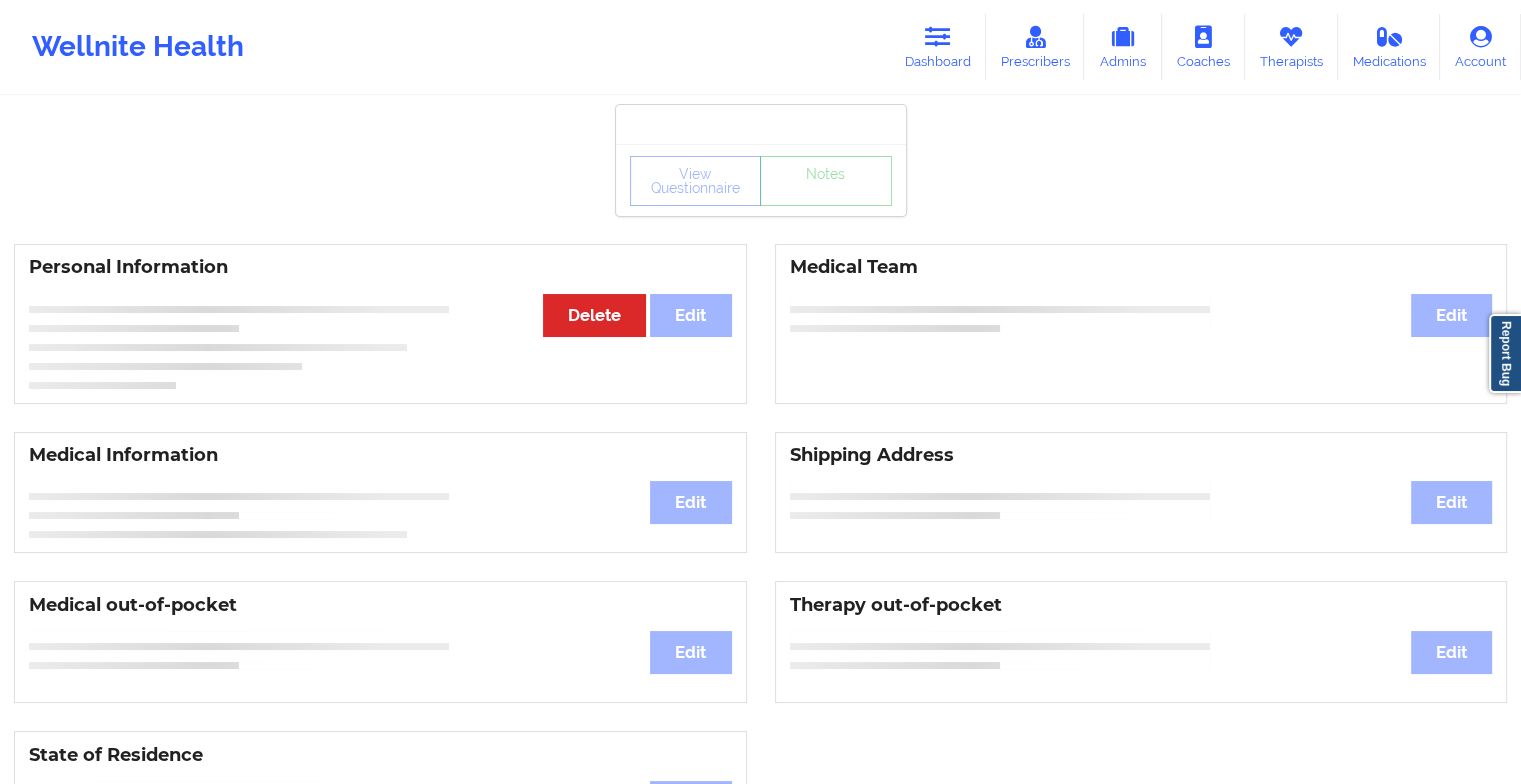 click on "View Questionnaire Notes" at bounding box center [761, 180] 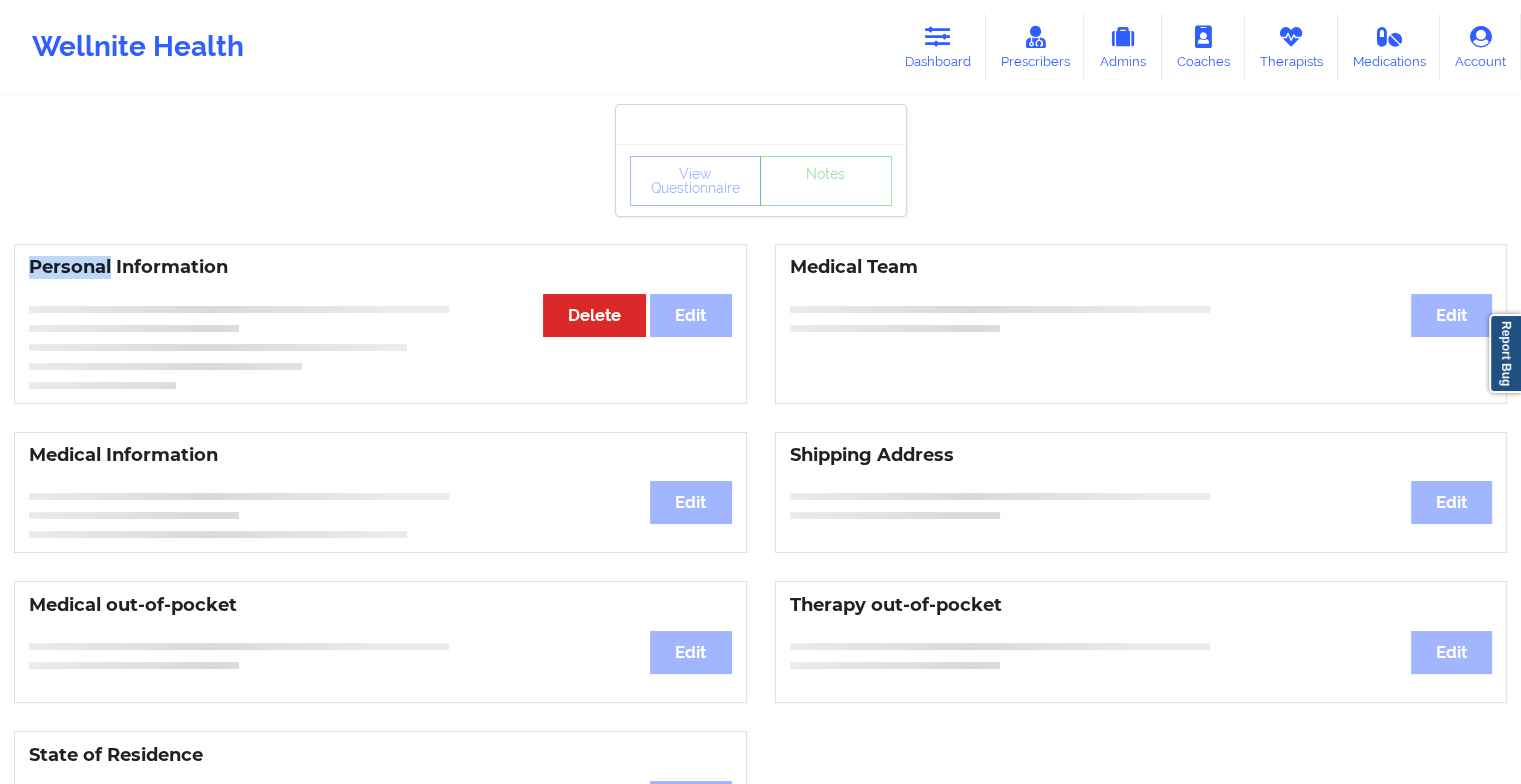 click on "View Questionnaire Notes" at bounding box center (761, 180) 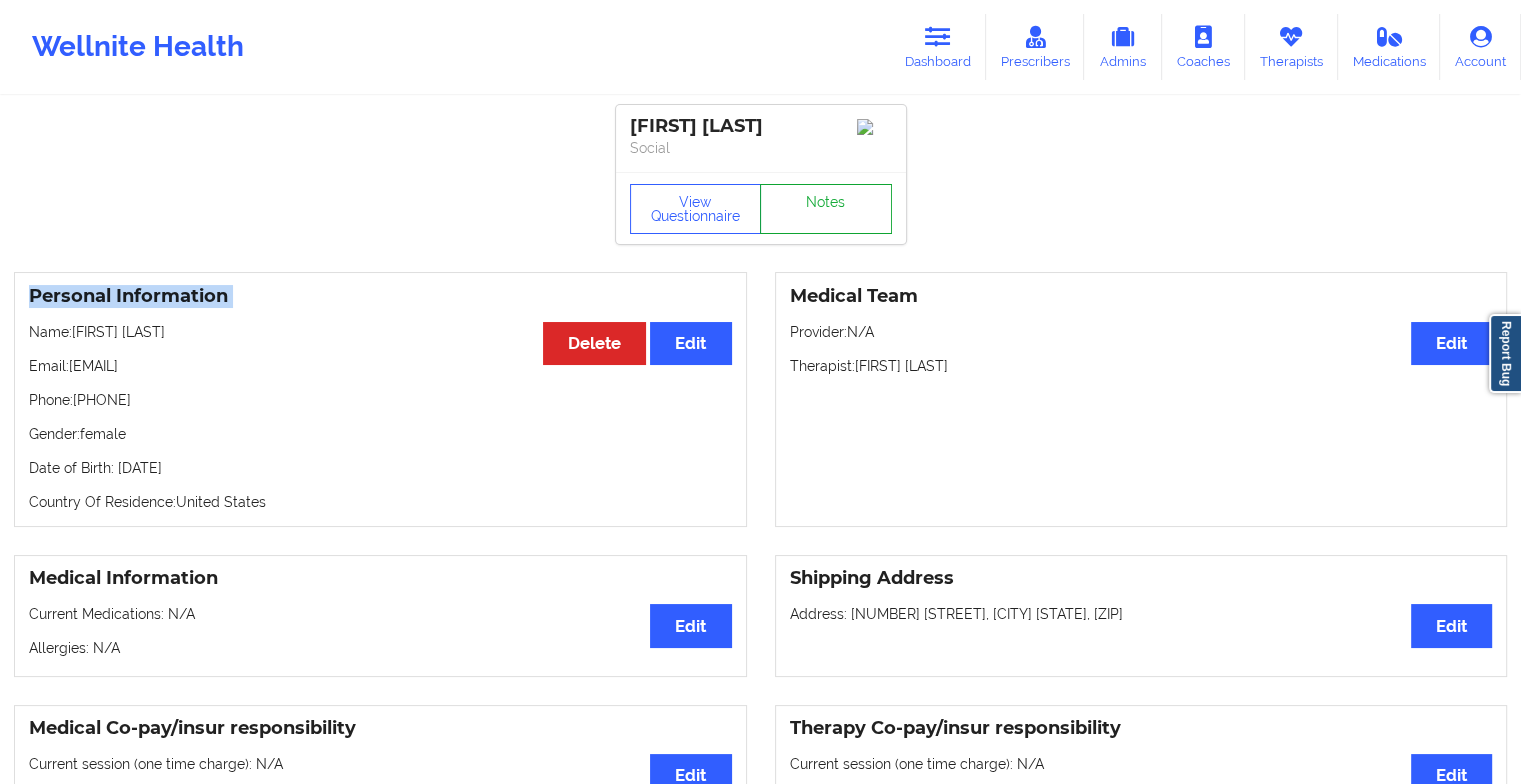 click on "Notes" at bounding box center (826, 209) 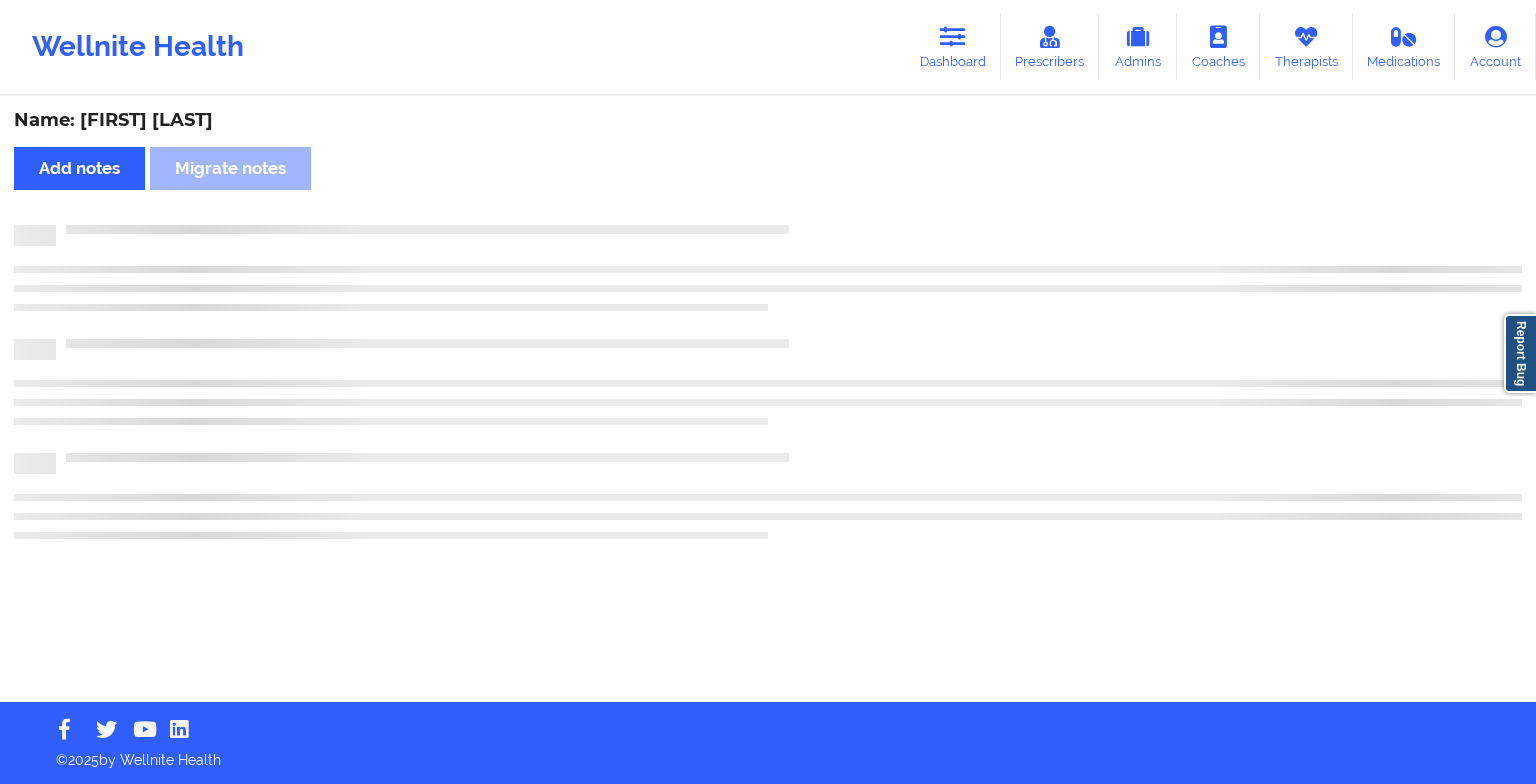 click on "Name: [FIRST] [LAST] Add notes Migrate notes" at bounding box center [768, 400] 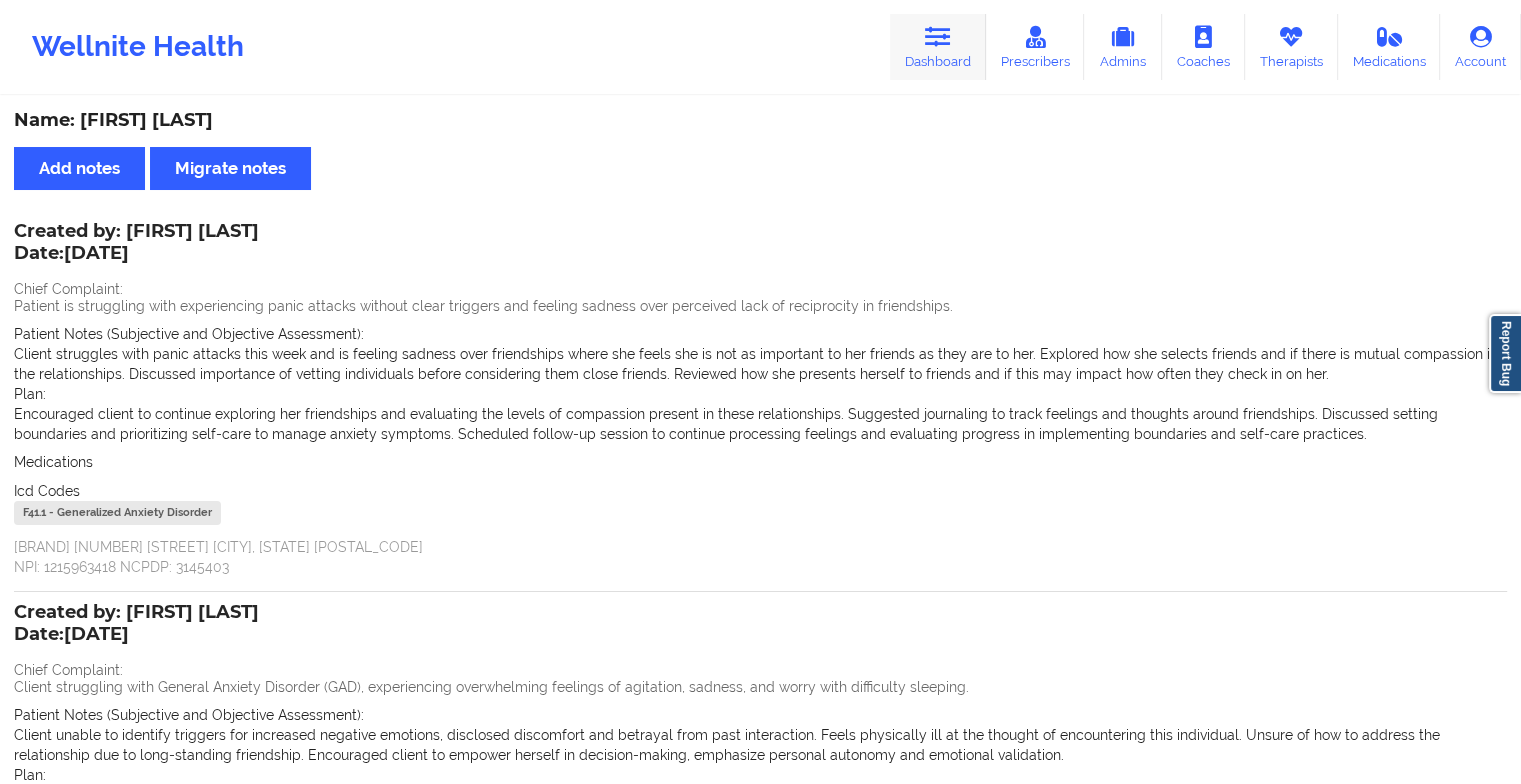click on "Dashboard" at bounding box center (938, 47) 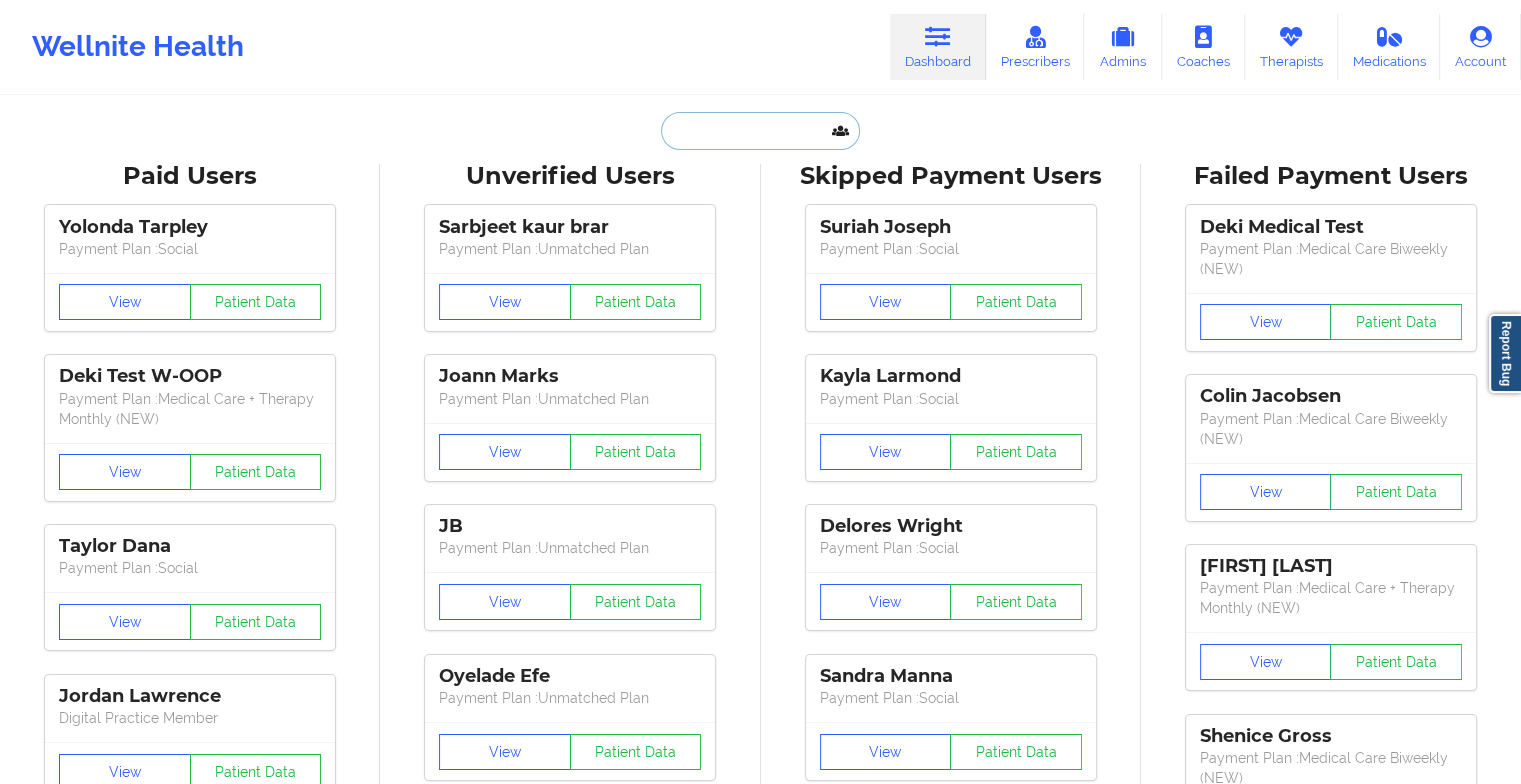 click at bounding box center [760, 131] 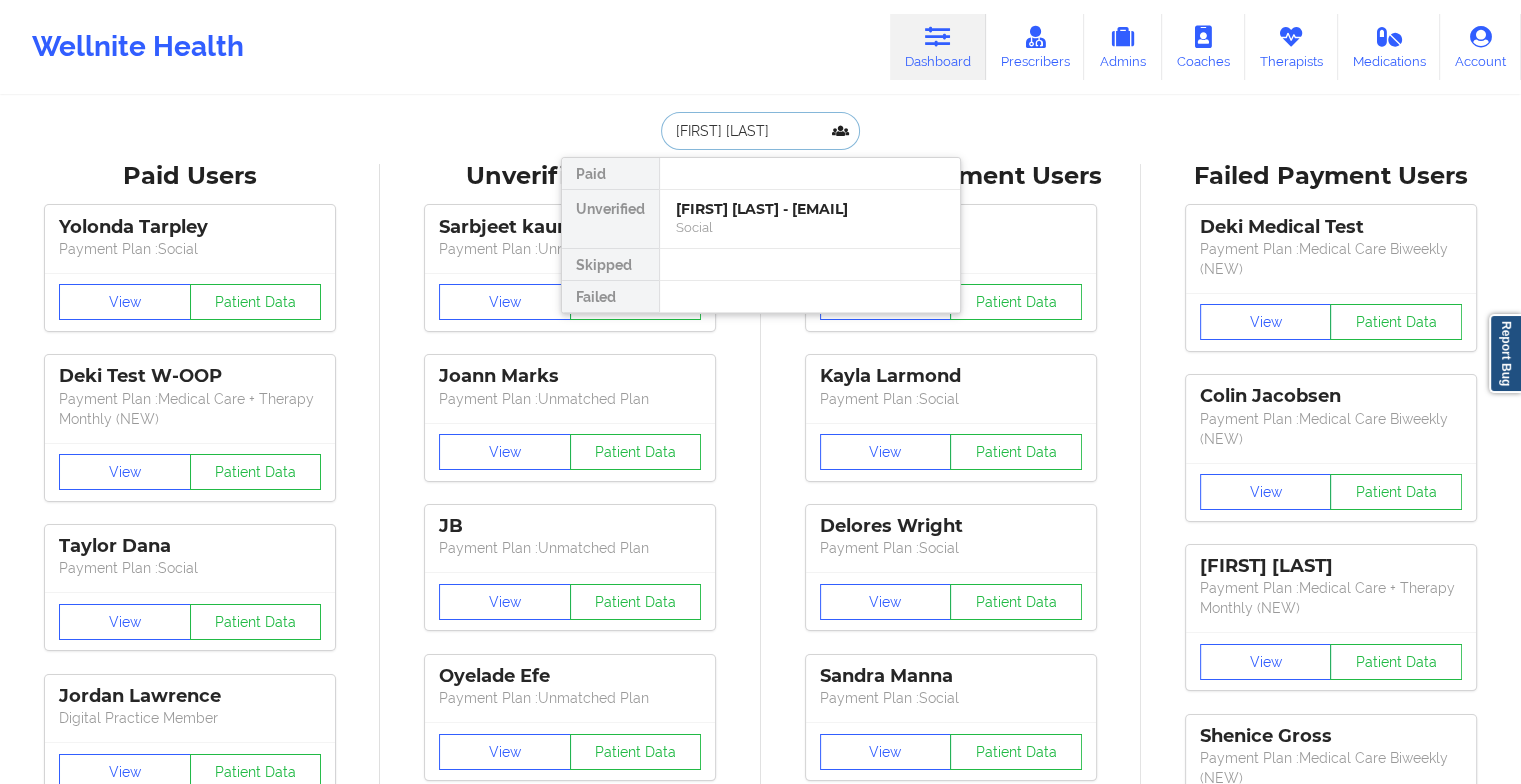type on "[FIRST] [LAST]" 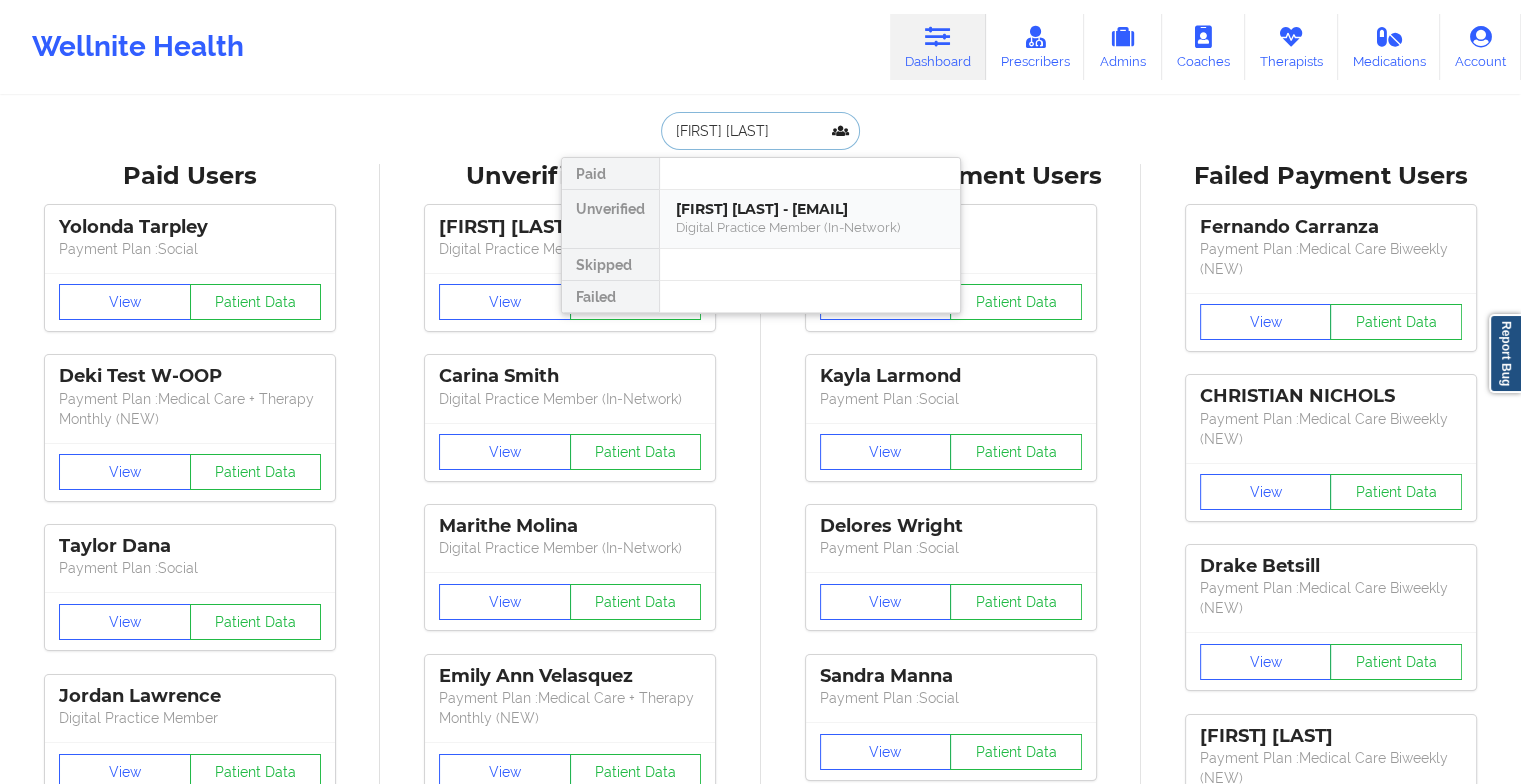 click on "[FIRST] [LAST] - [EMAIL]" at bounding box center [810, 209] 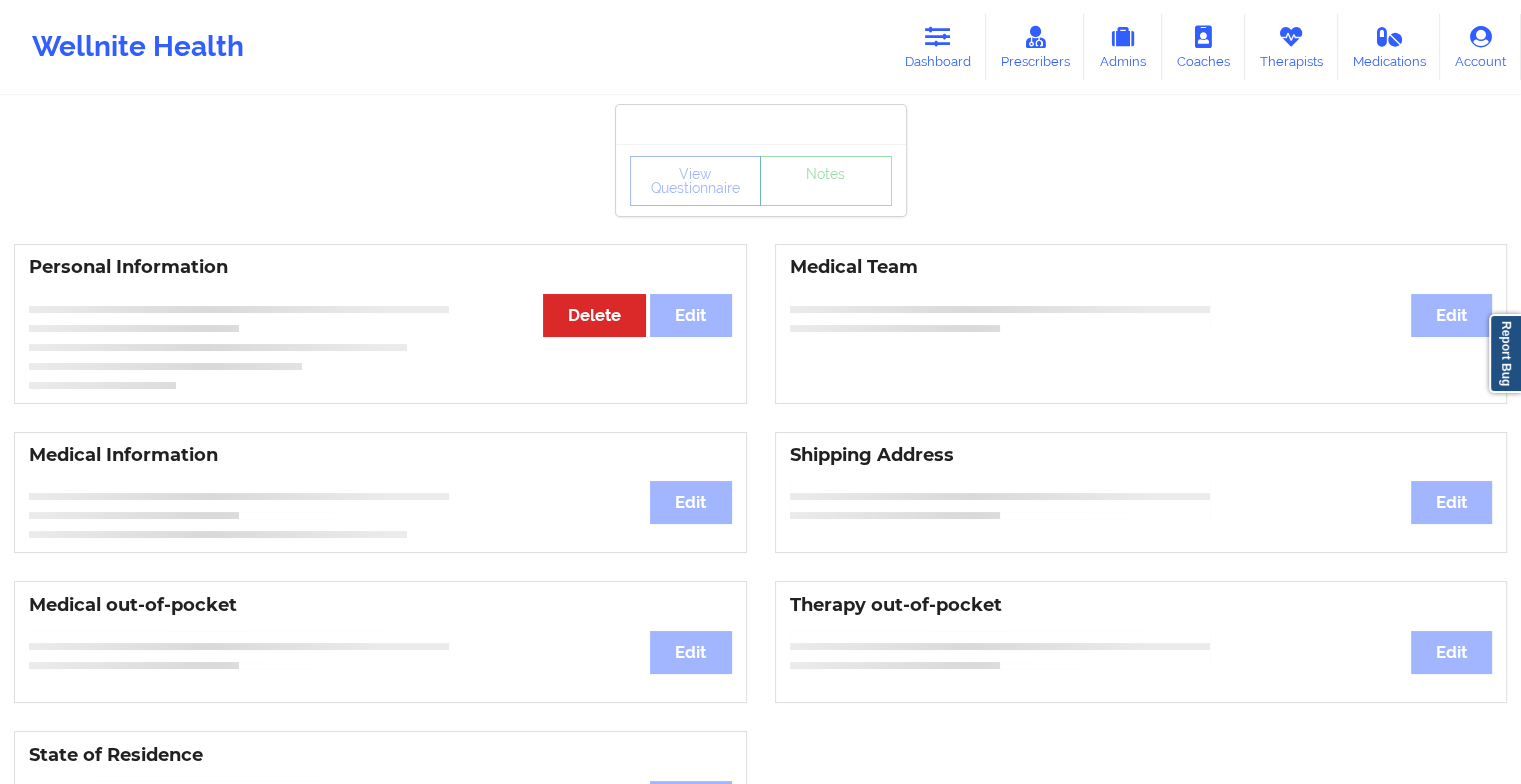 click on "View Questionnaire Notes" at bounding box center (761, 181) 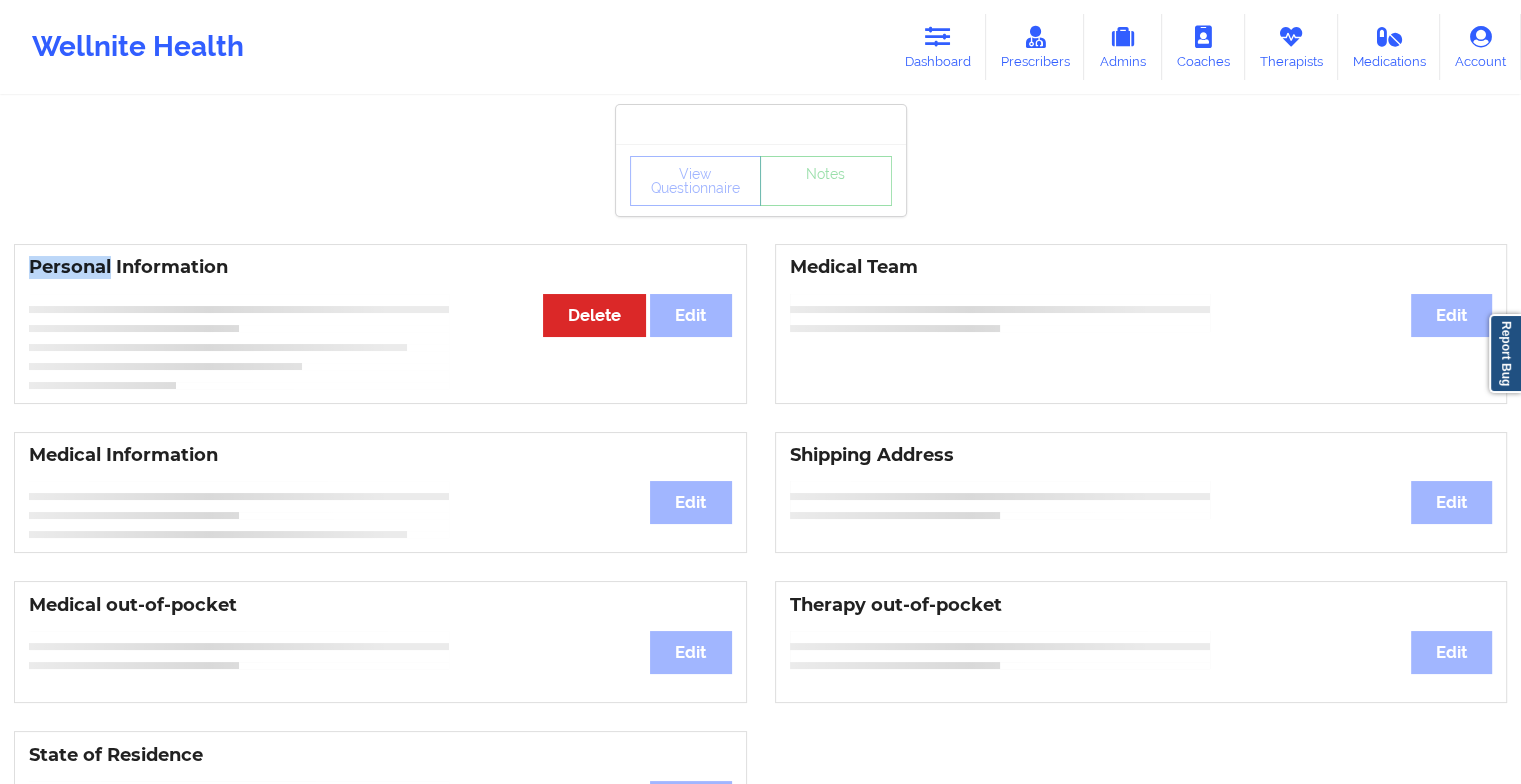 click on "View Questionnaire Notes" at bounding box center [761, 180] 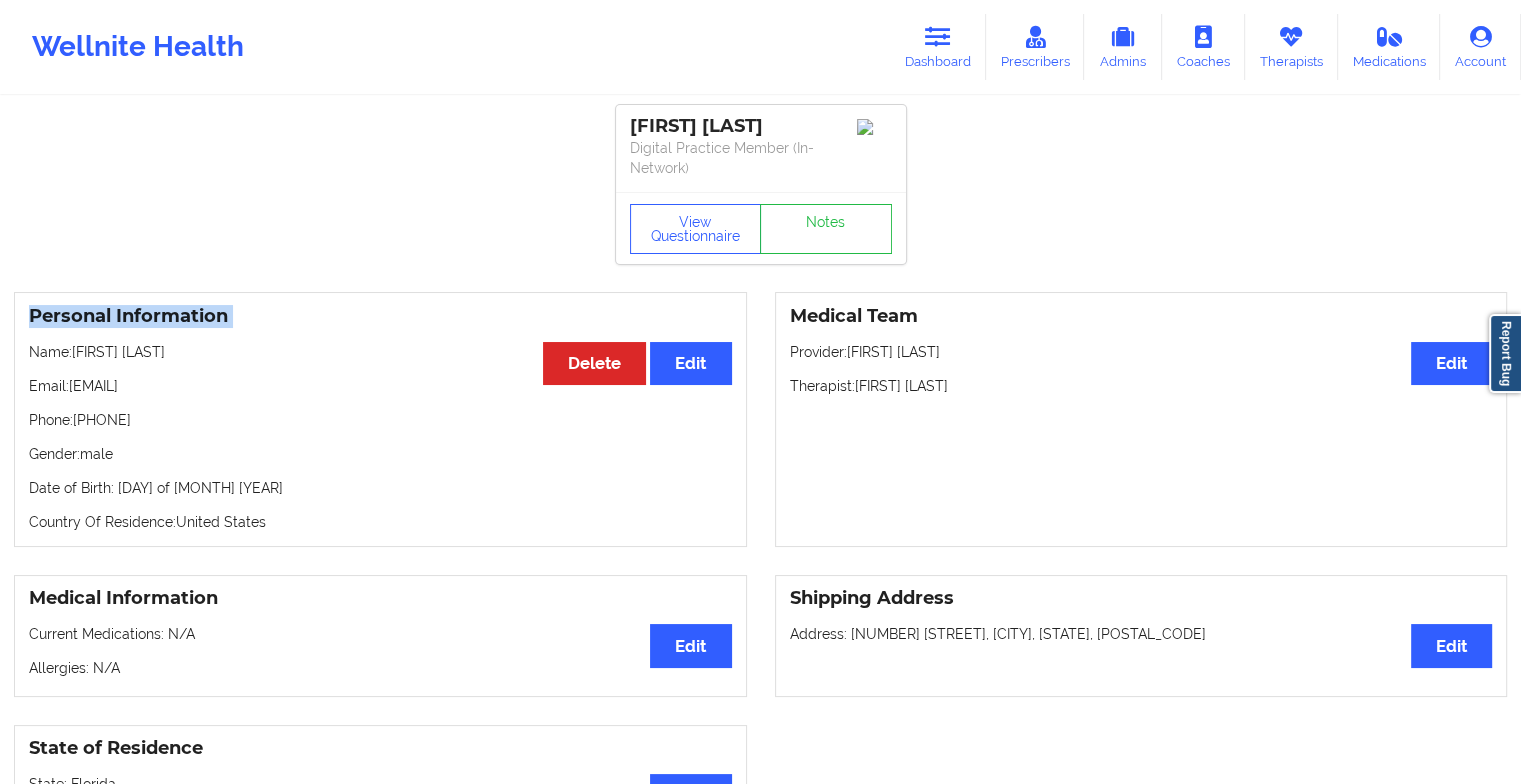 click on "View Questionnaire Notes" at bounding box center (761, 228) 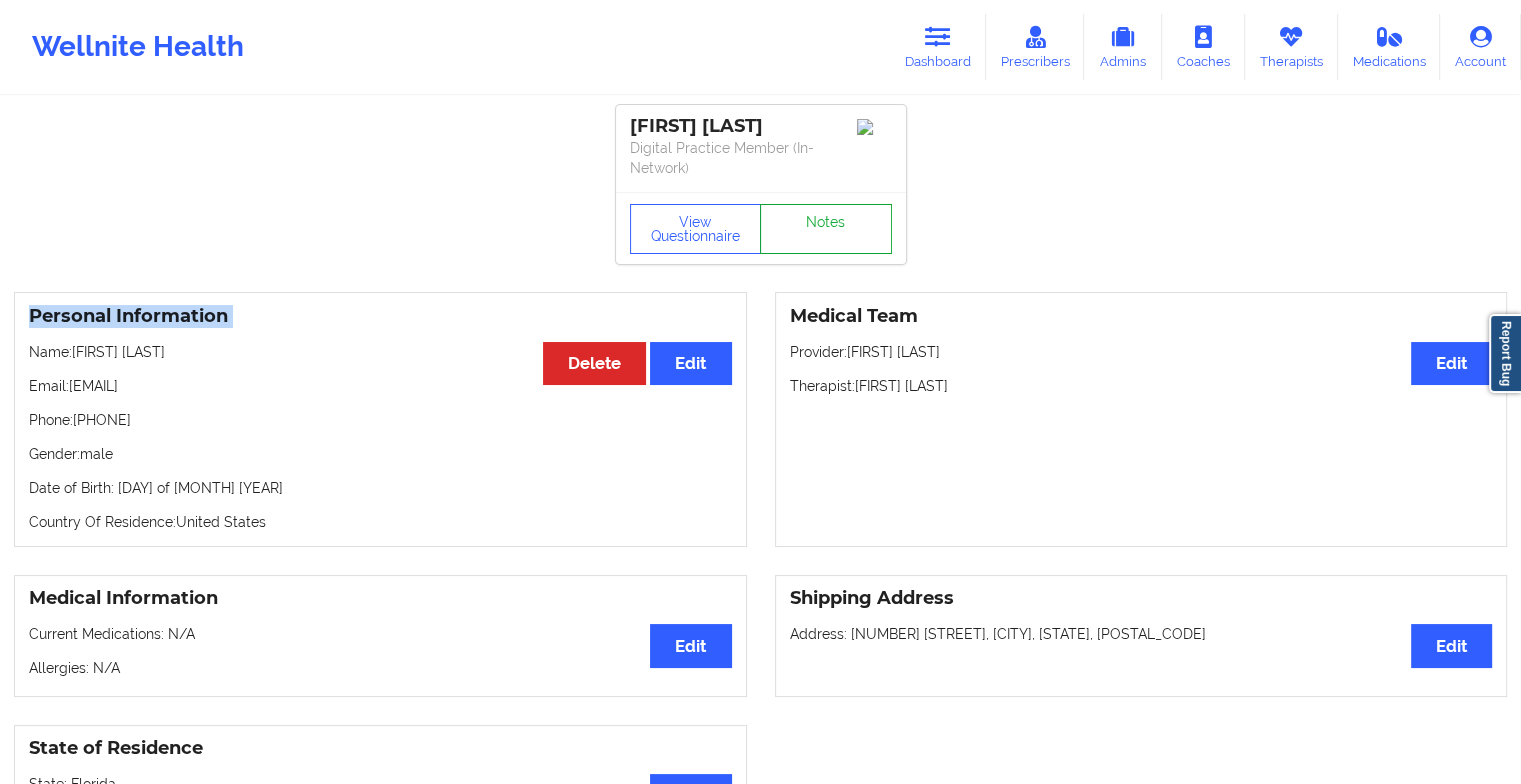 drag, startPoint x: 846, startPoint y: 200, endPoint x: 824, endPoint y: 235, distance: 41.340054 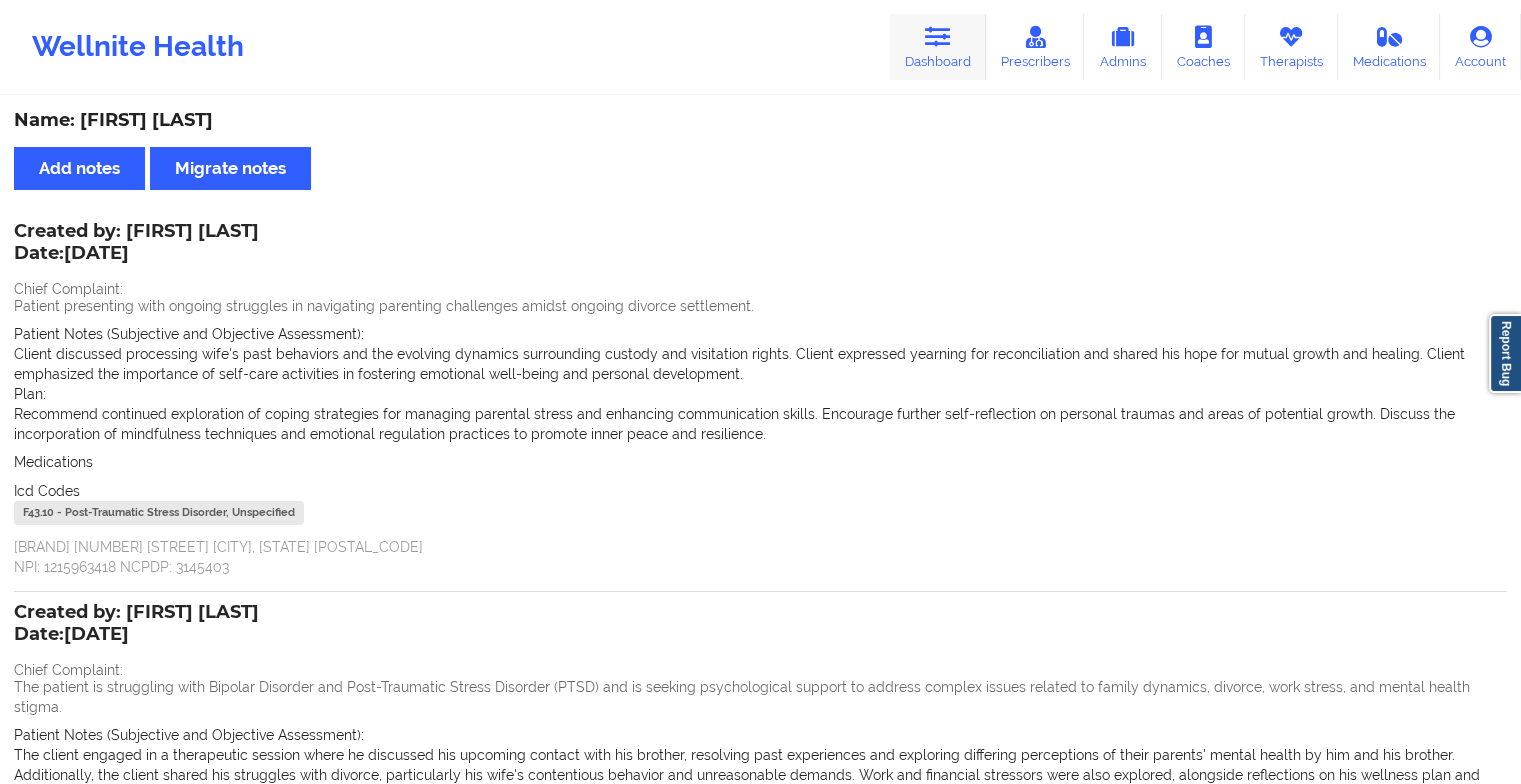 click on "Dashboard" at bounding box center (938, 47) 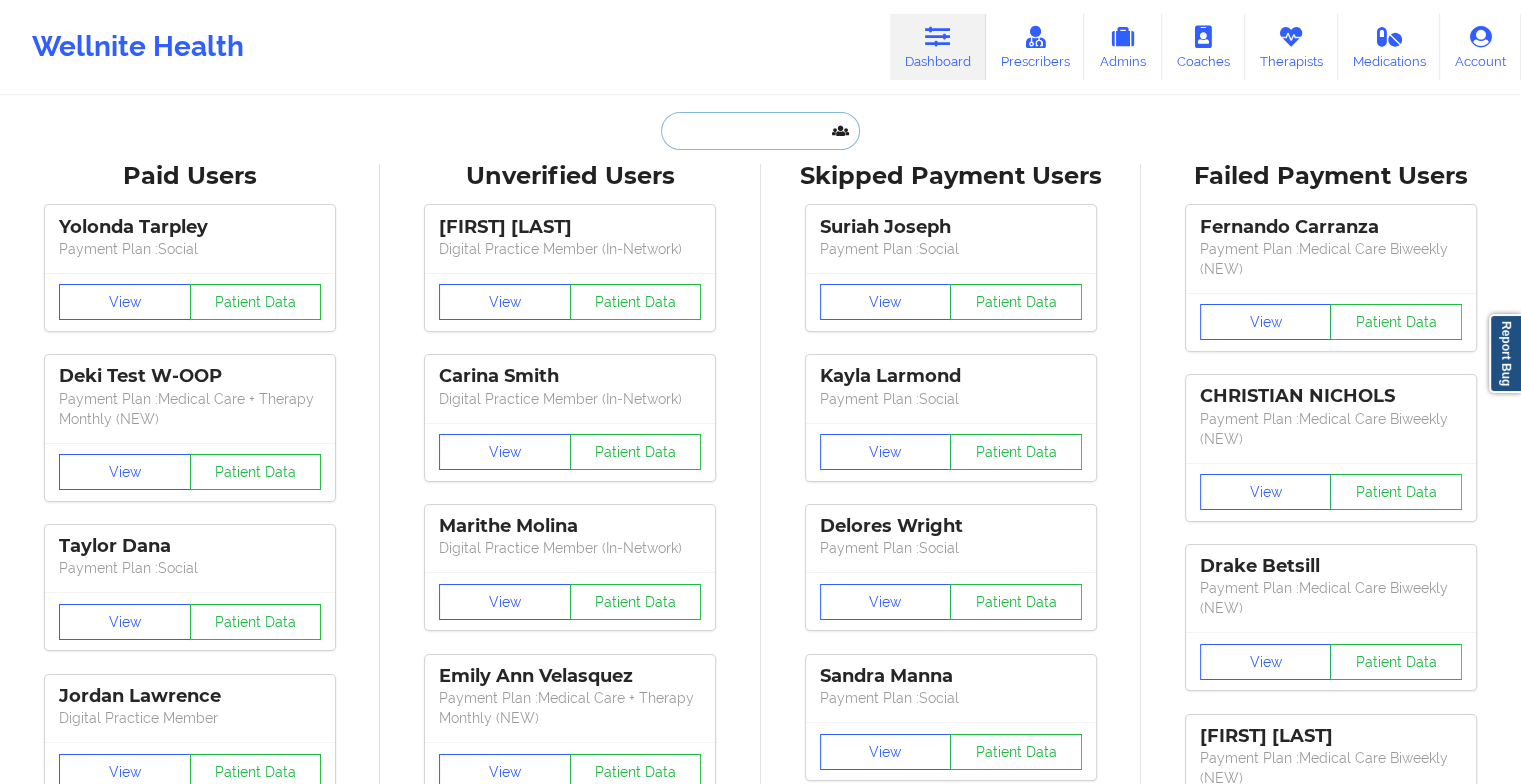 click at bounding box center [760, 131] 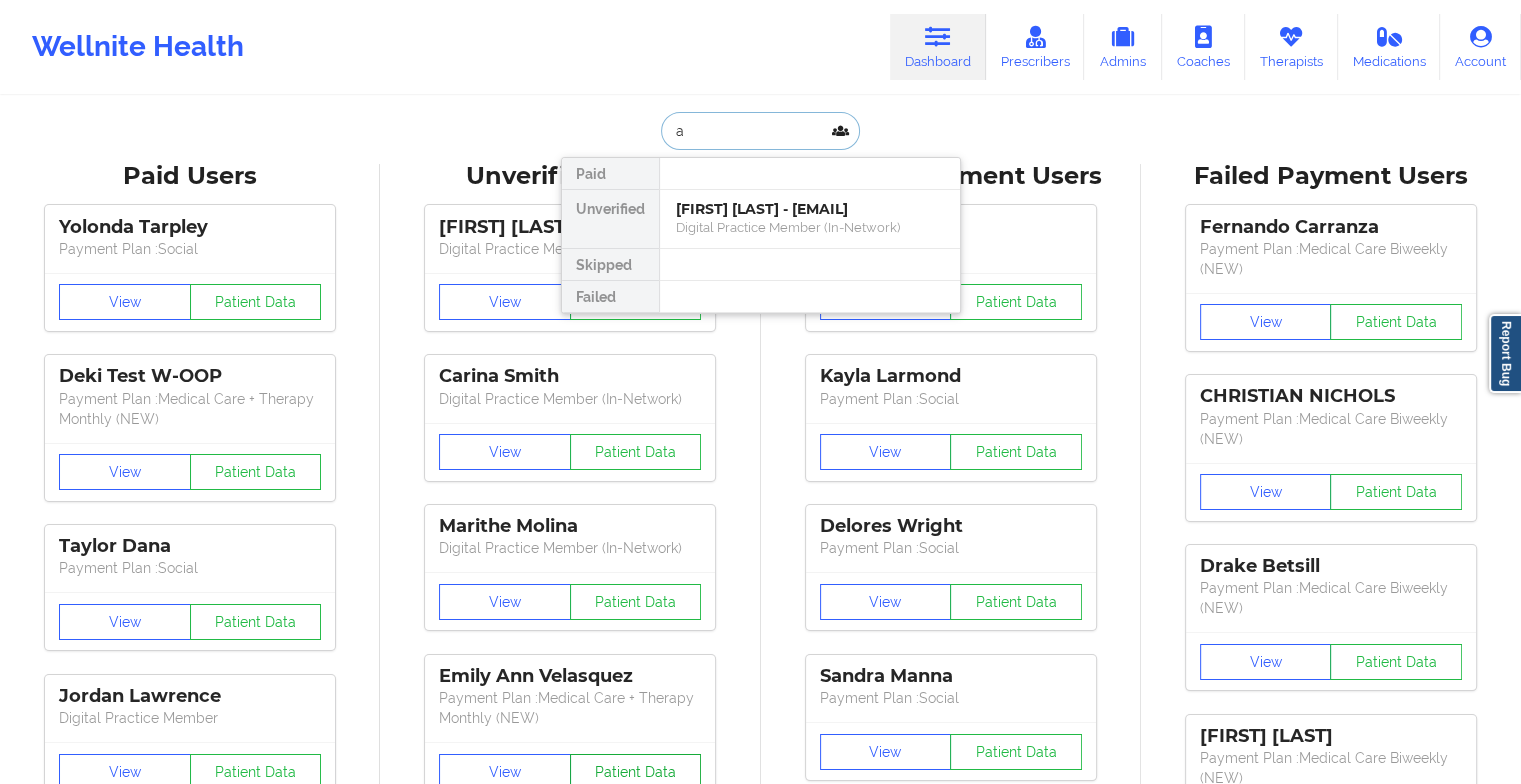 type on "a" 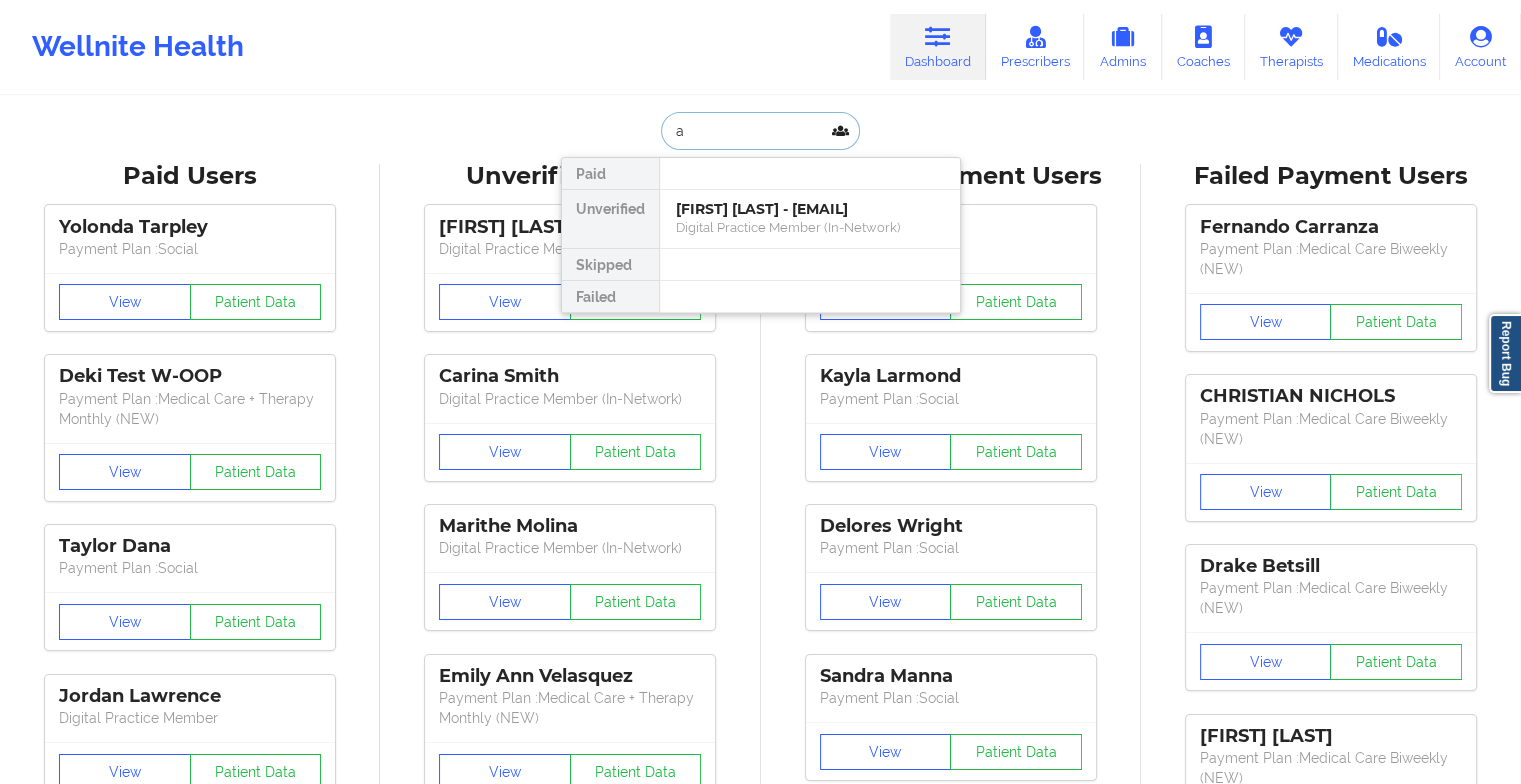 click on "a" at bounding box center (760, 131) 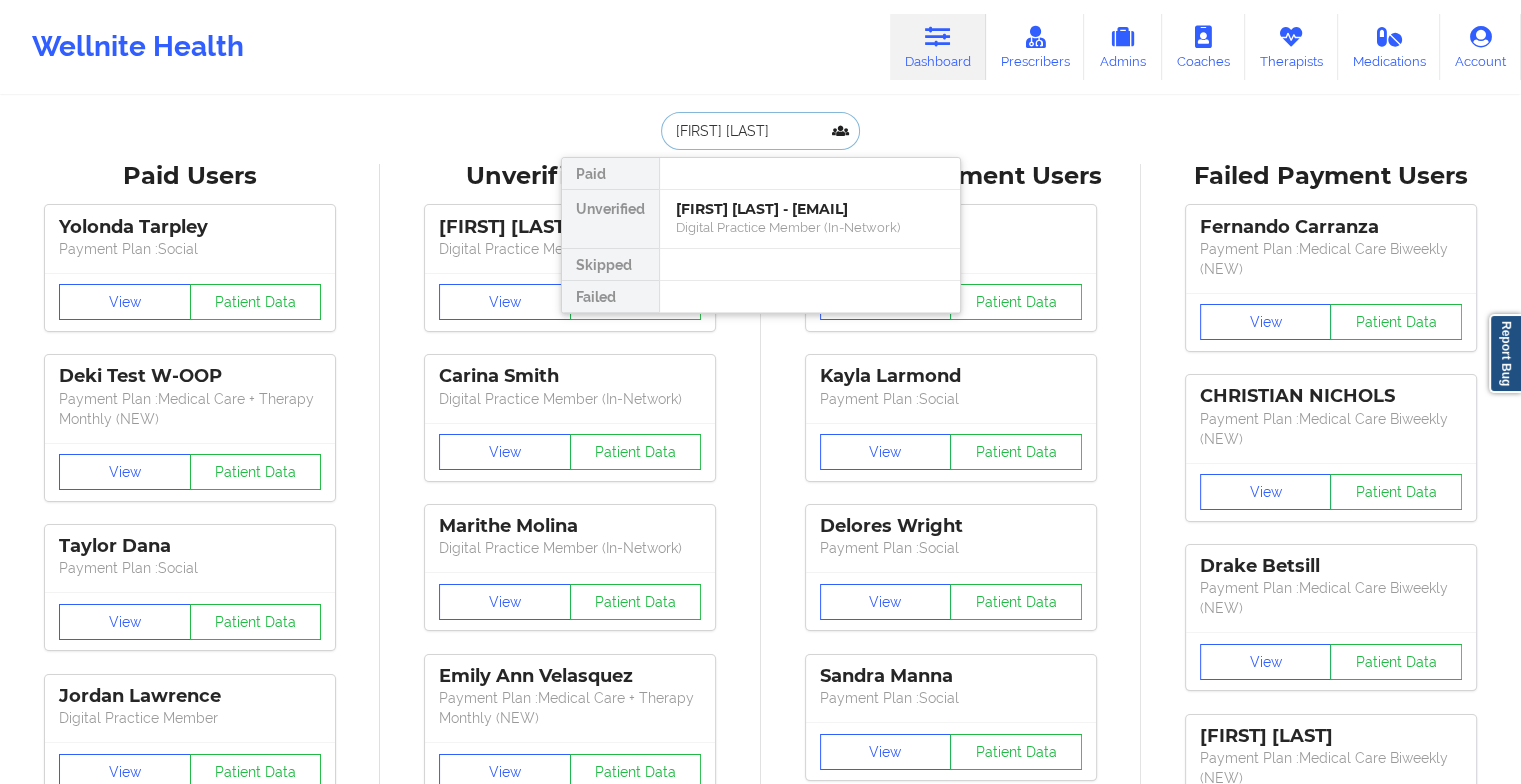 type on "[FIRST] [LAST]" 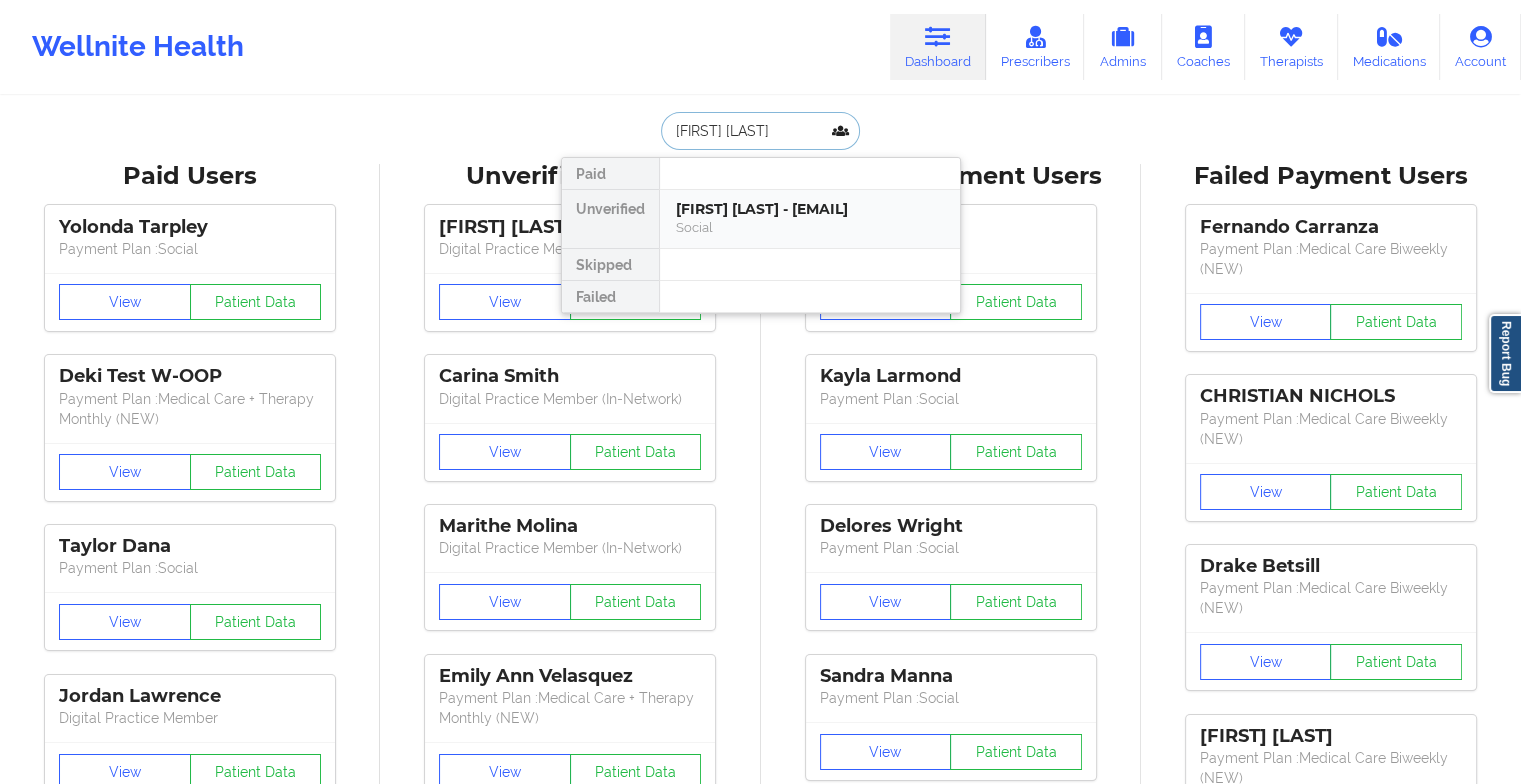 click on "[FIRST] [LAST] - [EMAIL]" at bounding box center [810, 209] 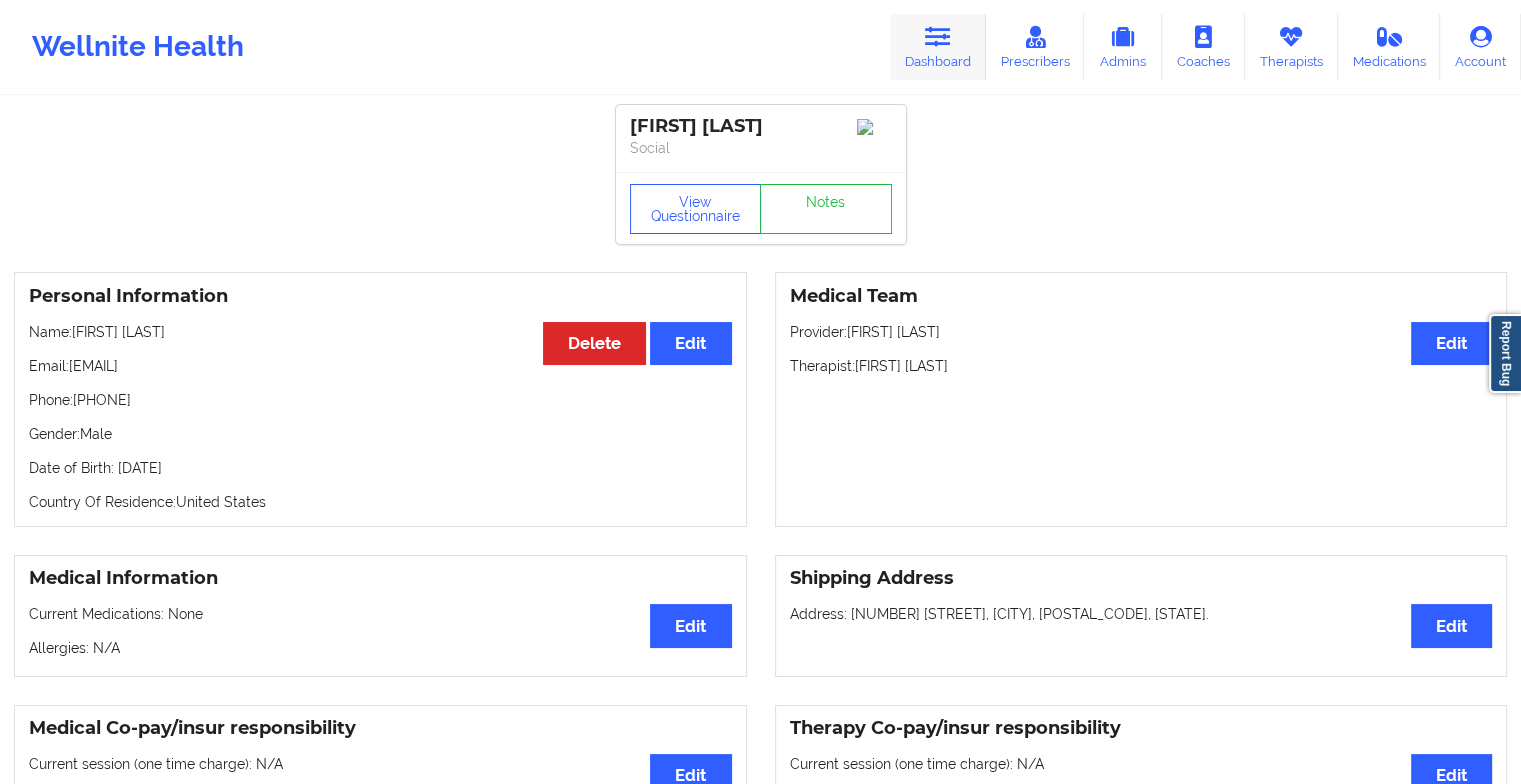 click on "Dashboard" at bounding box center [938, 47] 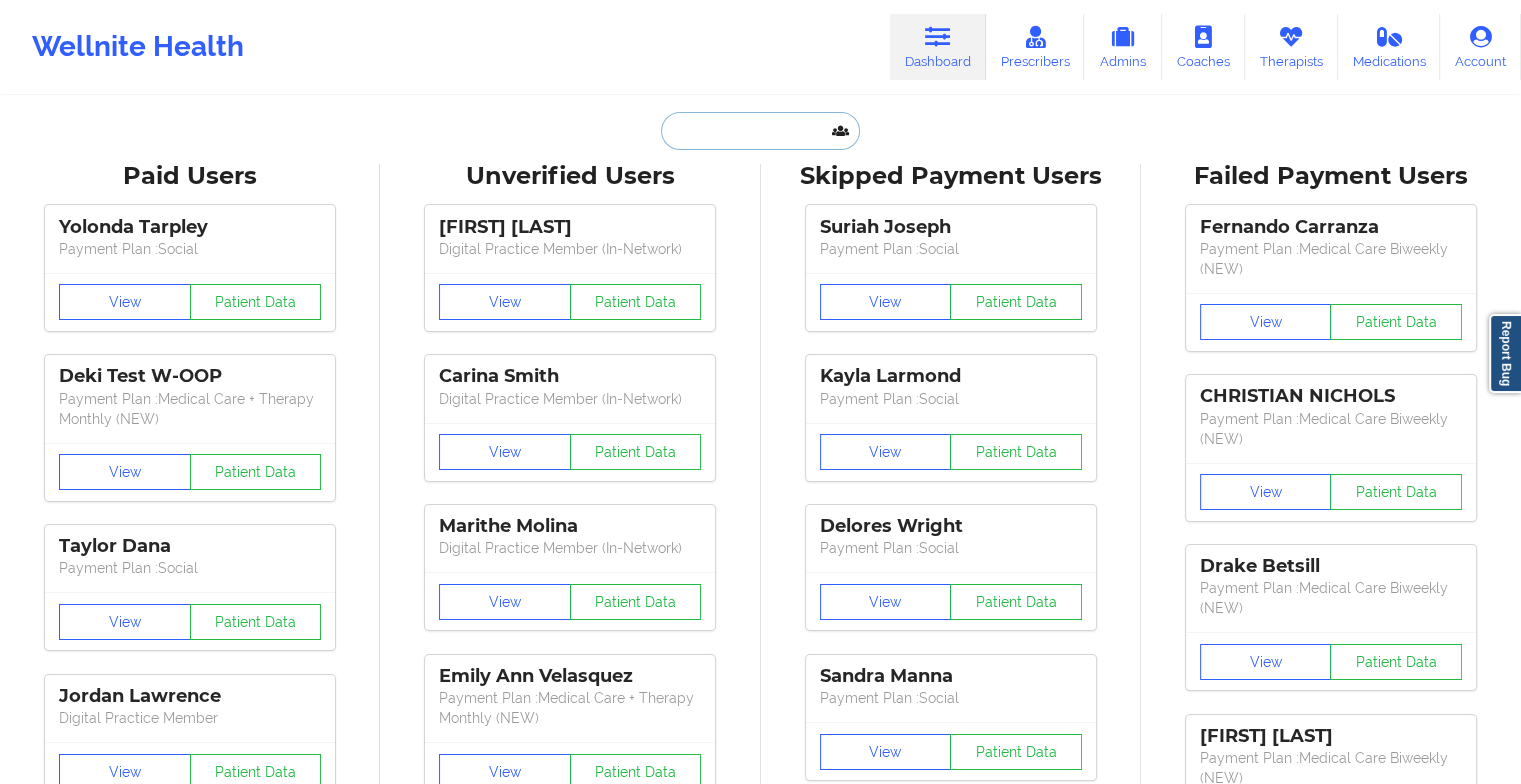 click at bounding box center [760, 131] 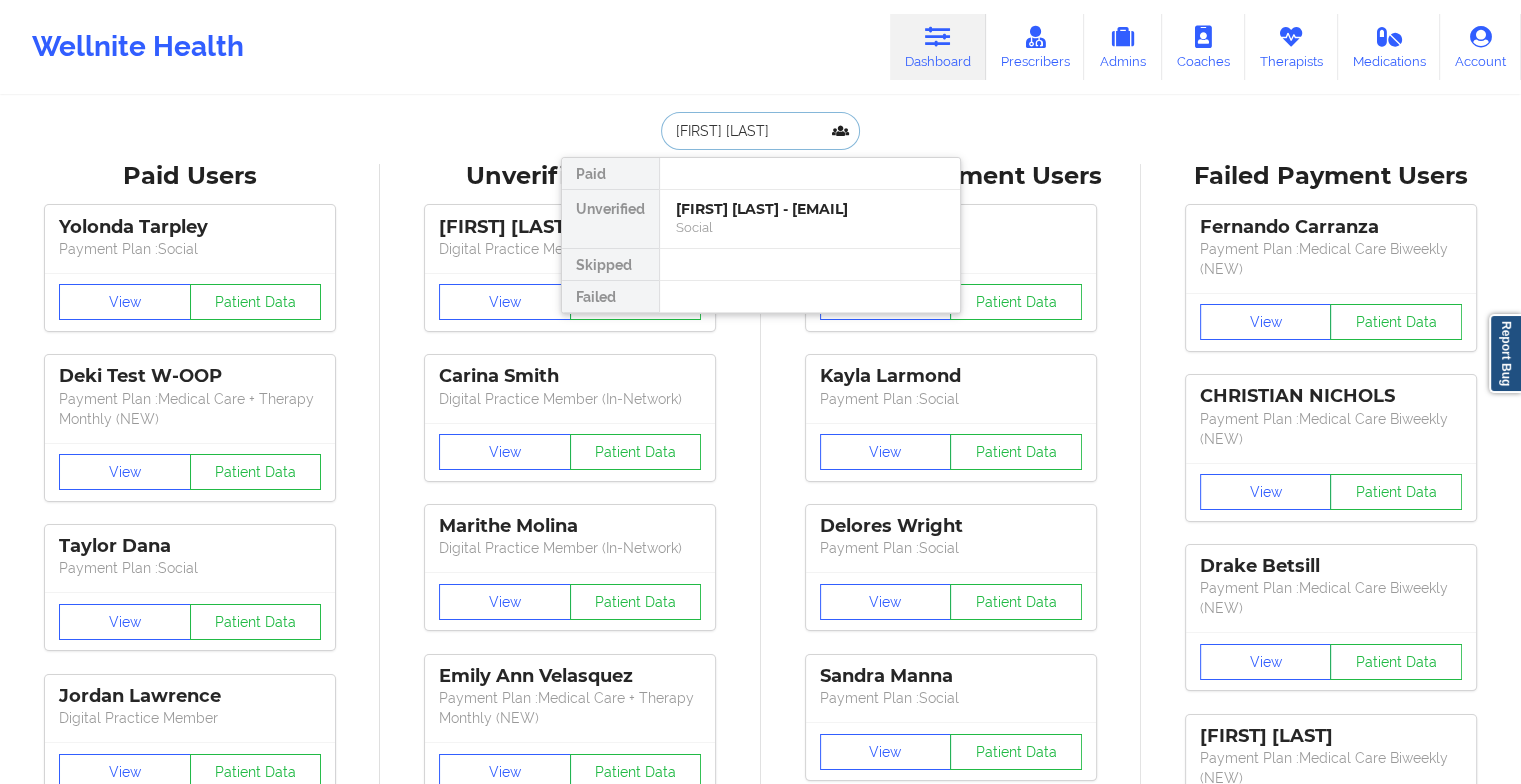 type on "[FIRST] [LAST]" 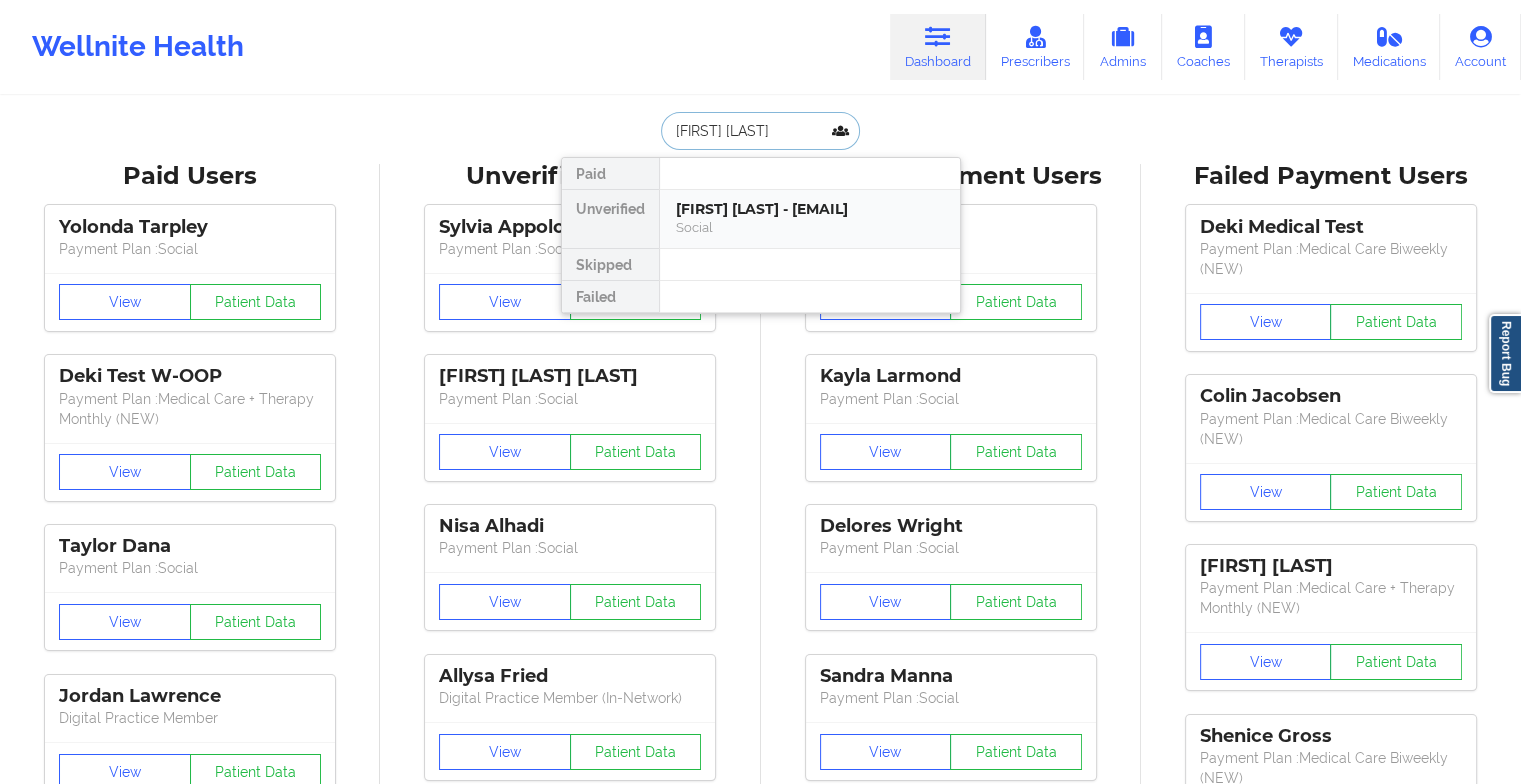 click on "[FIRST] [LAST] - [EMAIL]" at bounding box center (810, 209) 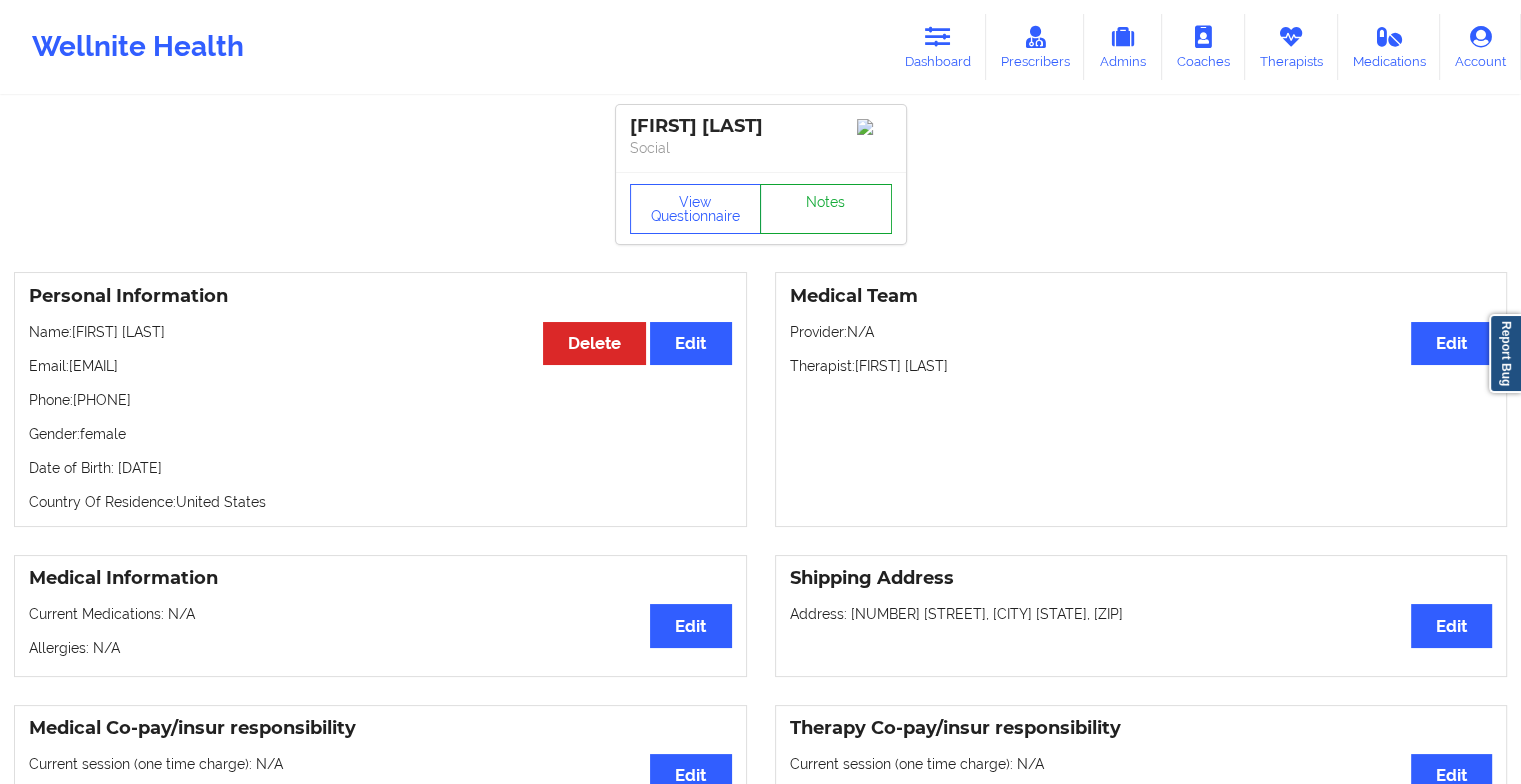 click on "Notes" at bounding box center (826, 209) 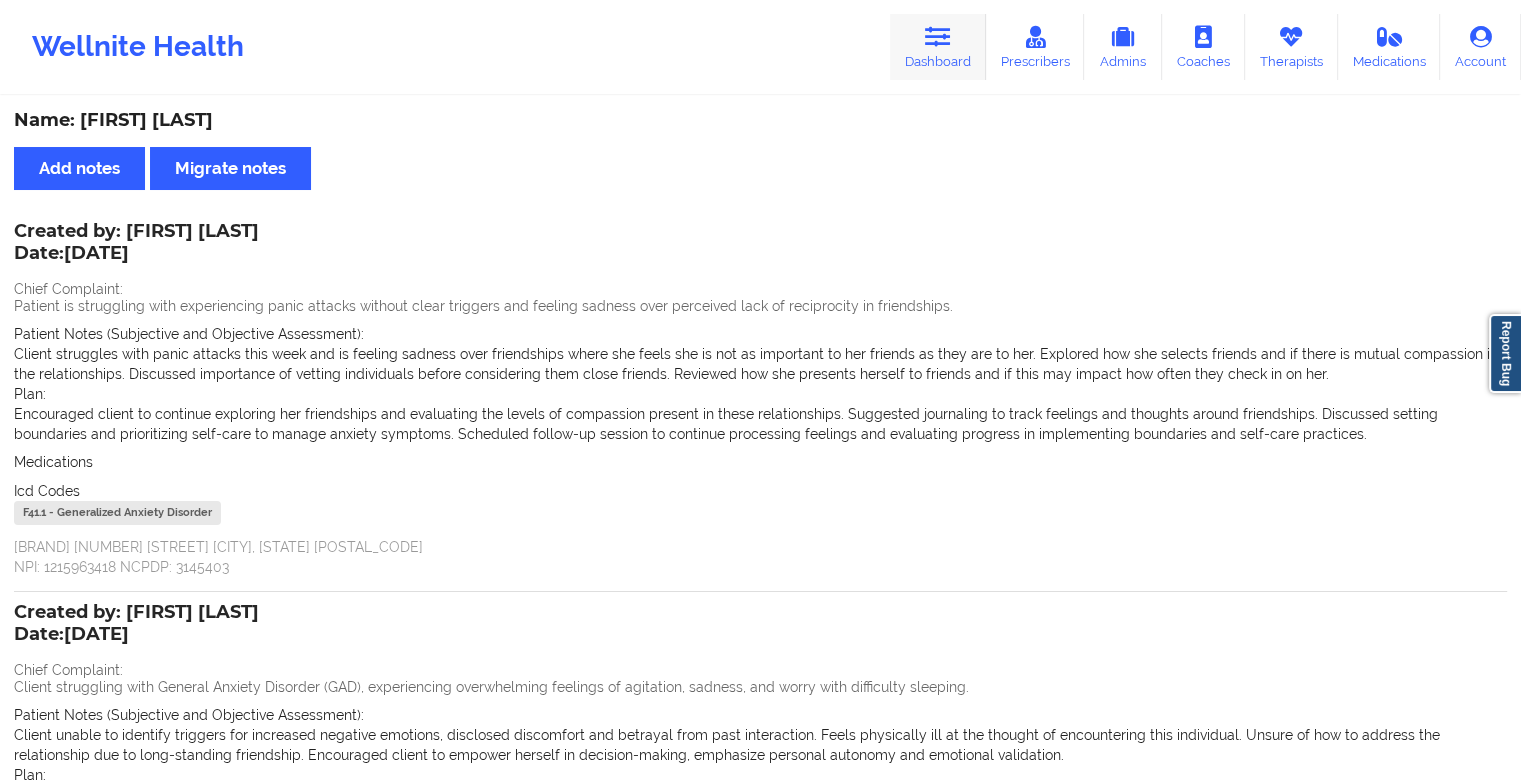 click on "Dashboard" at bounding box center (938, 47) 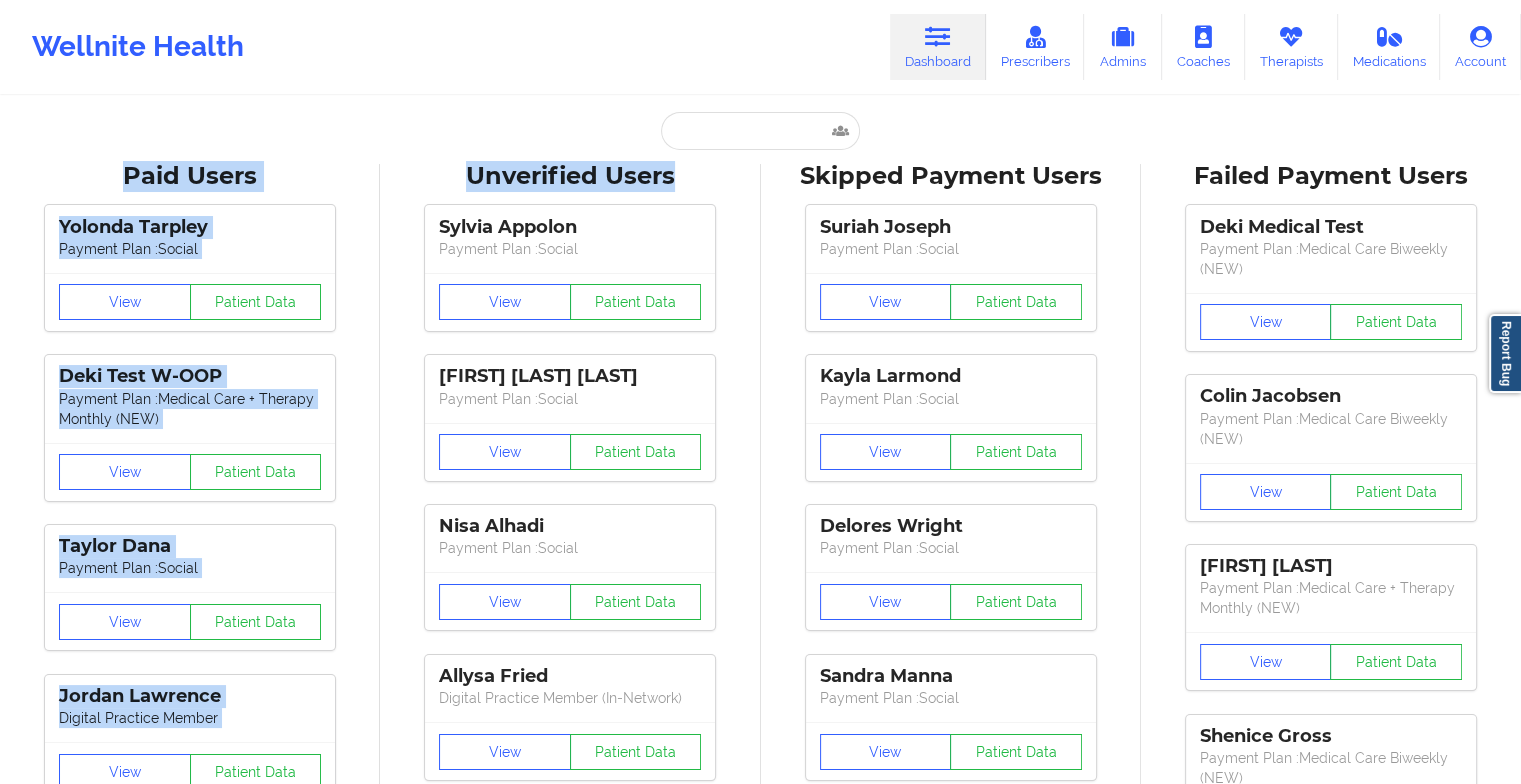 drag, startPoint x: 730, startPoint y: 153, endPoint x: 752, endPoint y: 123, distance: 37.202152 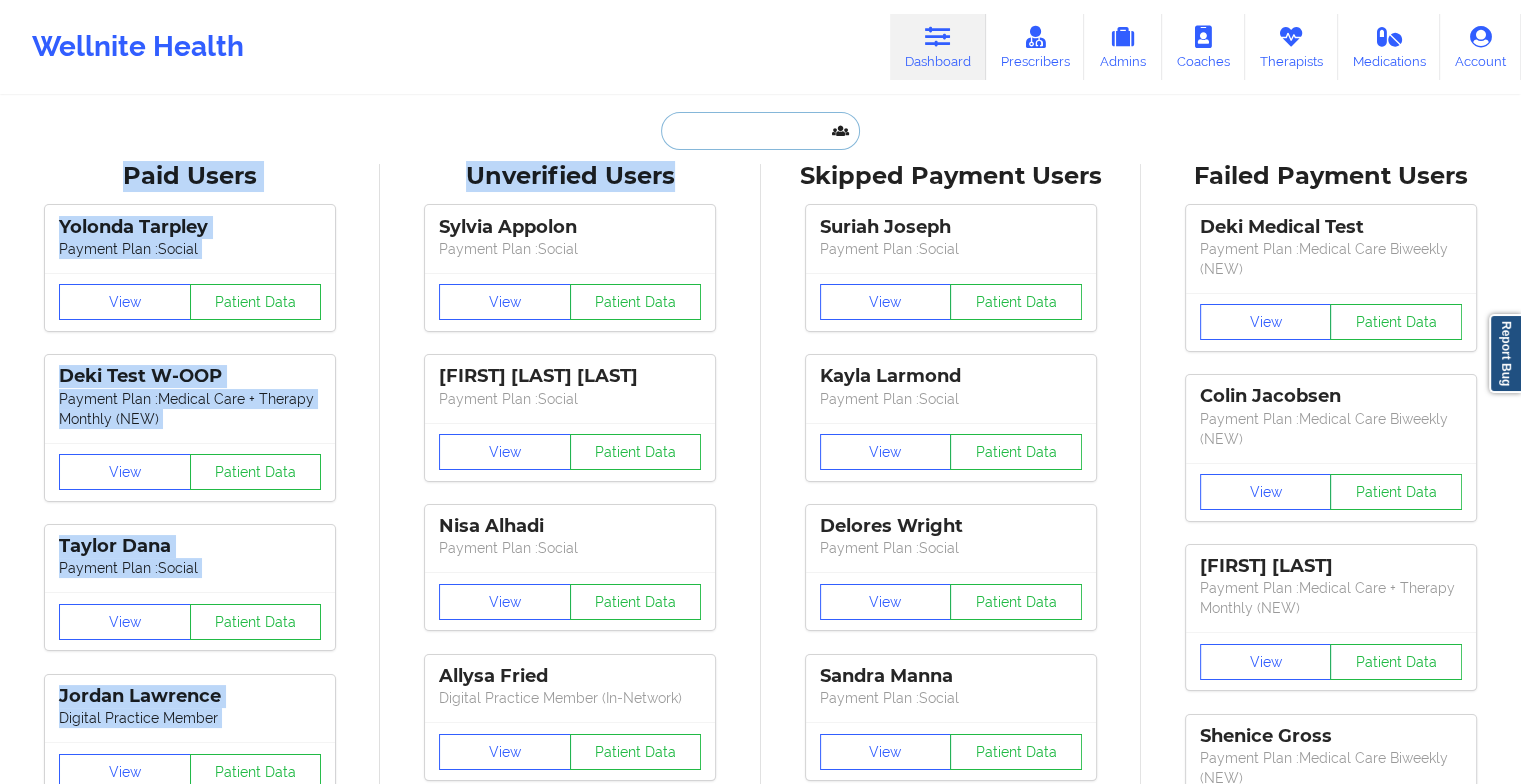 click at bounding box center (760, 131) 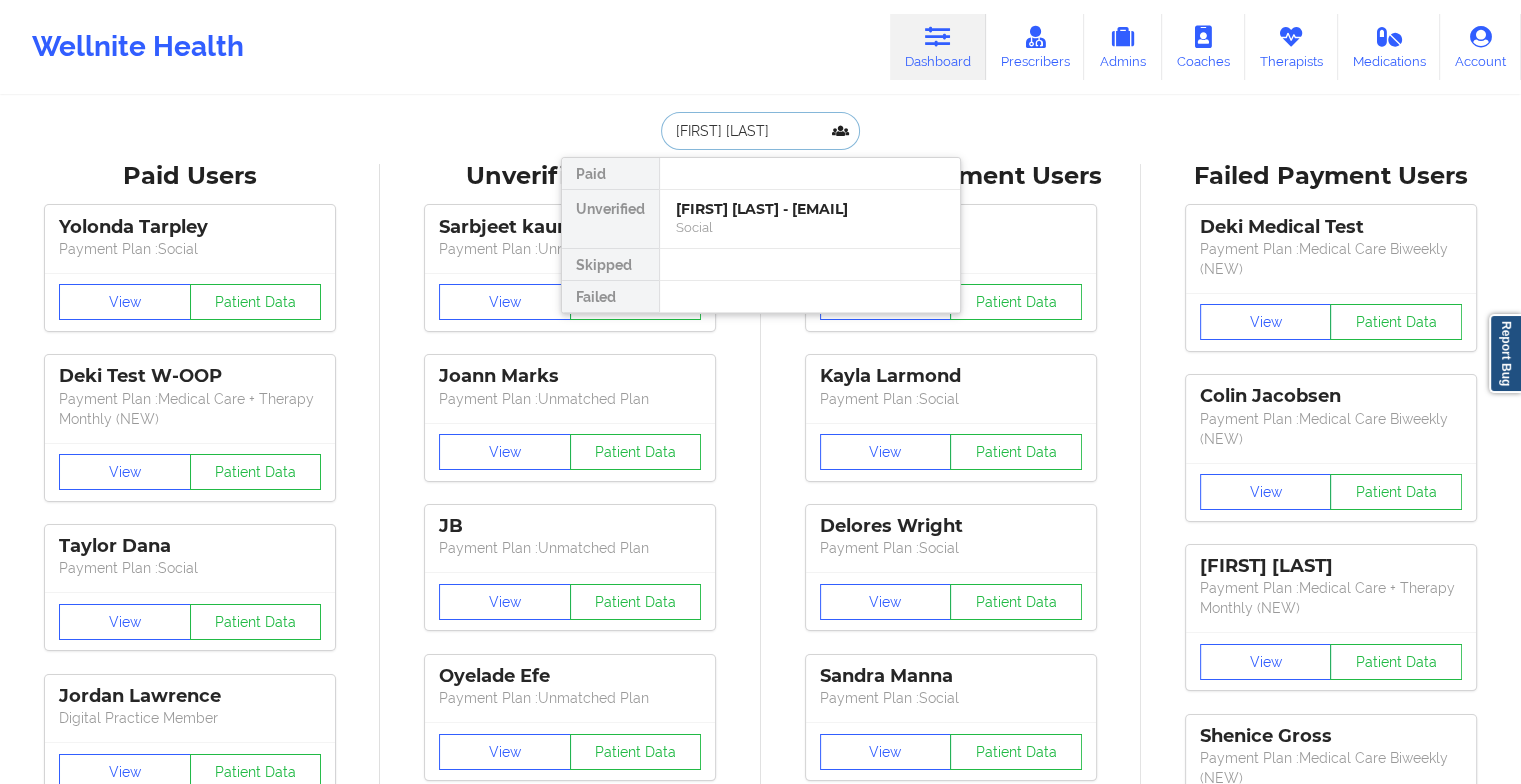 type on "[FIRST] [LAST]" 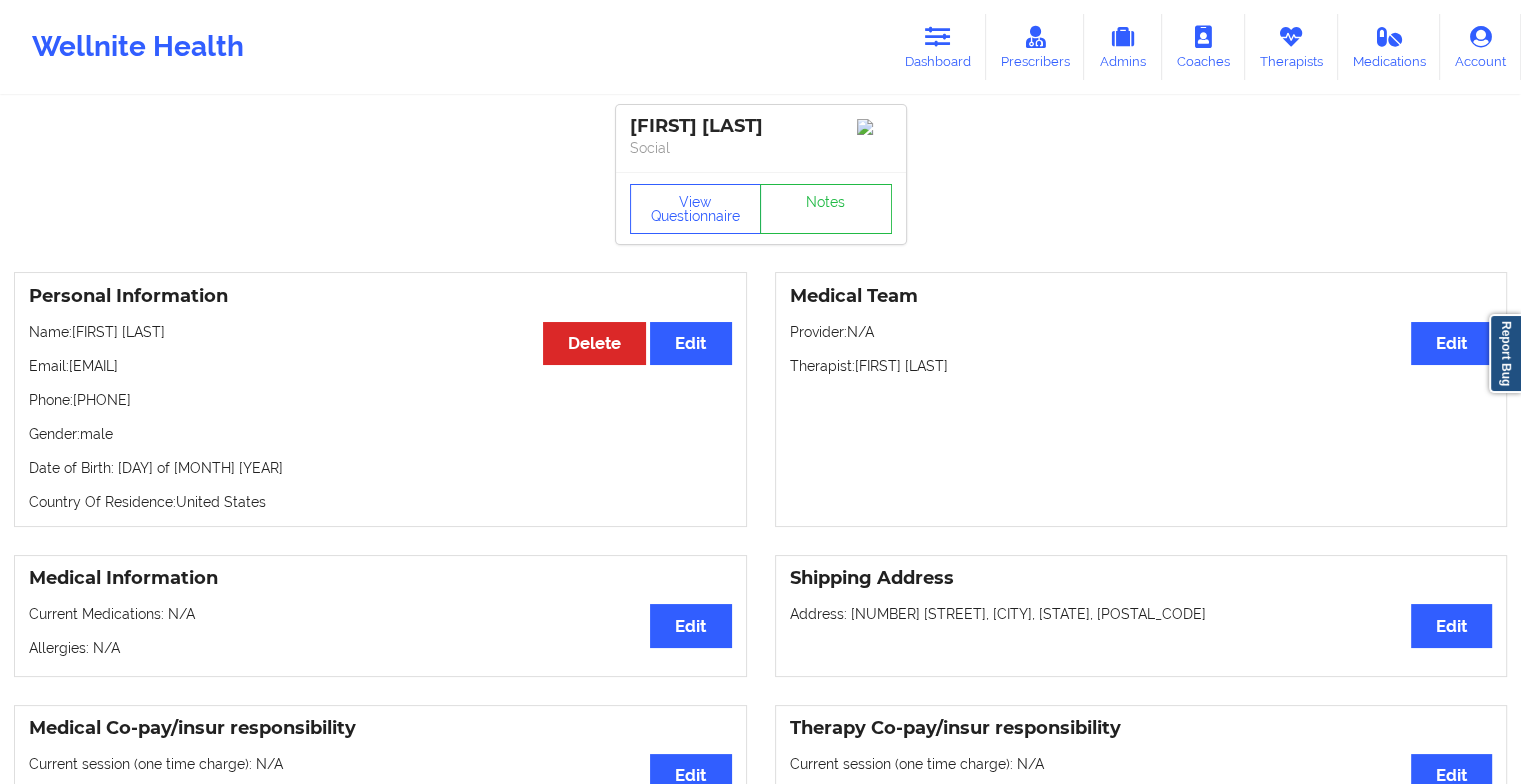 drag, startPoint x: 74, startPoint y: 376, endPoint x: 298, endPoint y: 378, distance: 224.00893 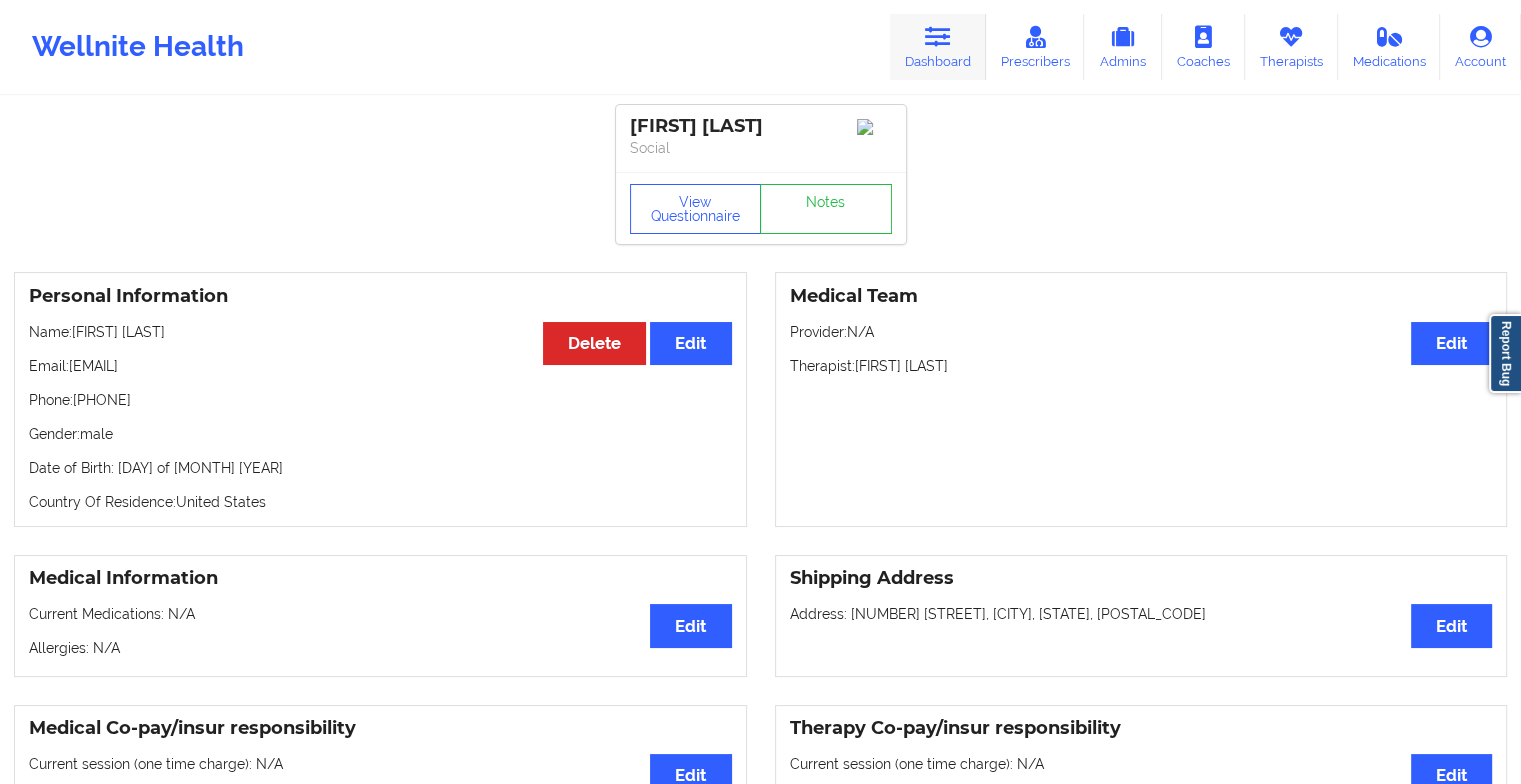 click on "Dashboard" at bounding box center [938, 47] 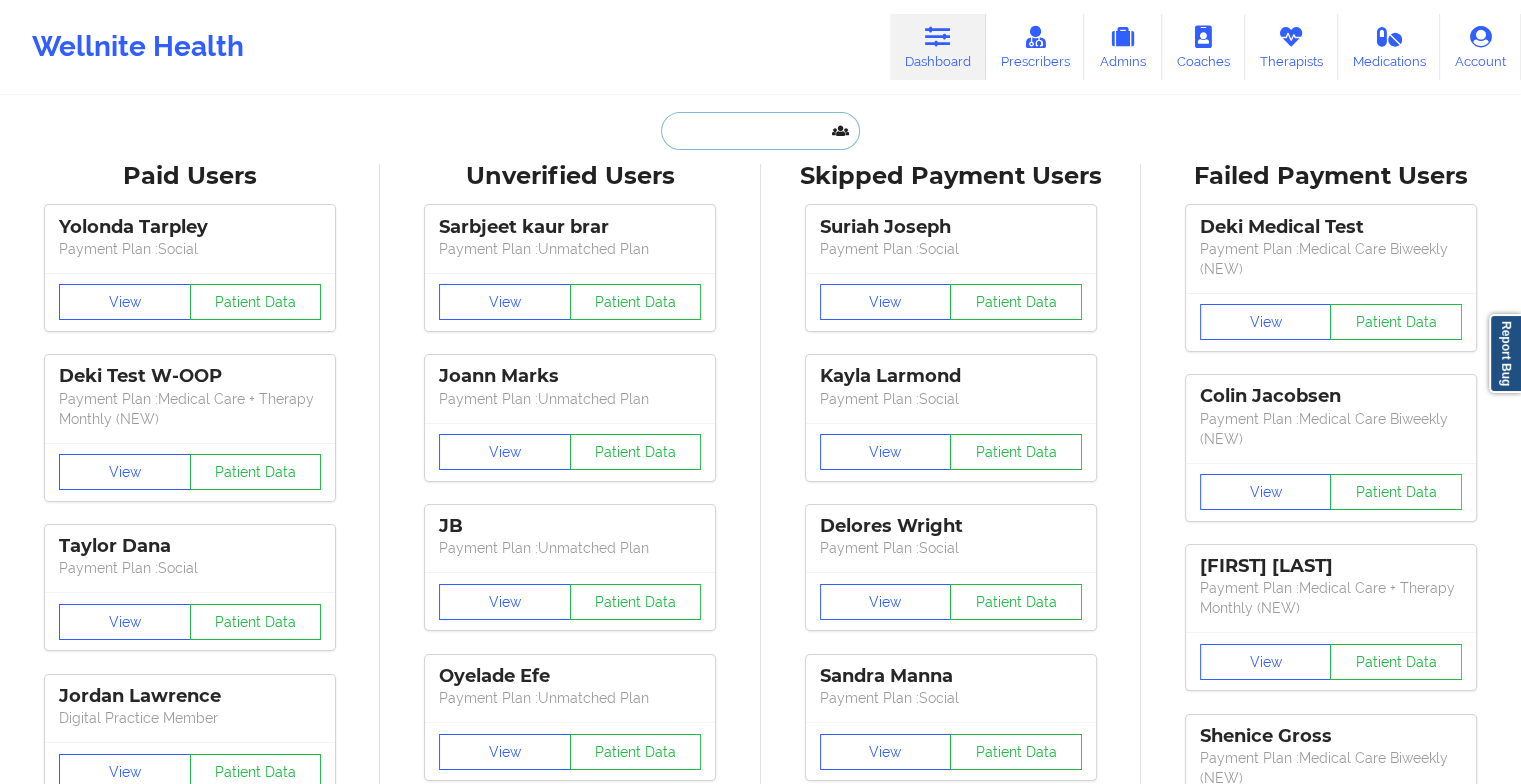 click at bounding box center [760, 131] 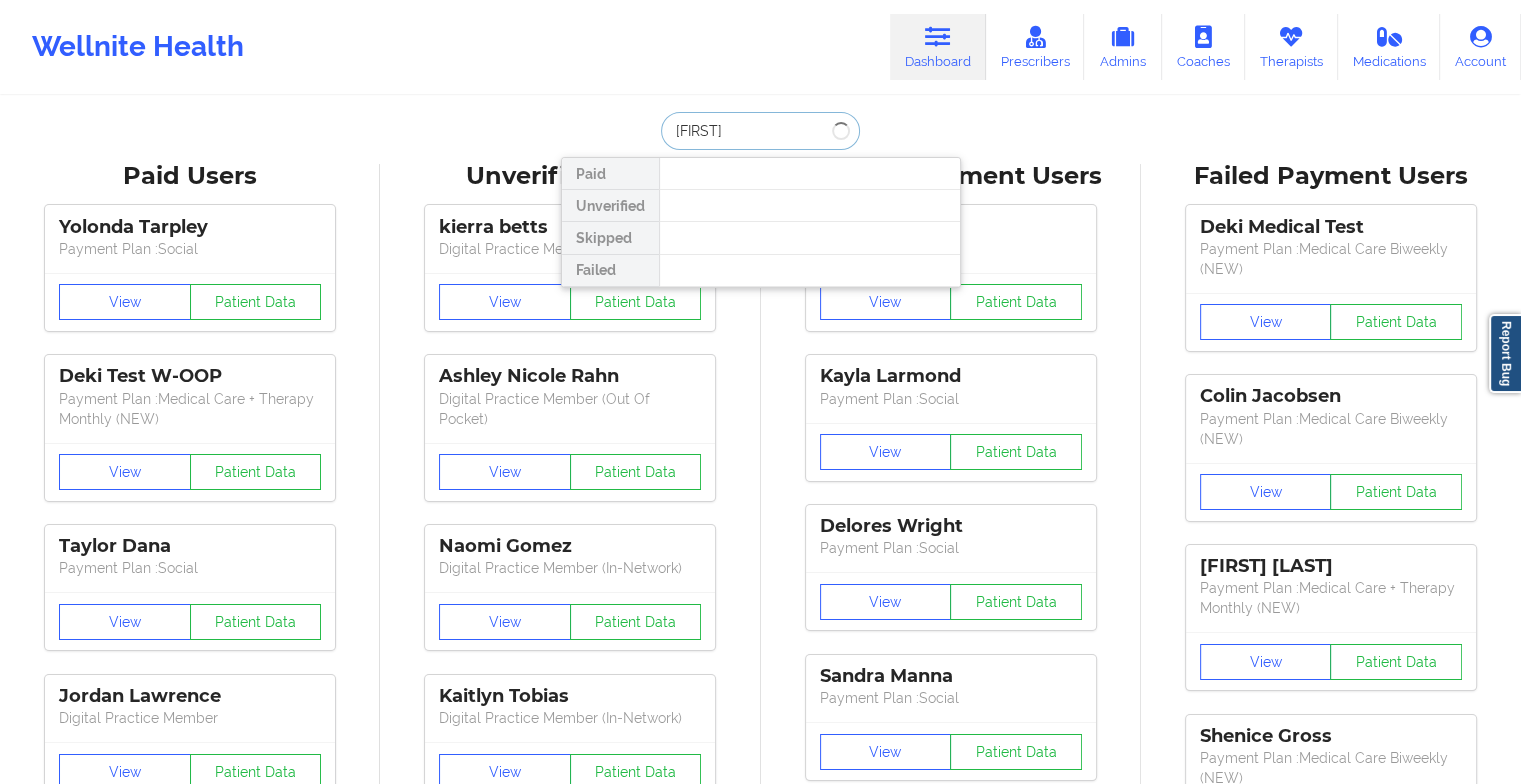type on "[FIRST] [LAST]" 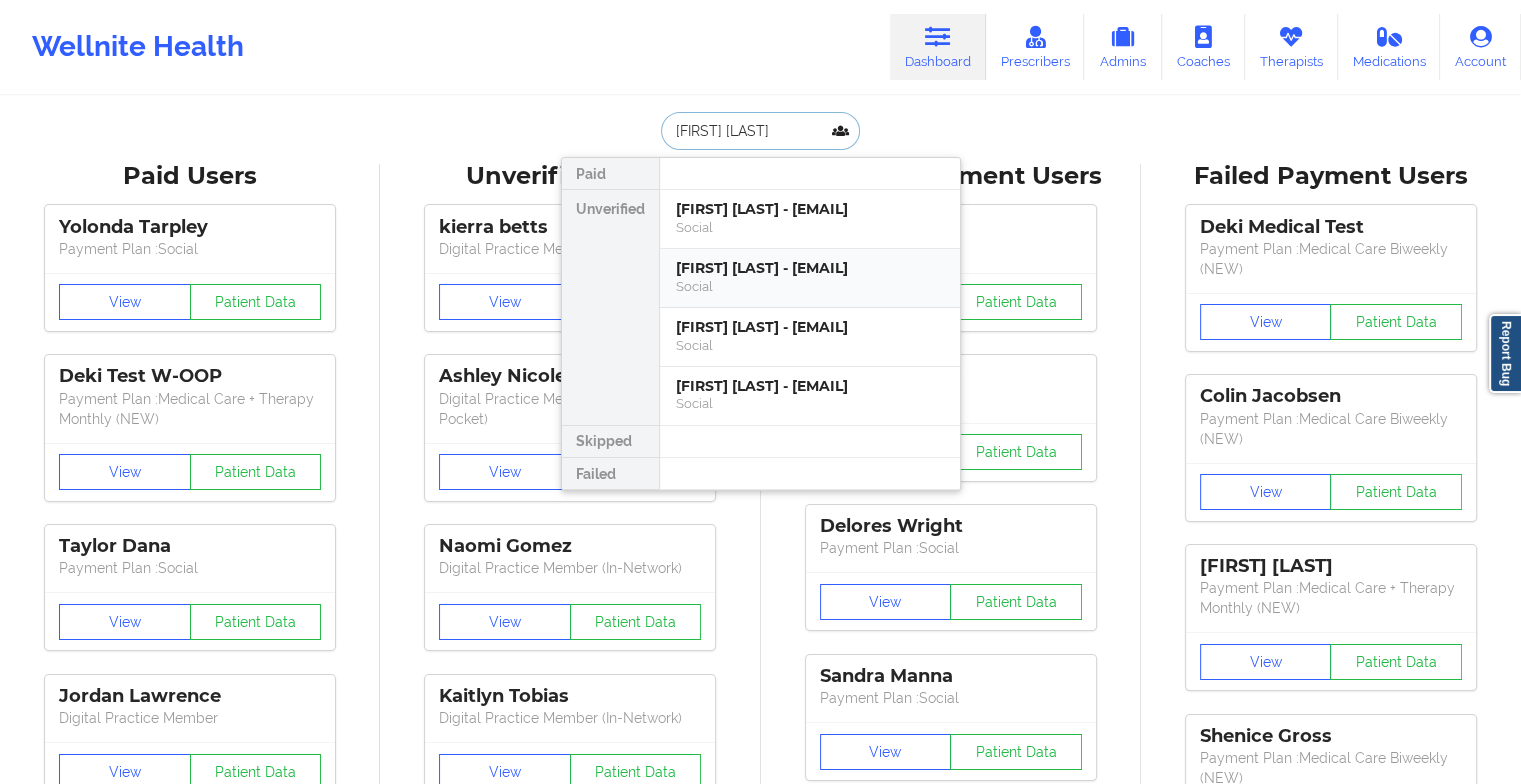 click on "[FIRST] [LAST] - [EMAIL]" at bounding box center [810, 268] 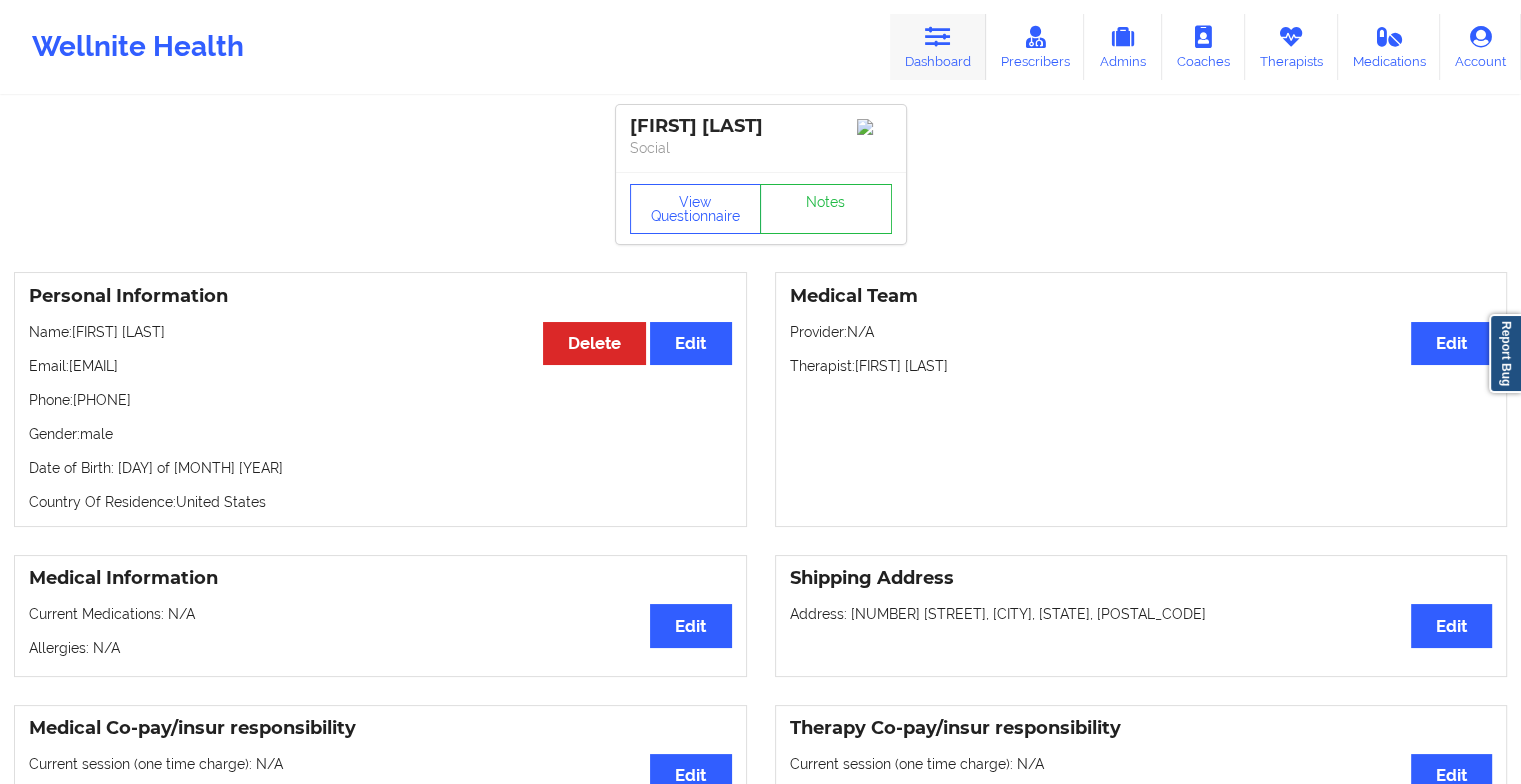 click at bounding box center (938, 37) 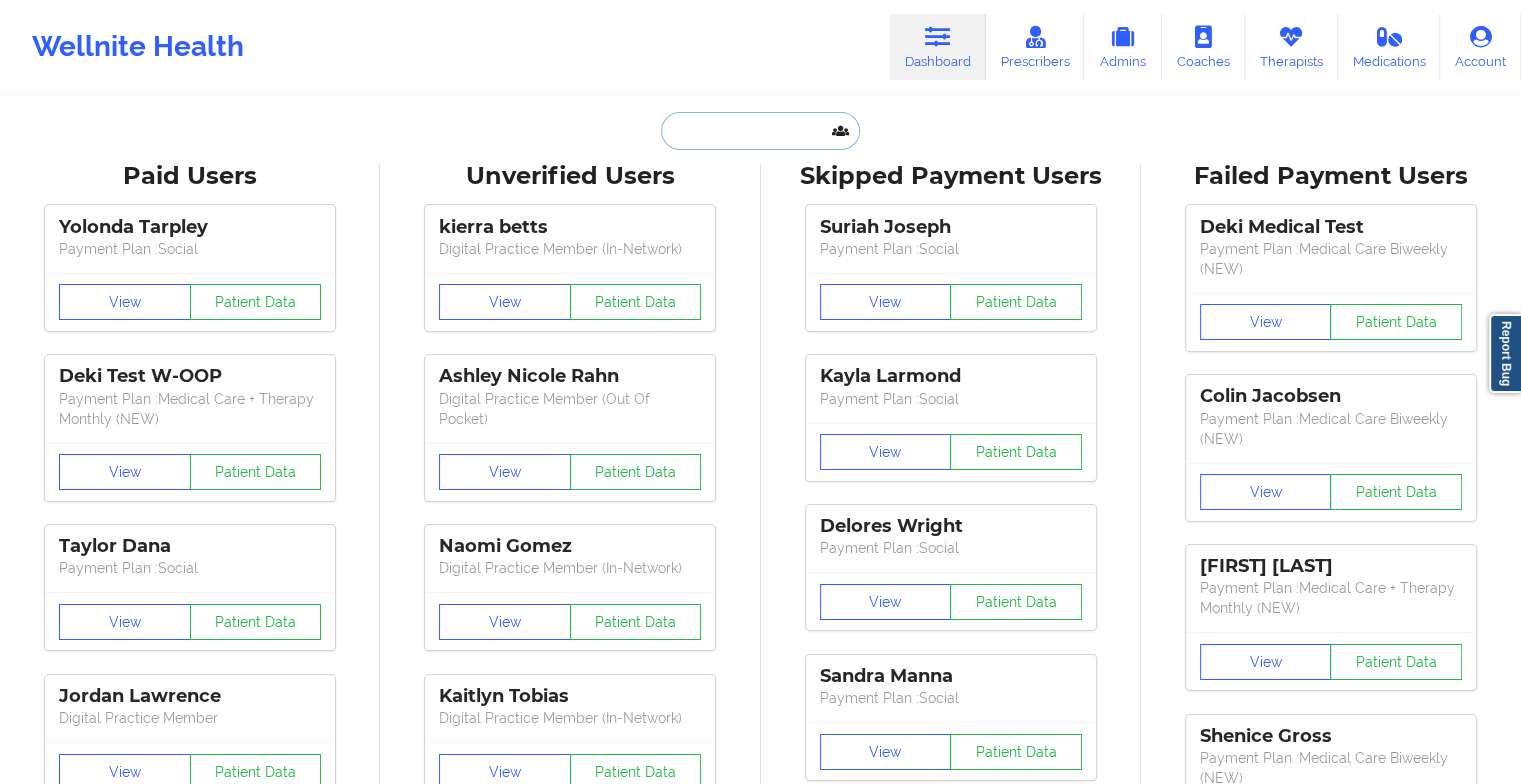 click at bounding box center [760, 131] 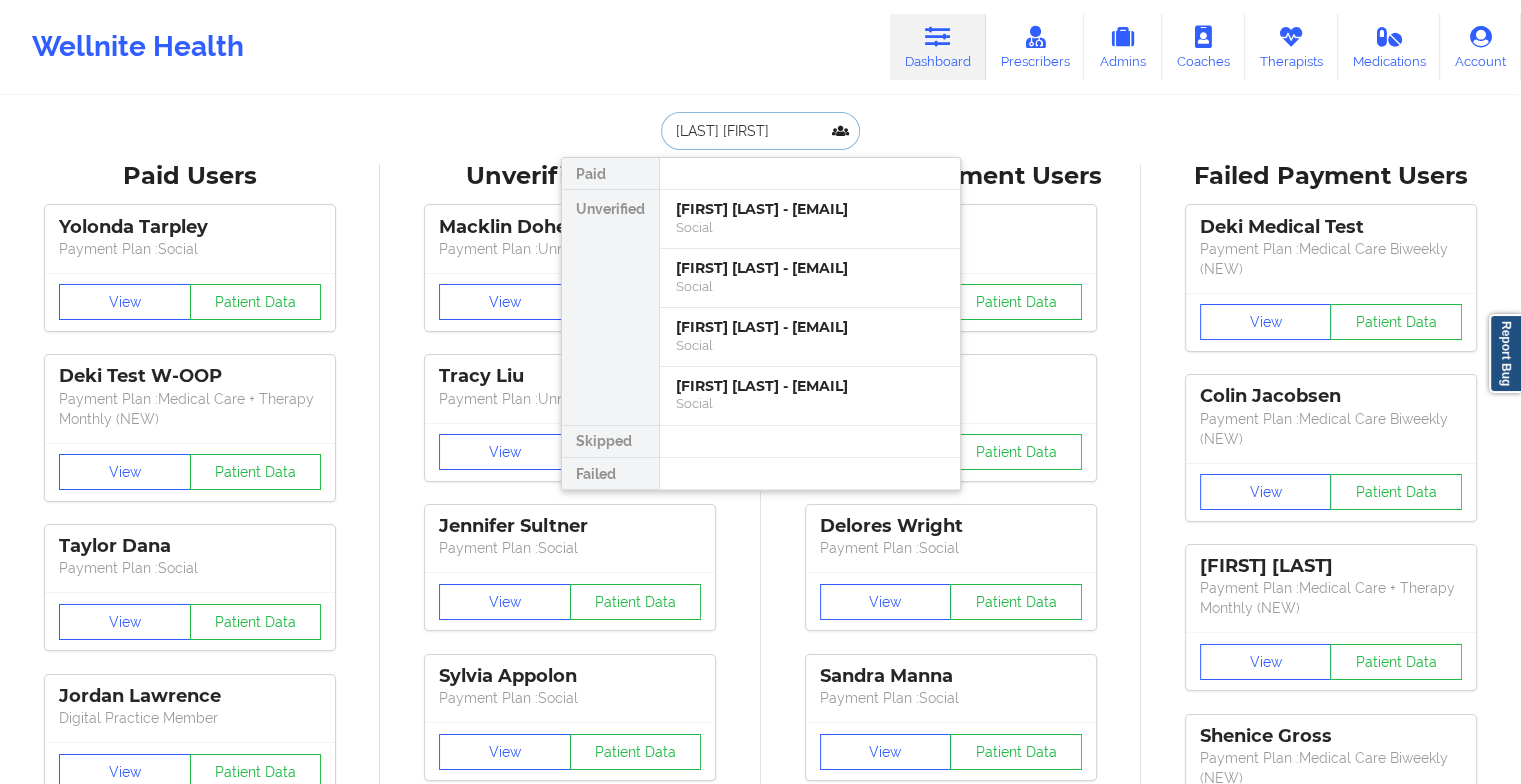 type on "[FIRST] [LAST]" 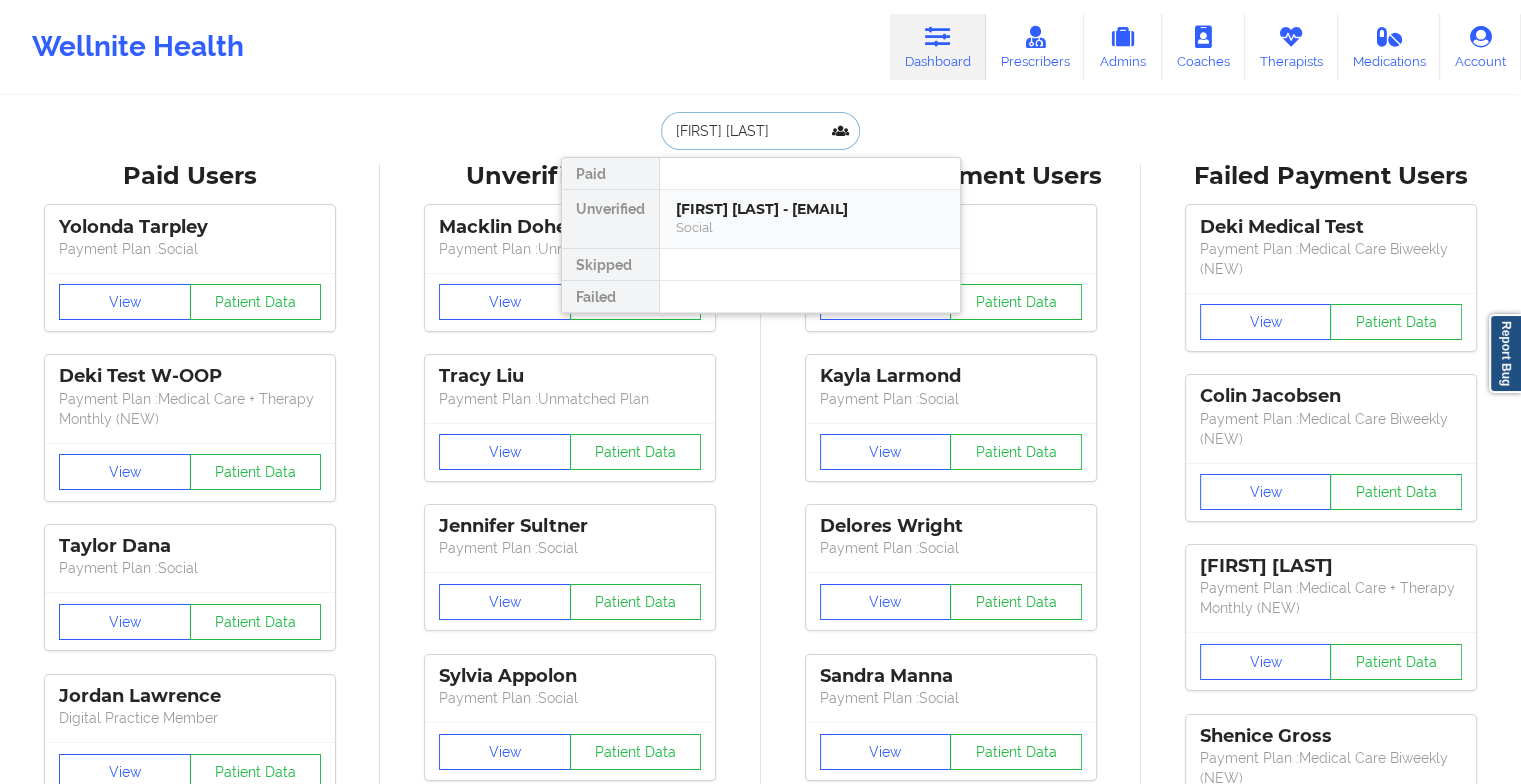 click on "[FIRST] [LAST] - [EMAIL]" at bounding box center (810, 209) 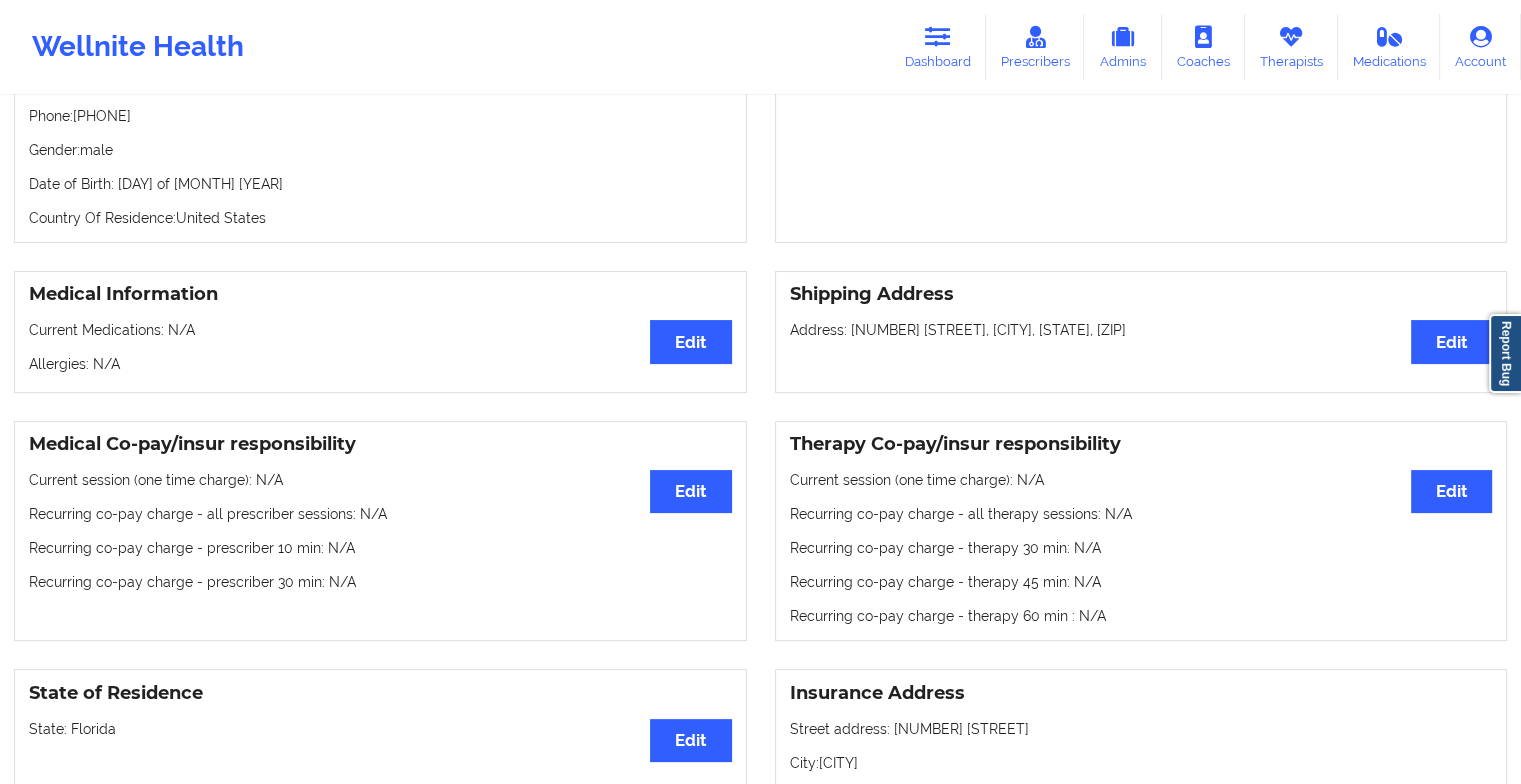 scroll, scrollTop: 813, scrollLeft: 0, axis: vertical 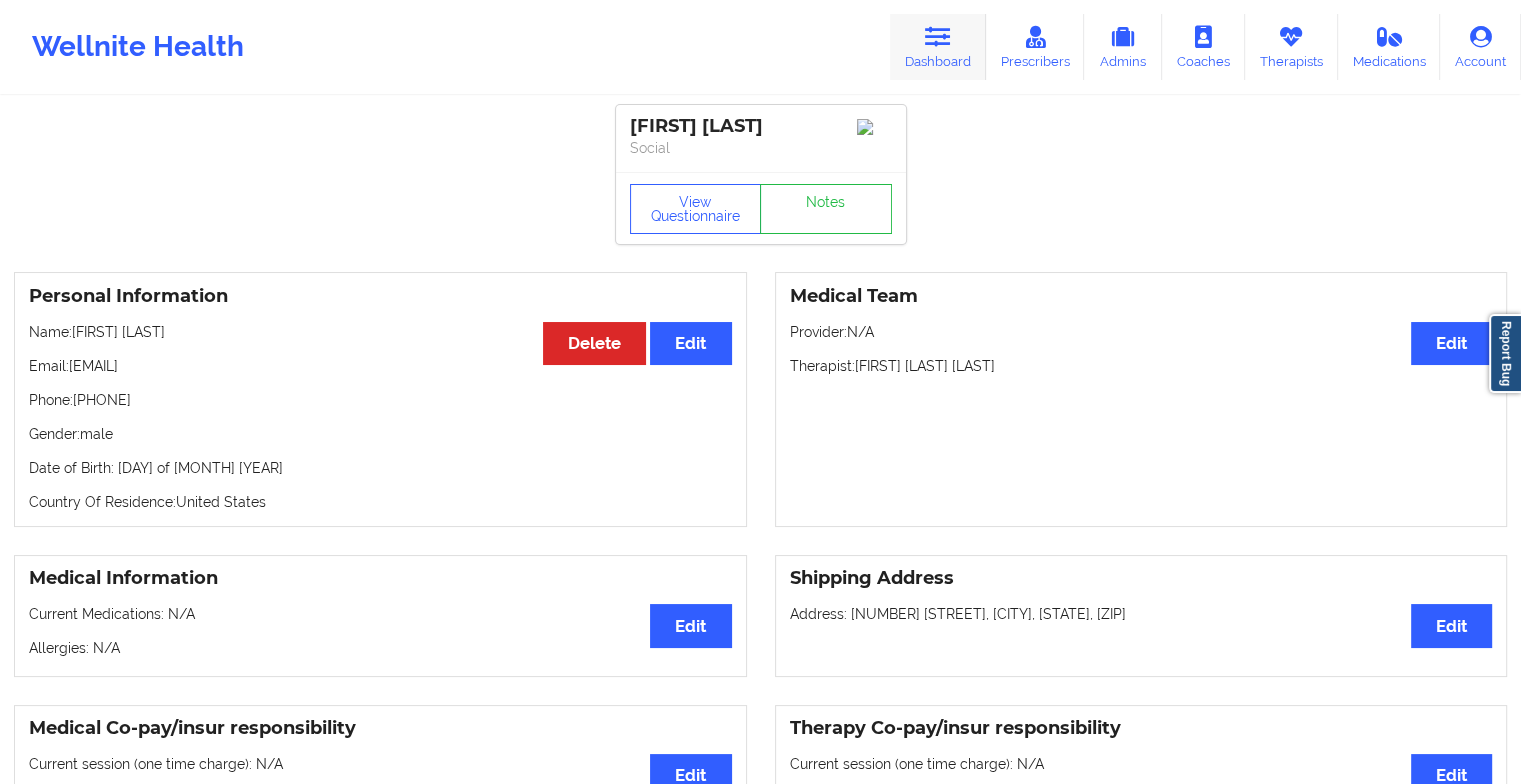click at bounding box center (938, 37) 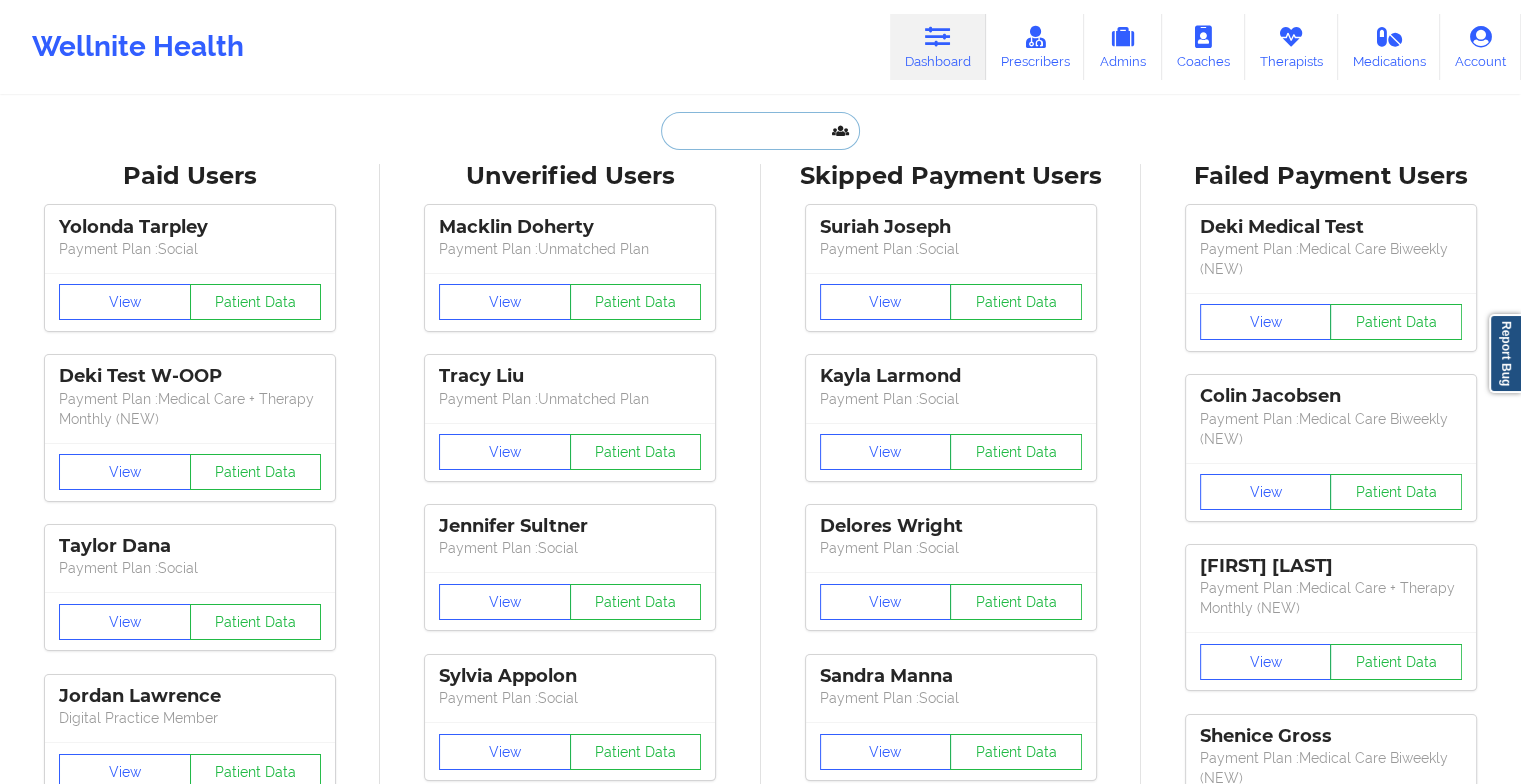 click at bounding box center (760, 131) 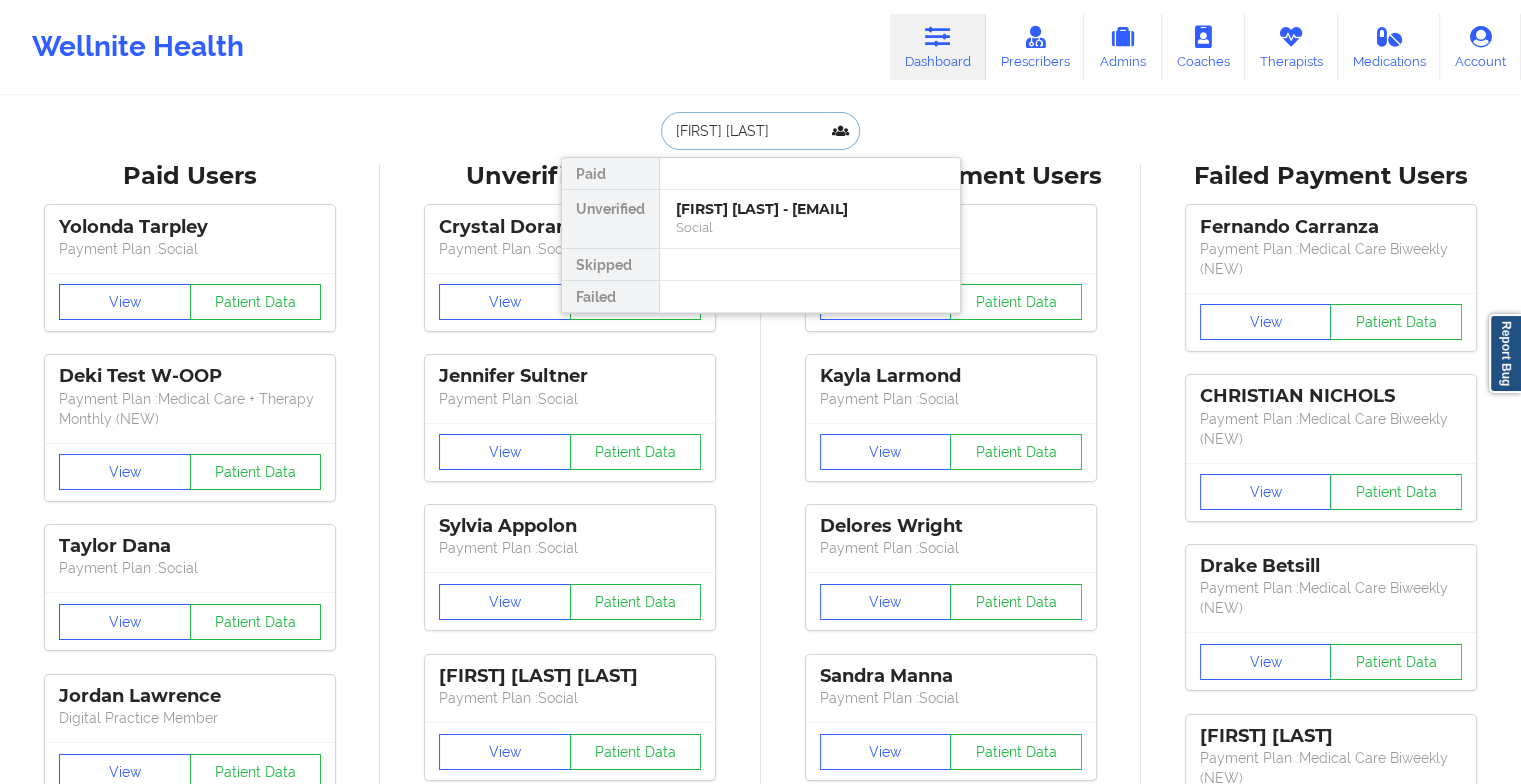type on "[FIRST] [LAST]" 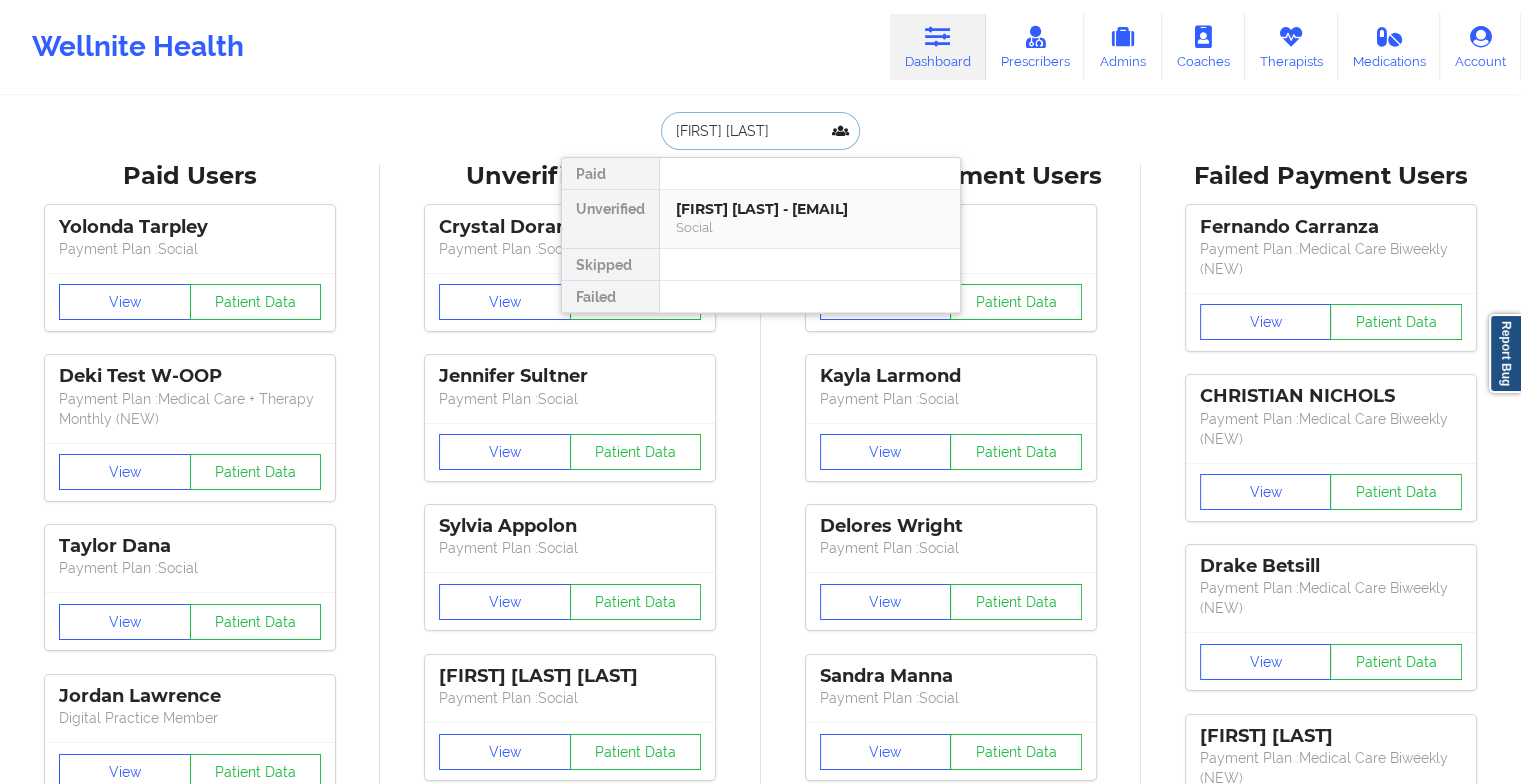 click on "[FIRST] [LAST] - [EMAIL]" at bounding box center (810, 209) 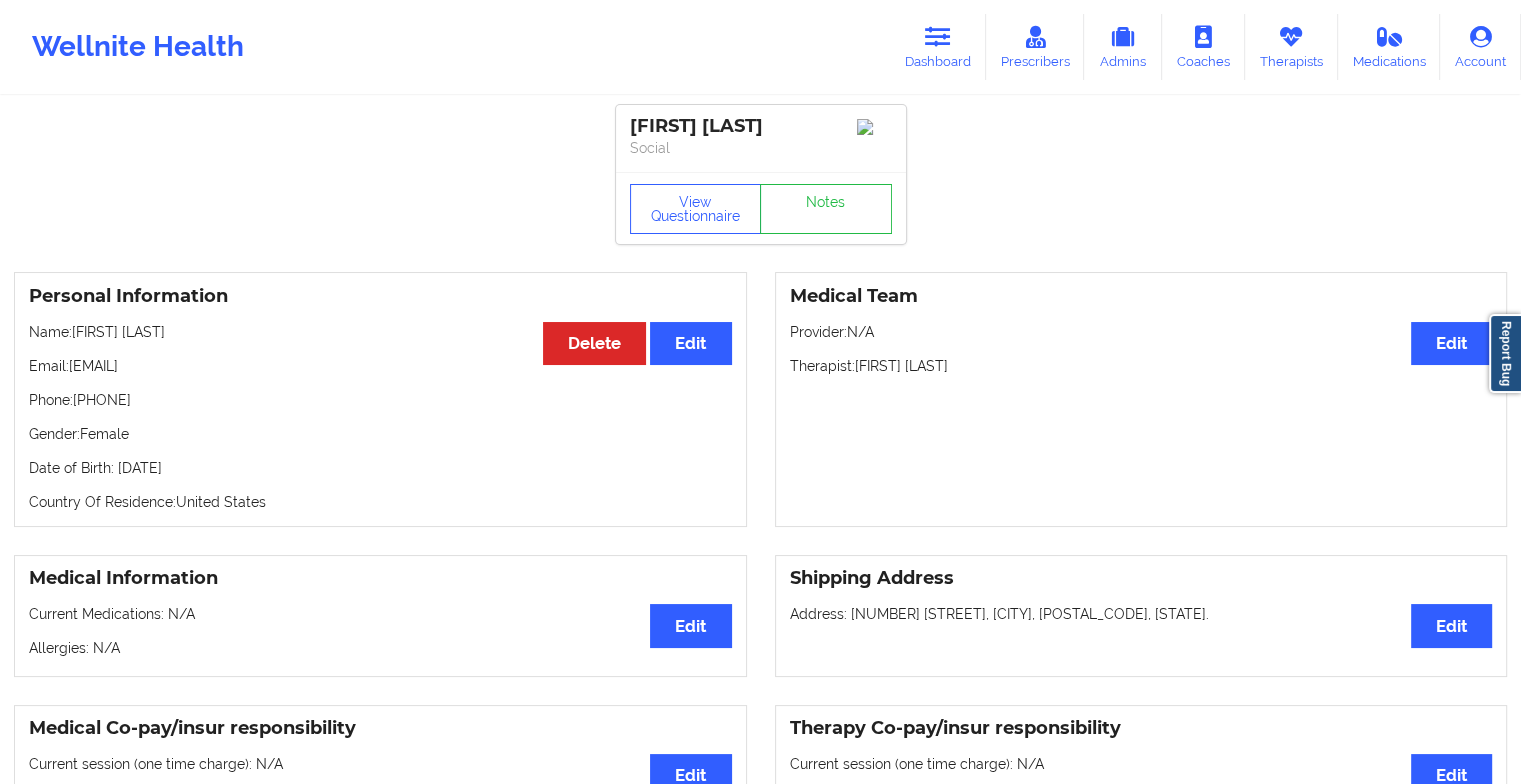 drag, startPoint x: 69, startPoint y: 370, endPoint x: 292, endPoint y: 376, distance: 223.0807 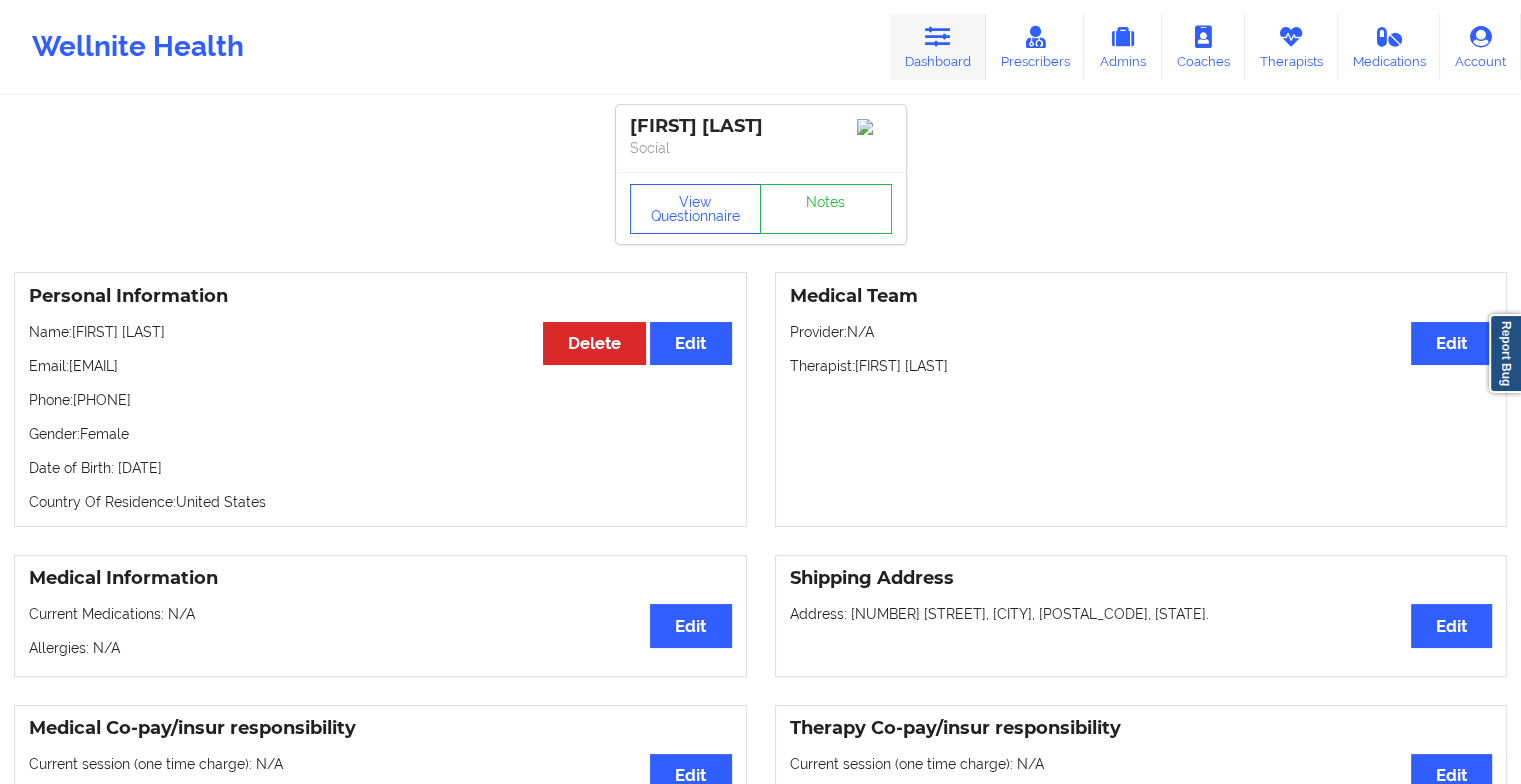 click on "Dashboard" at bounding box center (938, 47) 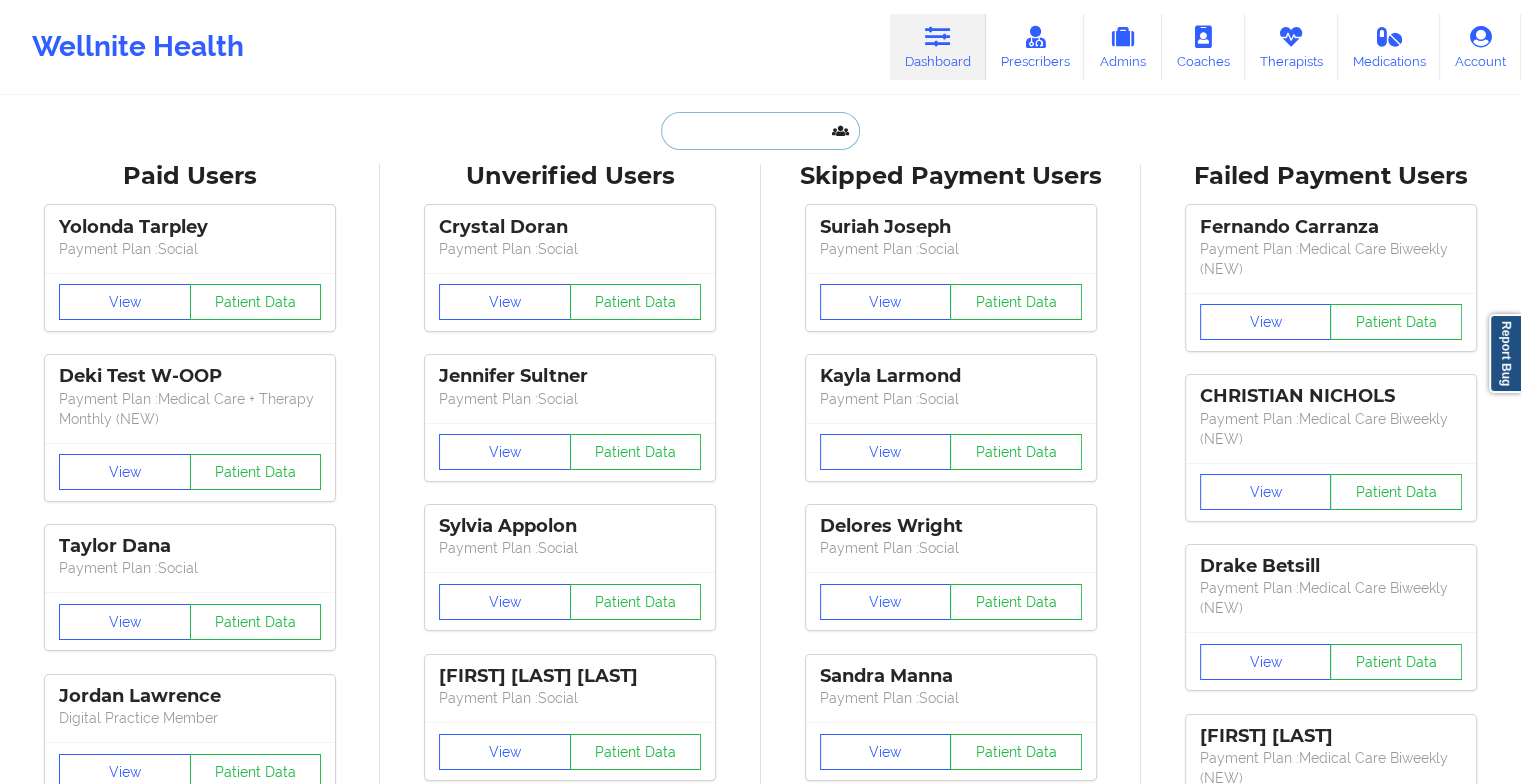 click at bounding box center [760, 131] 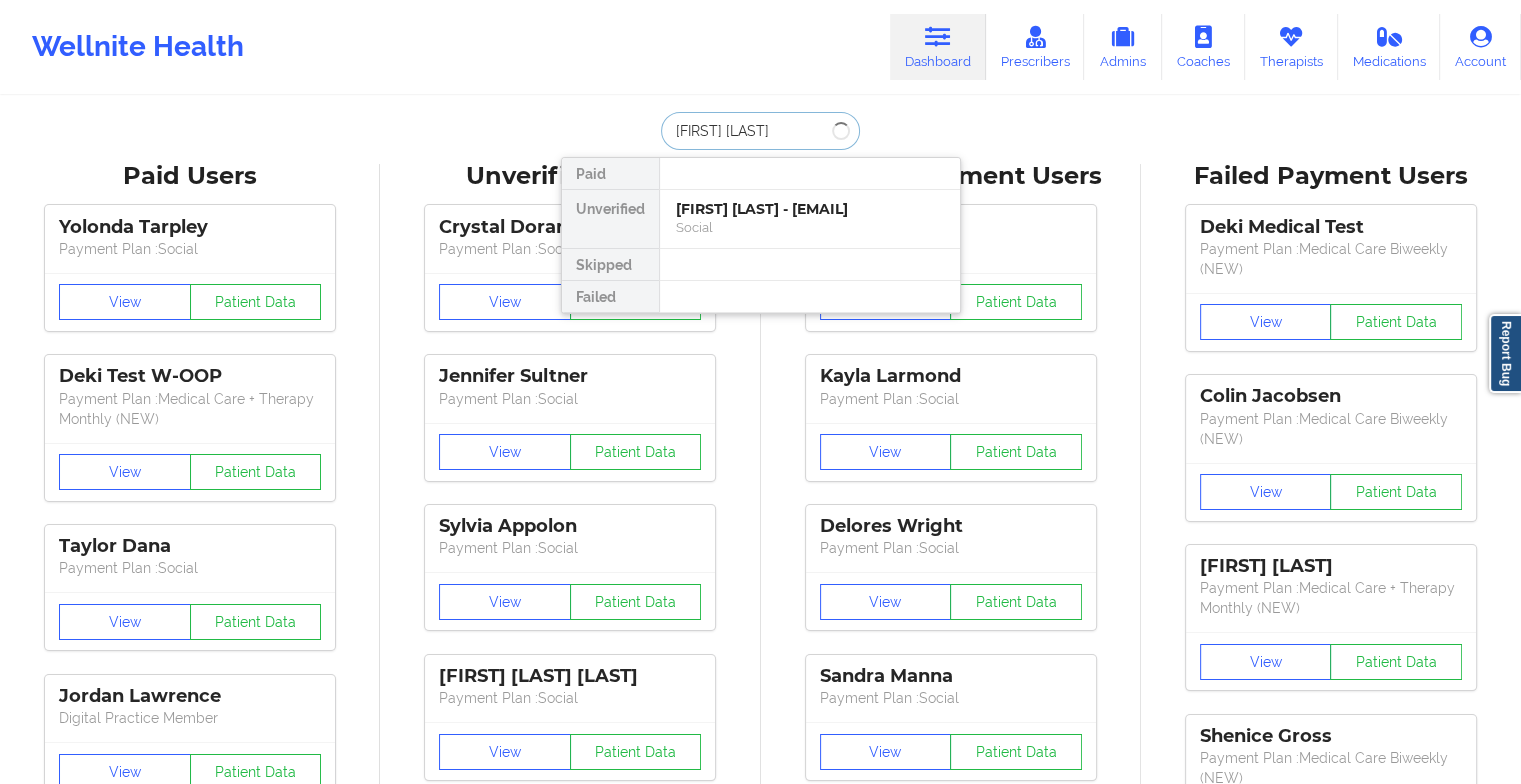 type on "[FIRST] [LAST]" 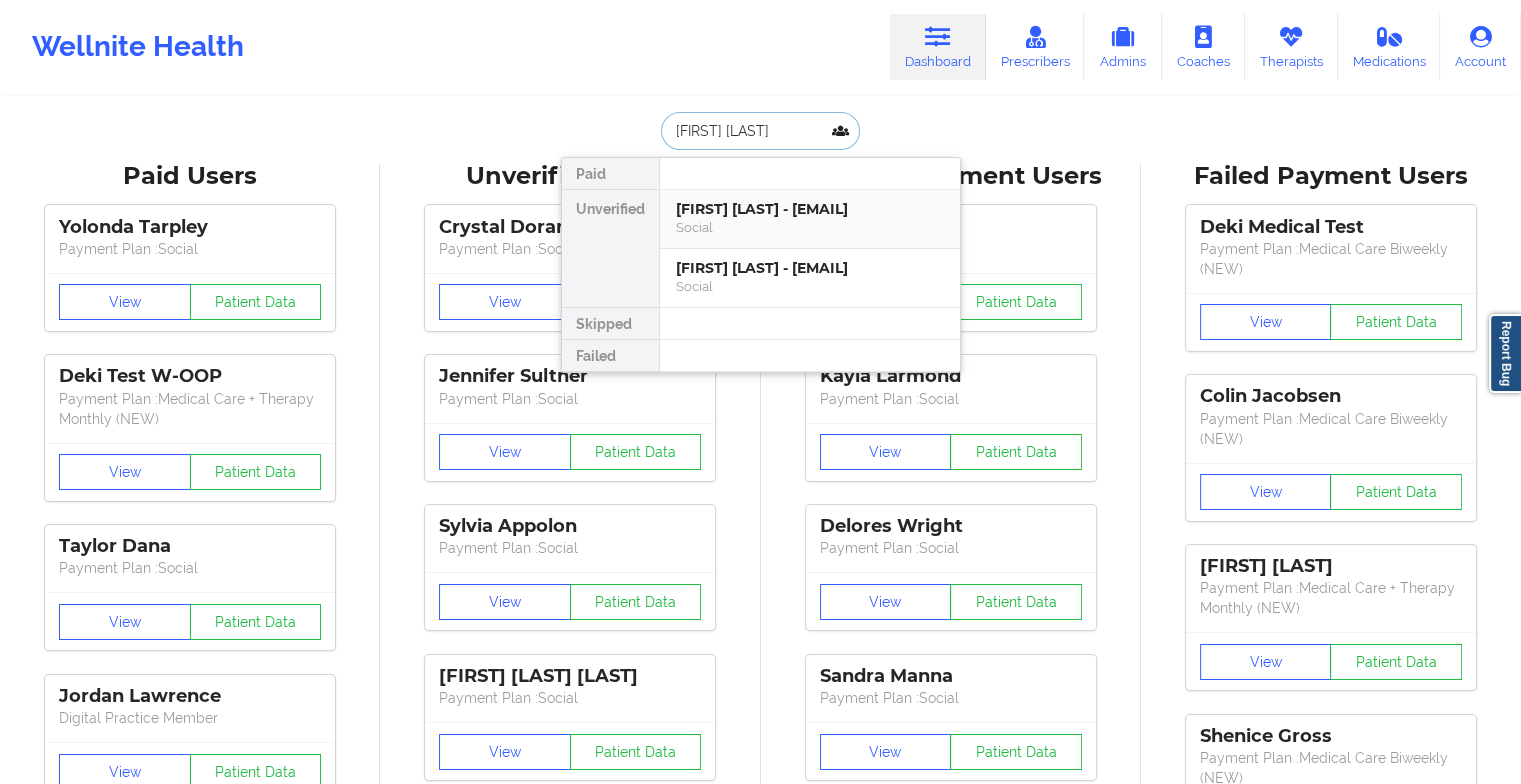 click on "Social" at bounding box center (810, 227) 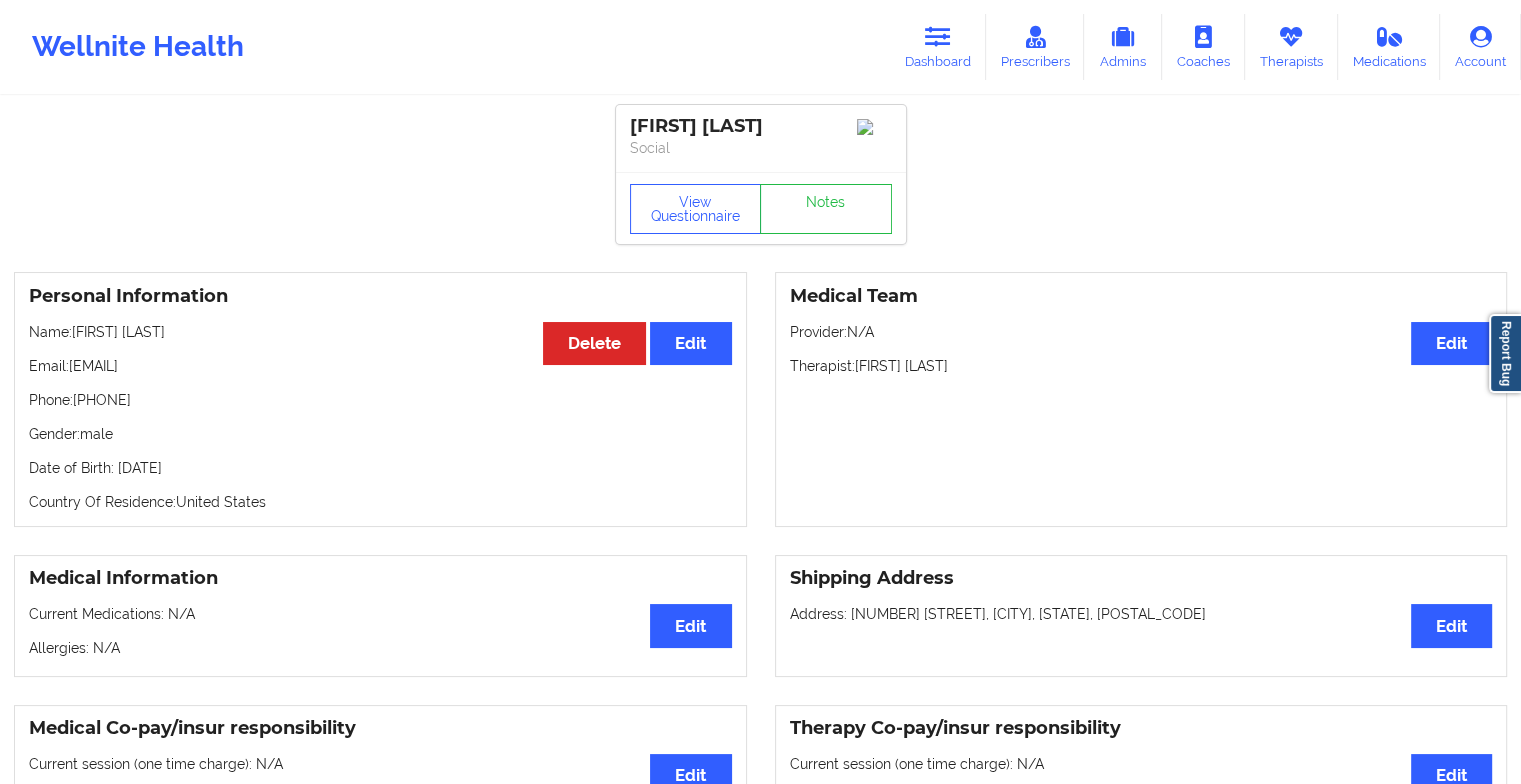 click on "Wellnite Health Dashboard Prescribers Admins Coaches Therapists Medications Account" at bounding box center [760, 47] 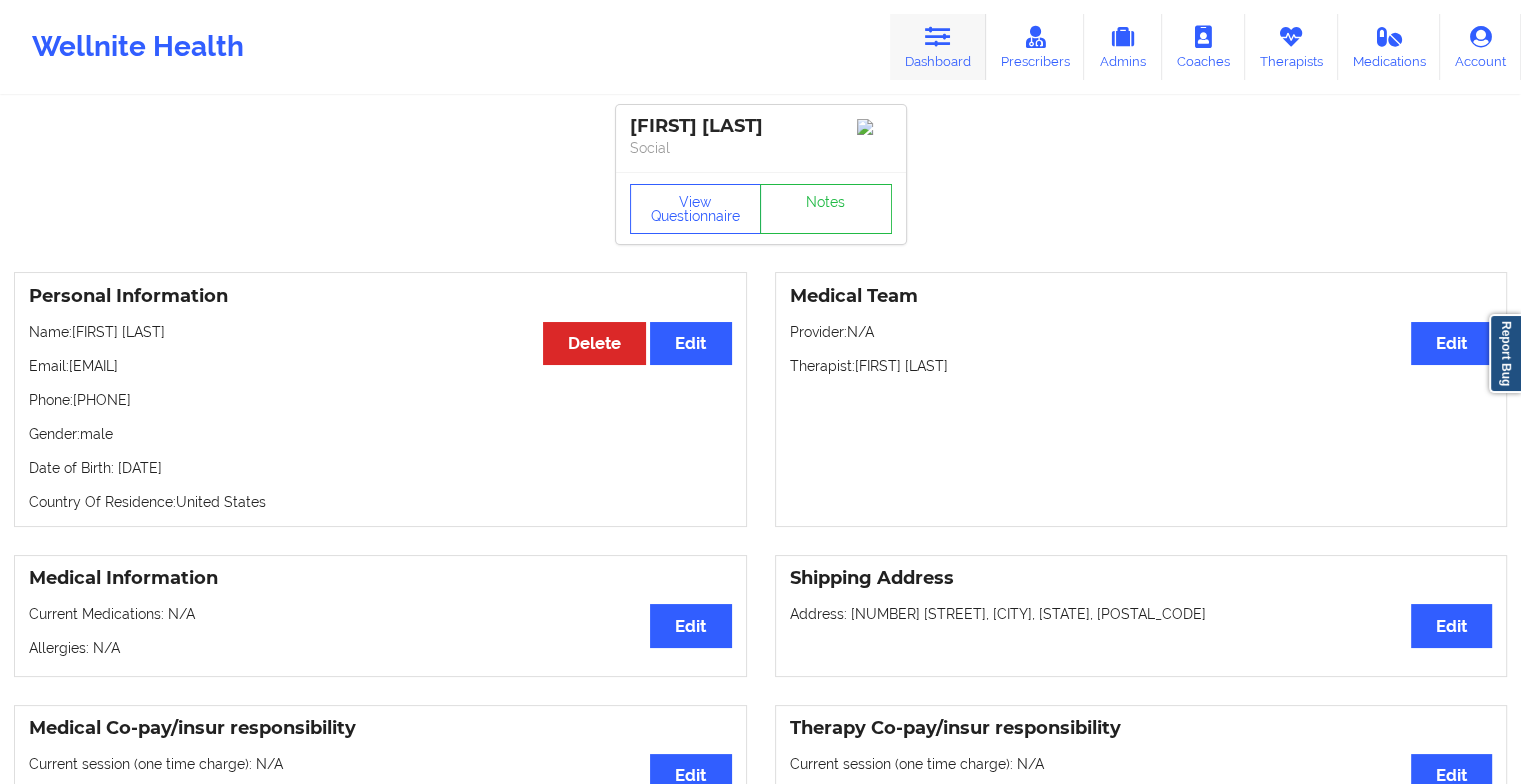 click at bounding box center [938, 37] 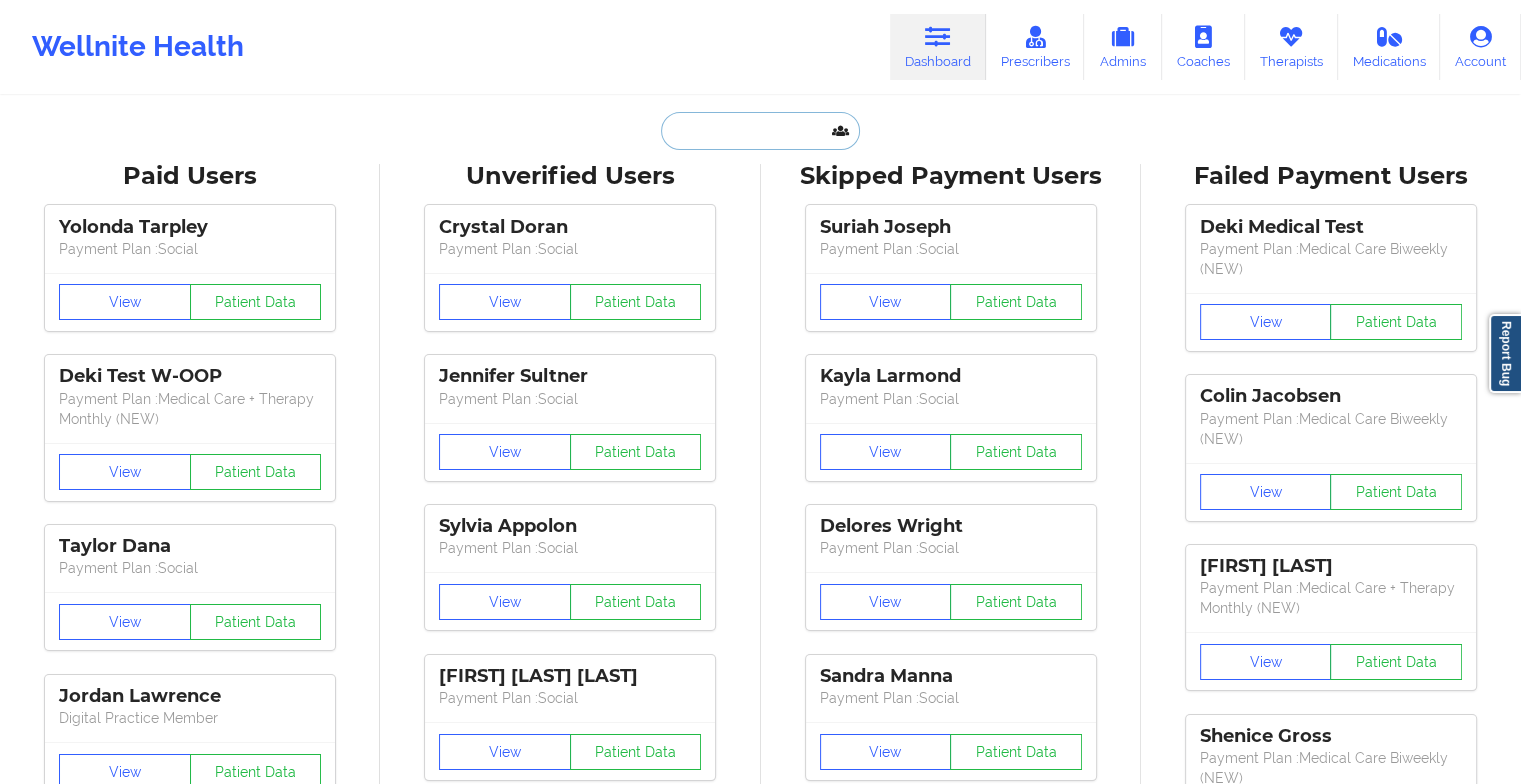 click at bounding box center (760, 131) 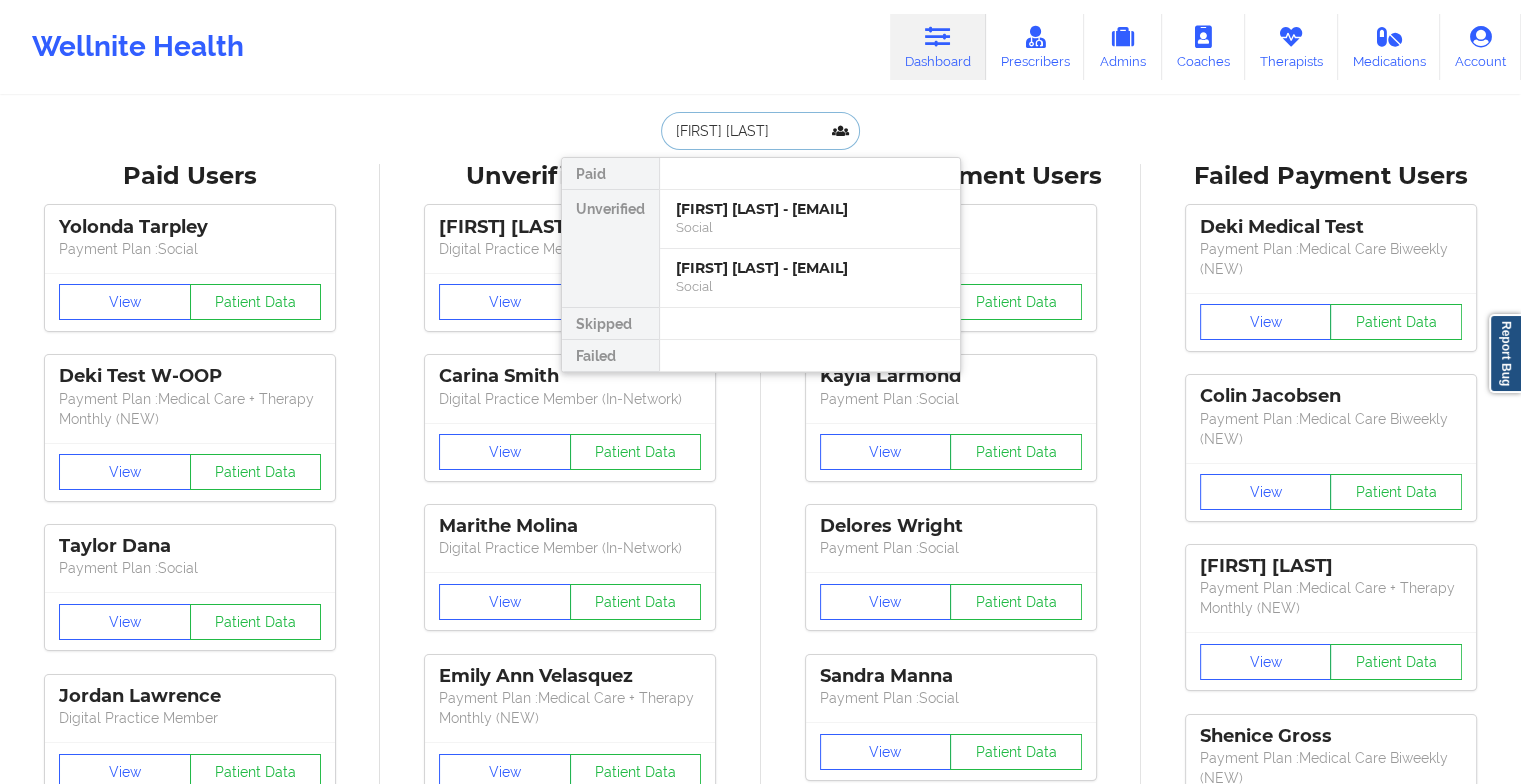 type on "[FIRST] [LAST]" 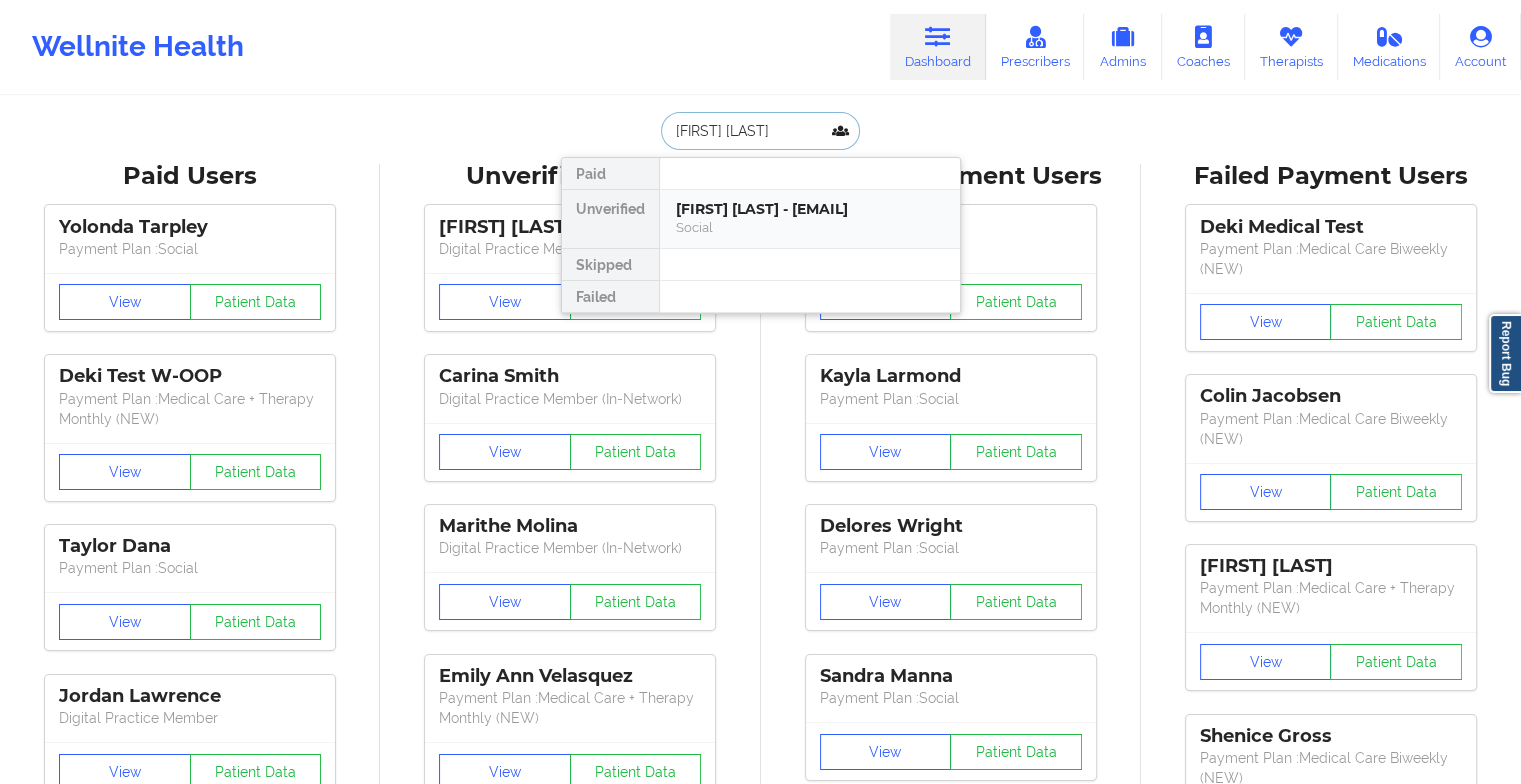 click on "[FIRST] [LAST] - [EMAIL]" at bounding box center (810, 209) 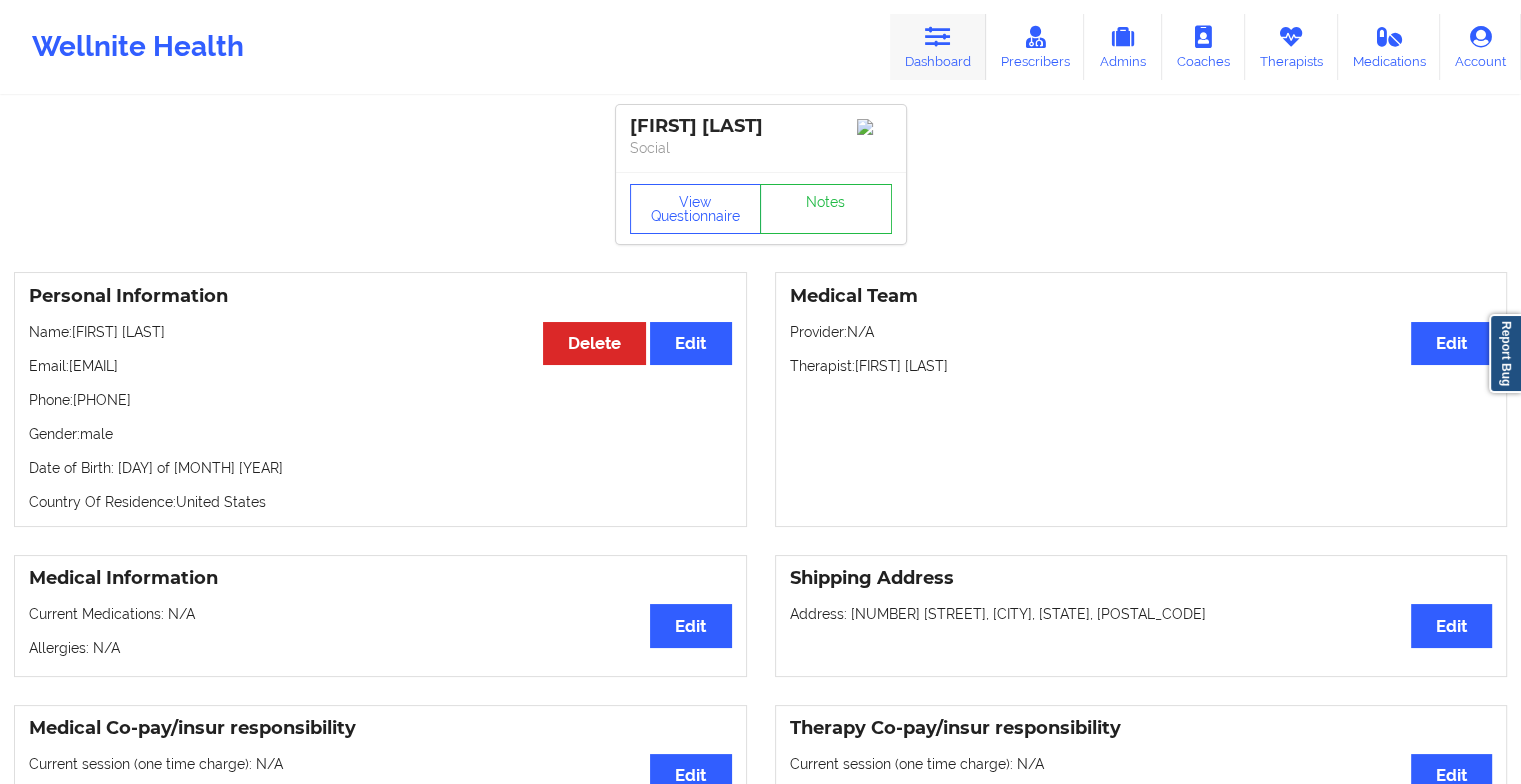 click on "Dashboard" at bounding box center [938, 47] 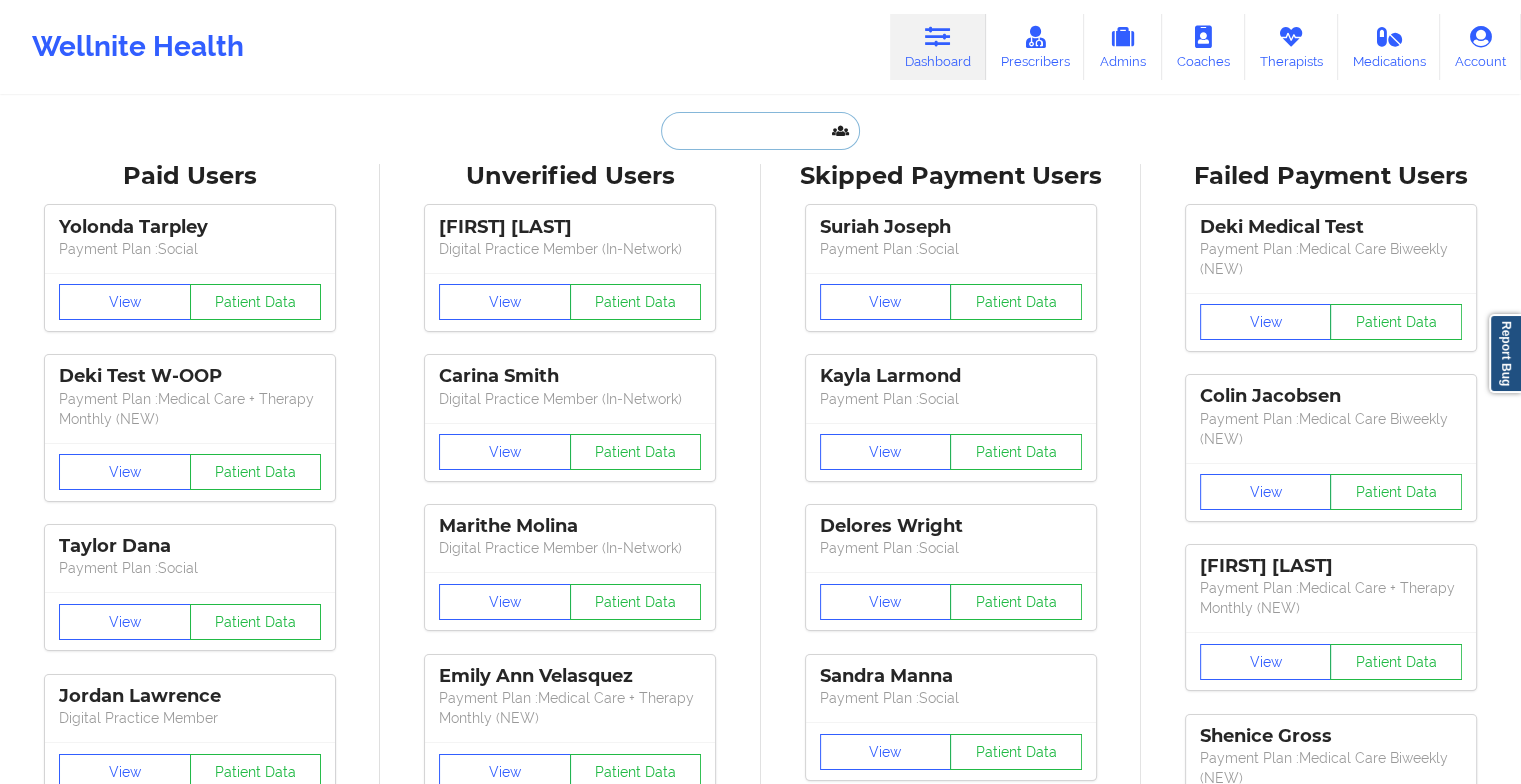 click at bounding box center [760, 131] 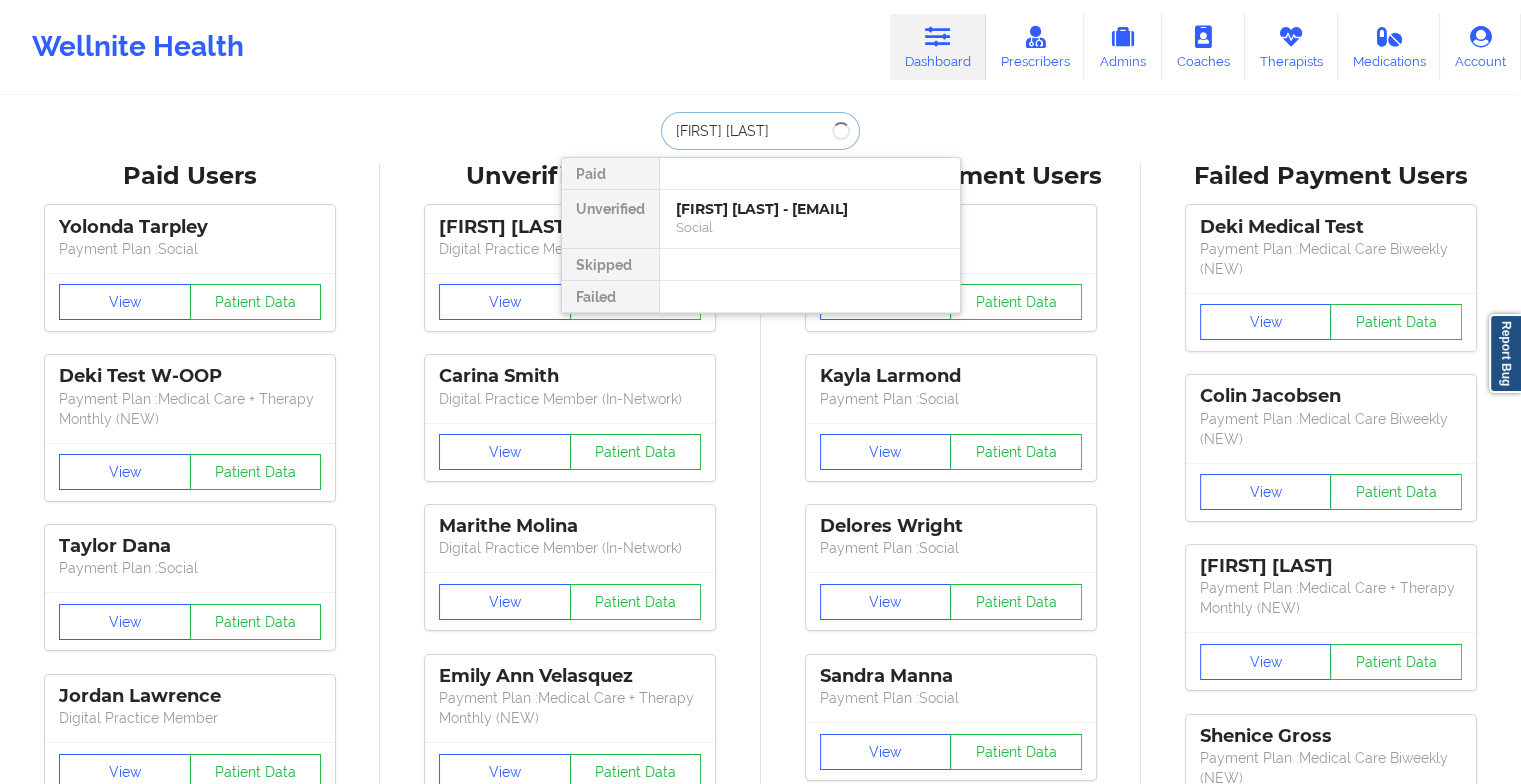 type on "[FIRST] [LAST]" 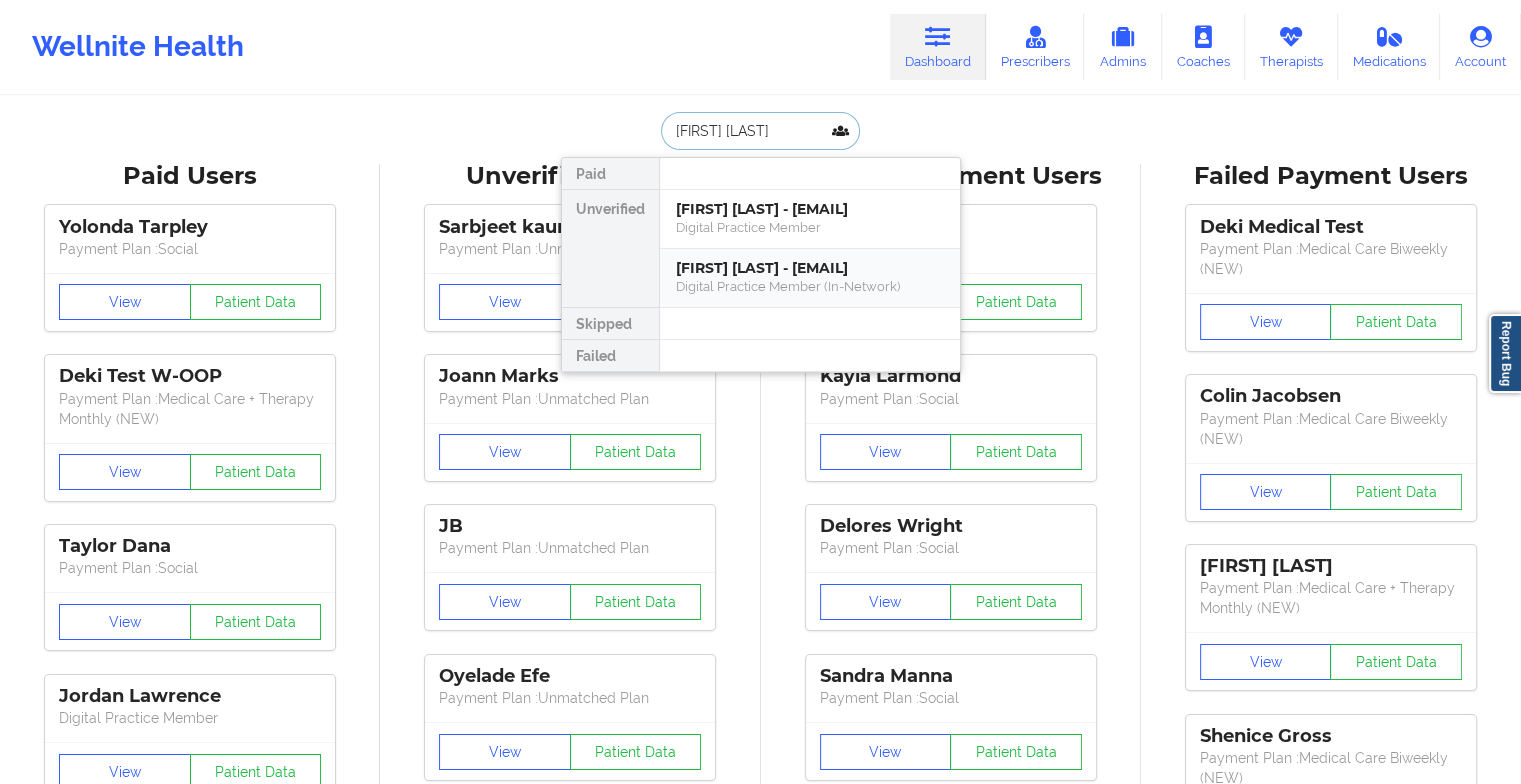 click on "[FIRST] [LAST] - [EMAIL]" at bounding box center [810, 268] 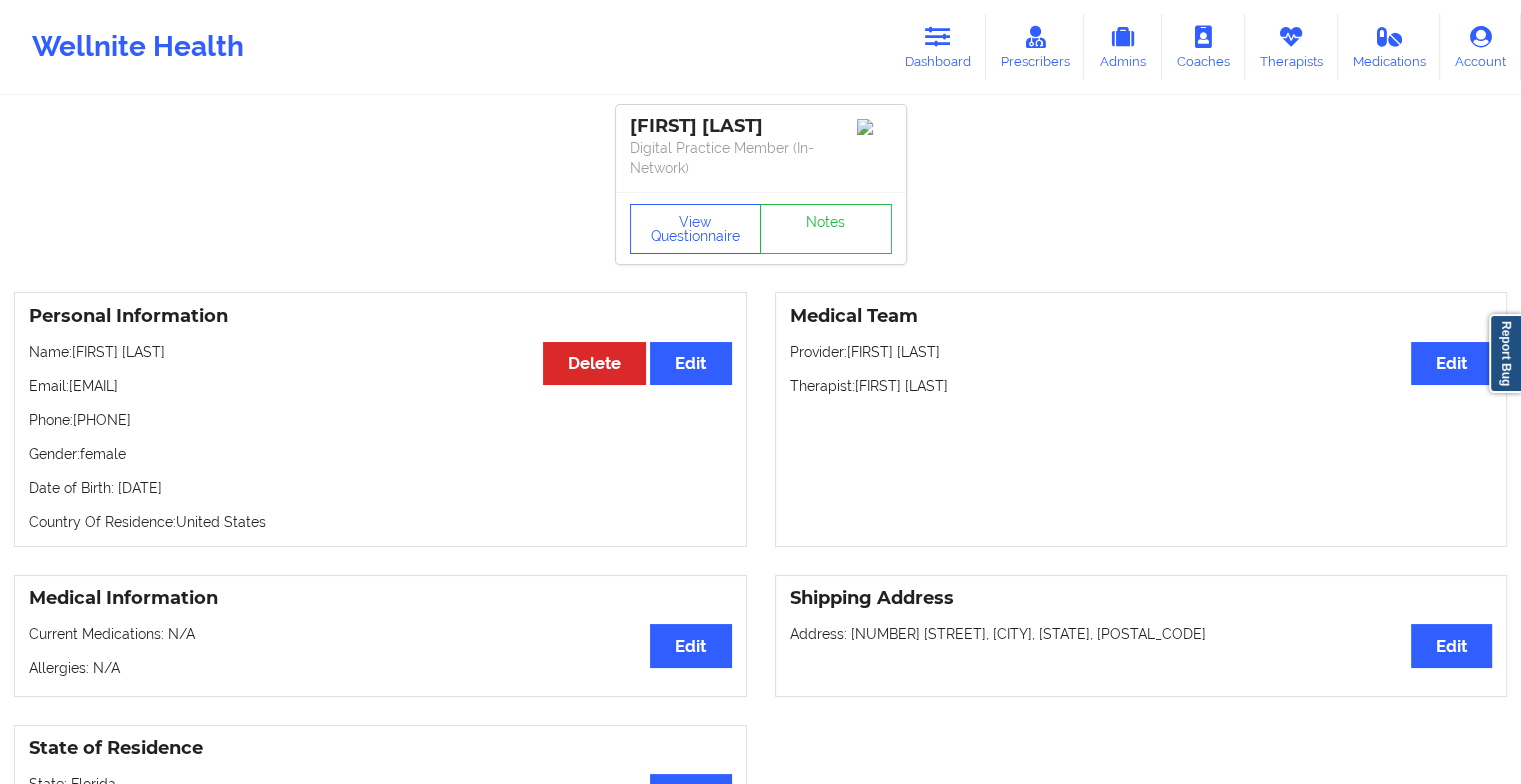 drag, startPoint x: 169, startPoint y: 415, endPoint x: 78, endPoint y: 426, distance: 91.66242 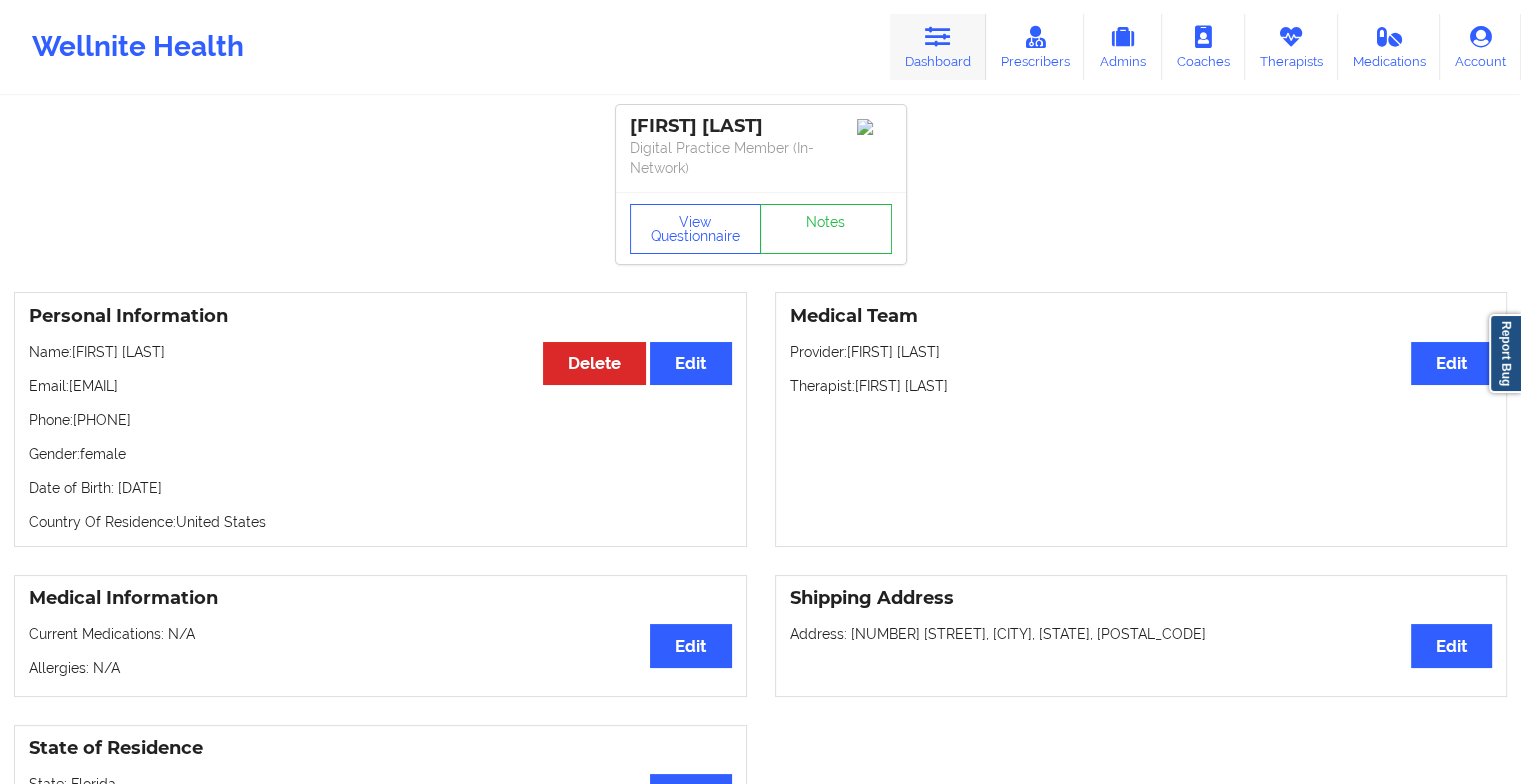 click on "Dashboard" at bounding box center [938, 47] 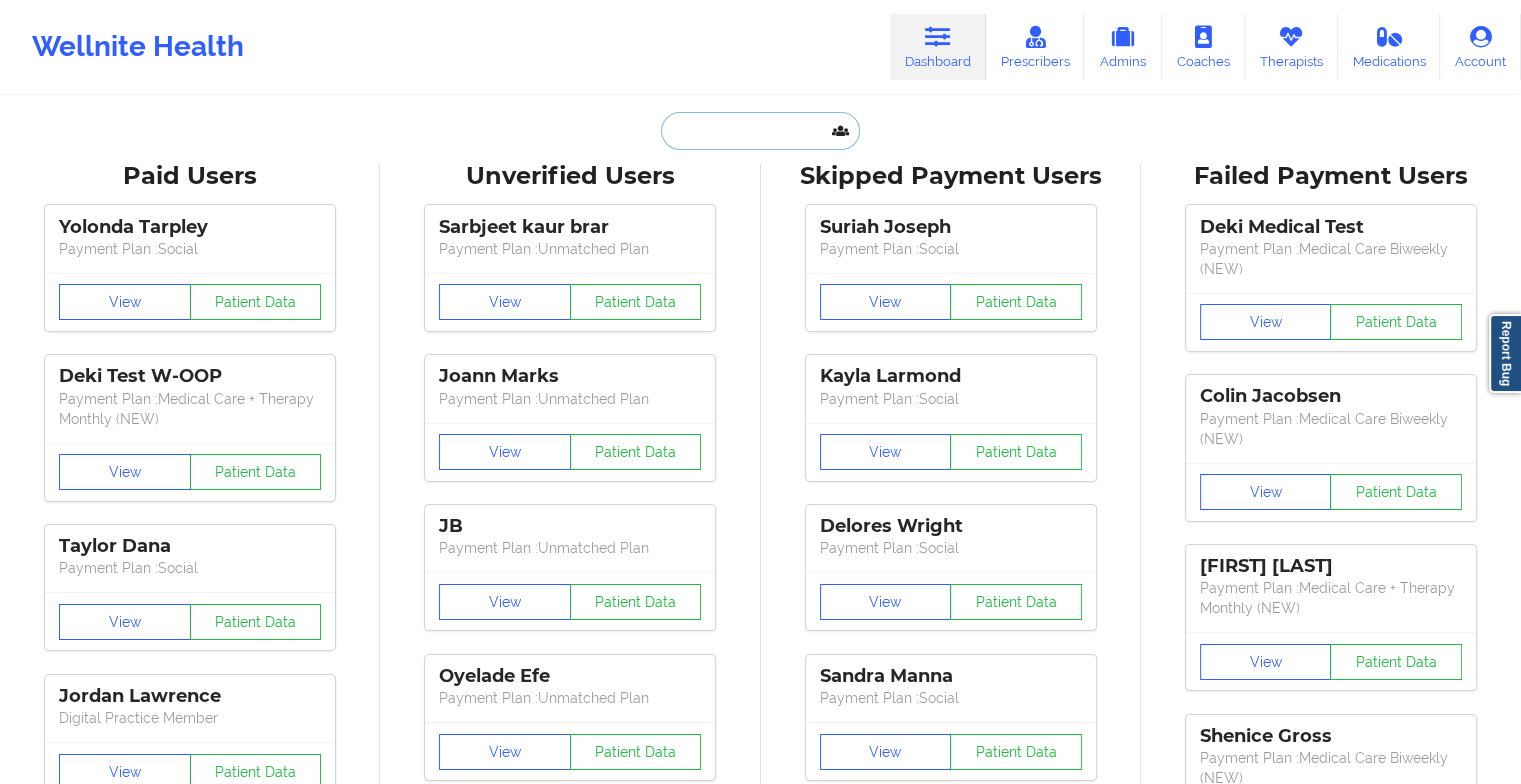 click at bounding box center [760, 131] 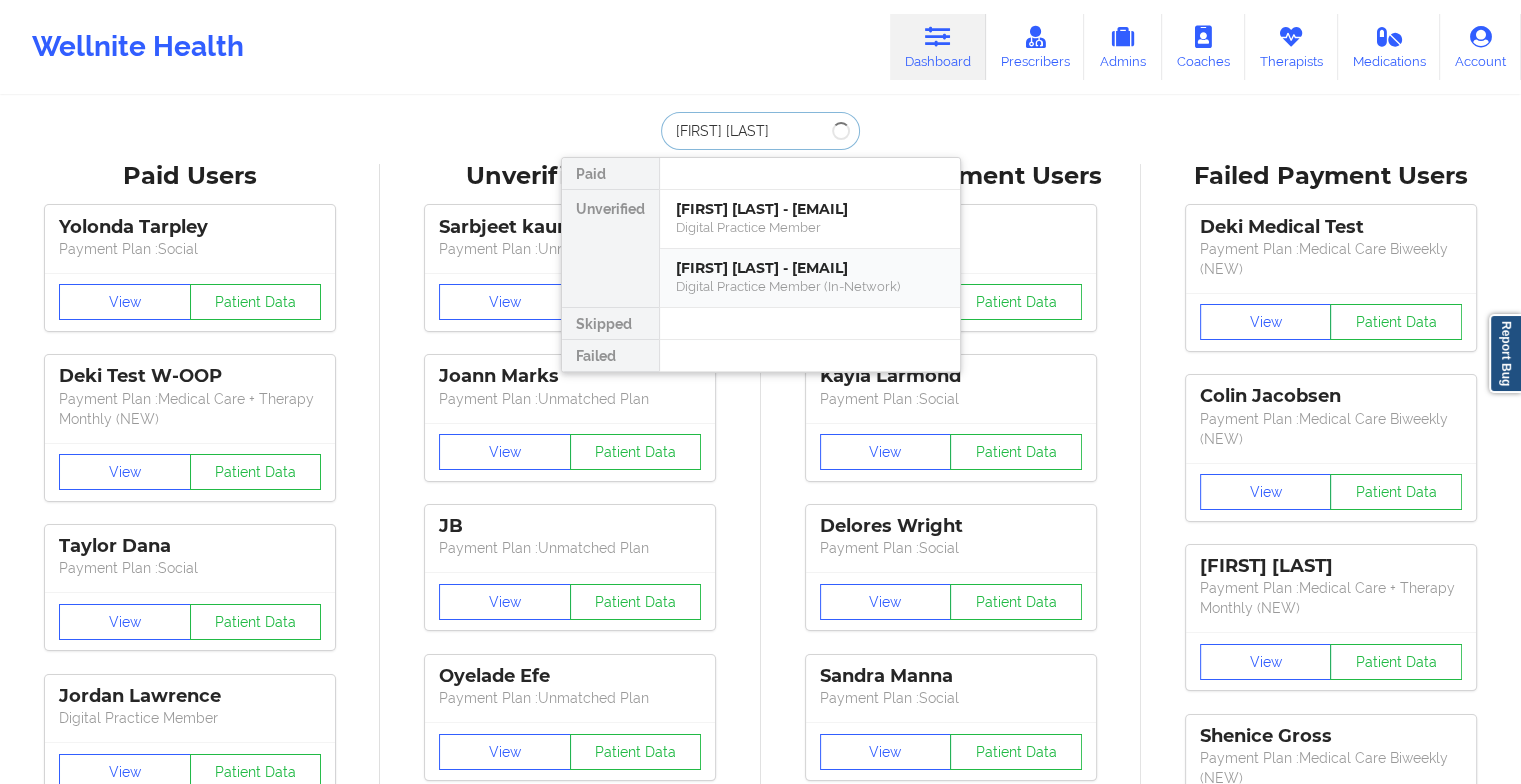type on "[FIRST] [LAST]" 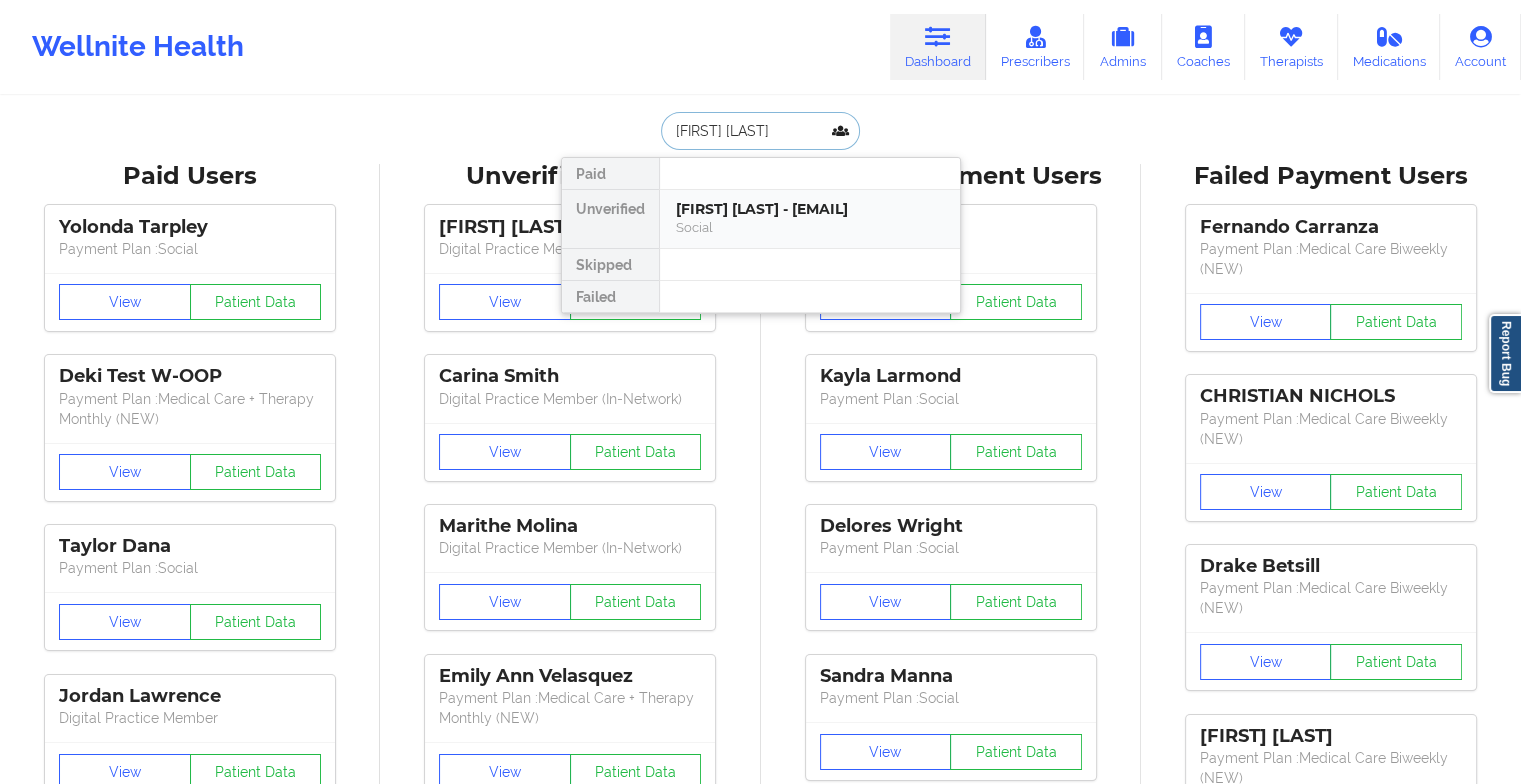 click on "Social" at bounding box center (810, 227) 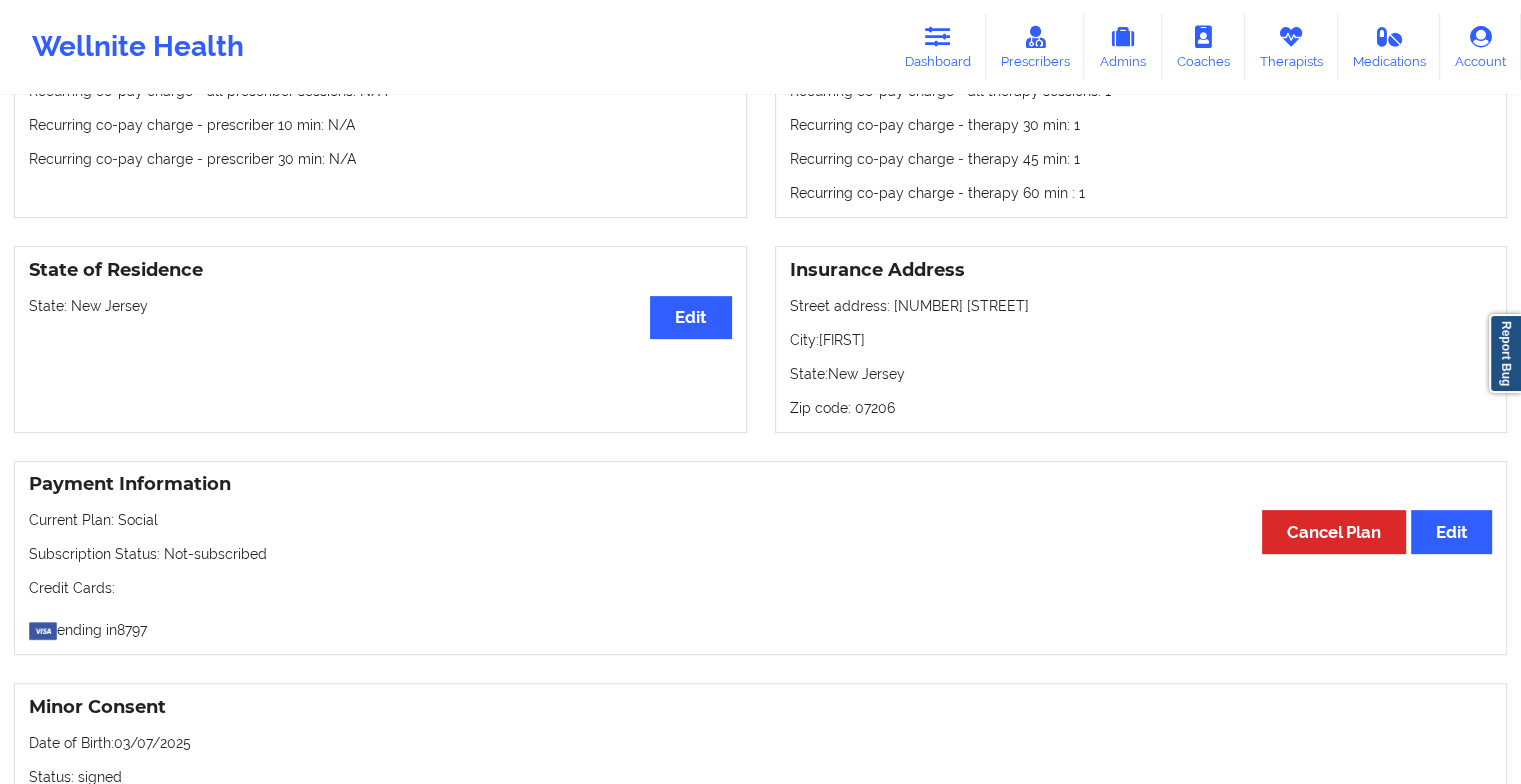scroll, scrollTop: 738, scrollLeft: 0, axis: vertical 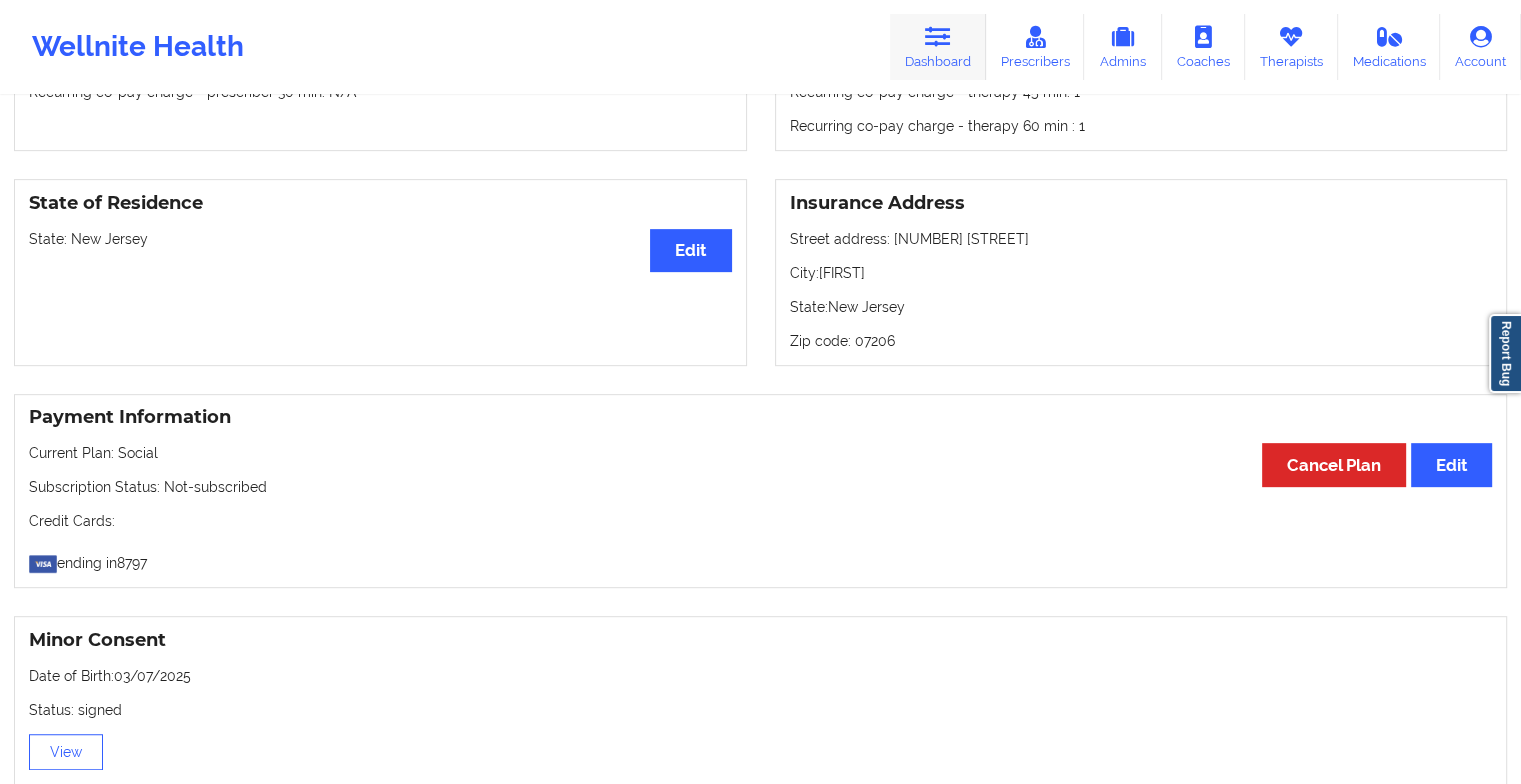 click on "Dashboard" at bounding box center [938, 47] 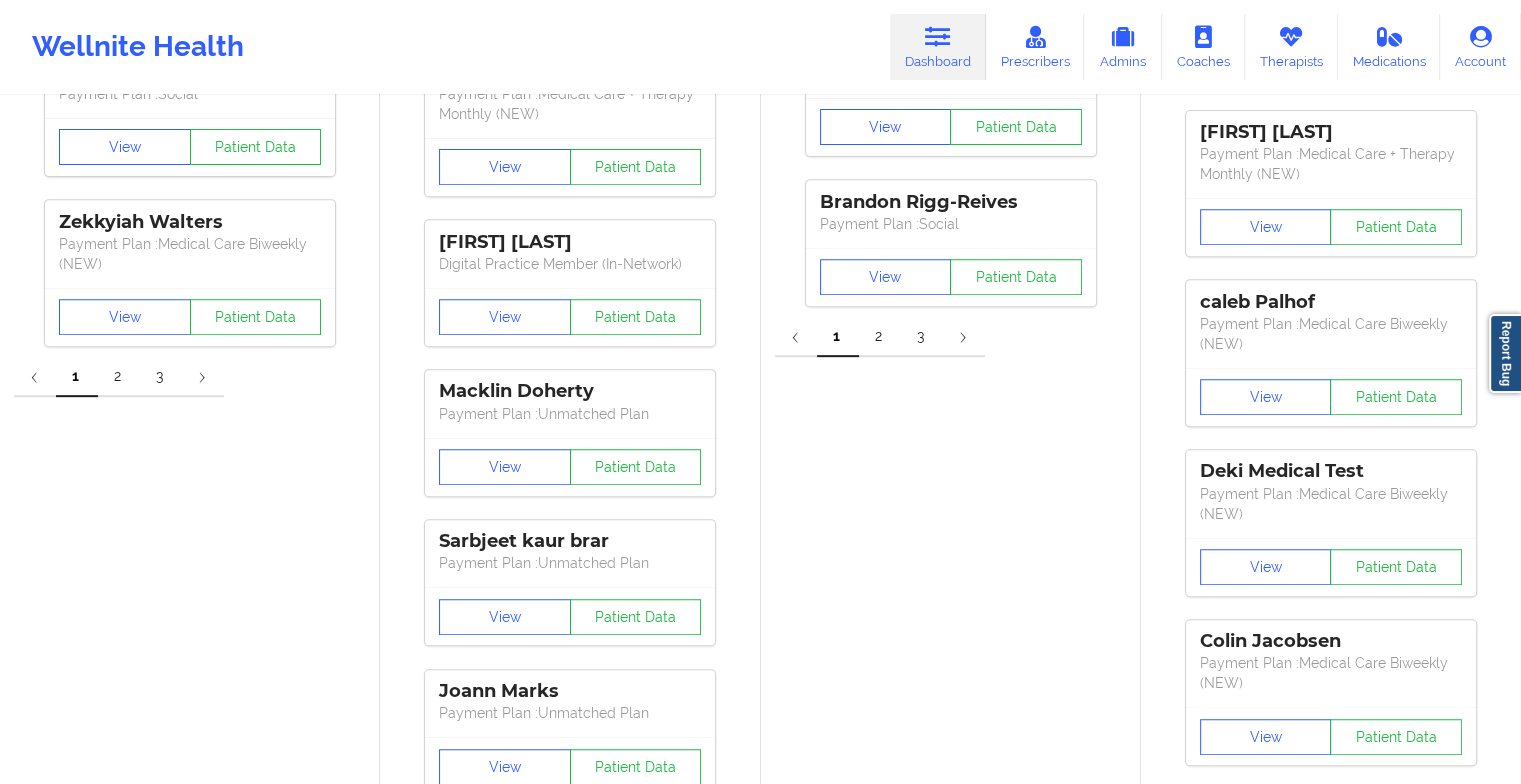 scroll, scrollTop: 0, scrollLeft: 0, axis: both 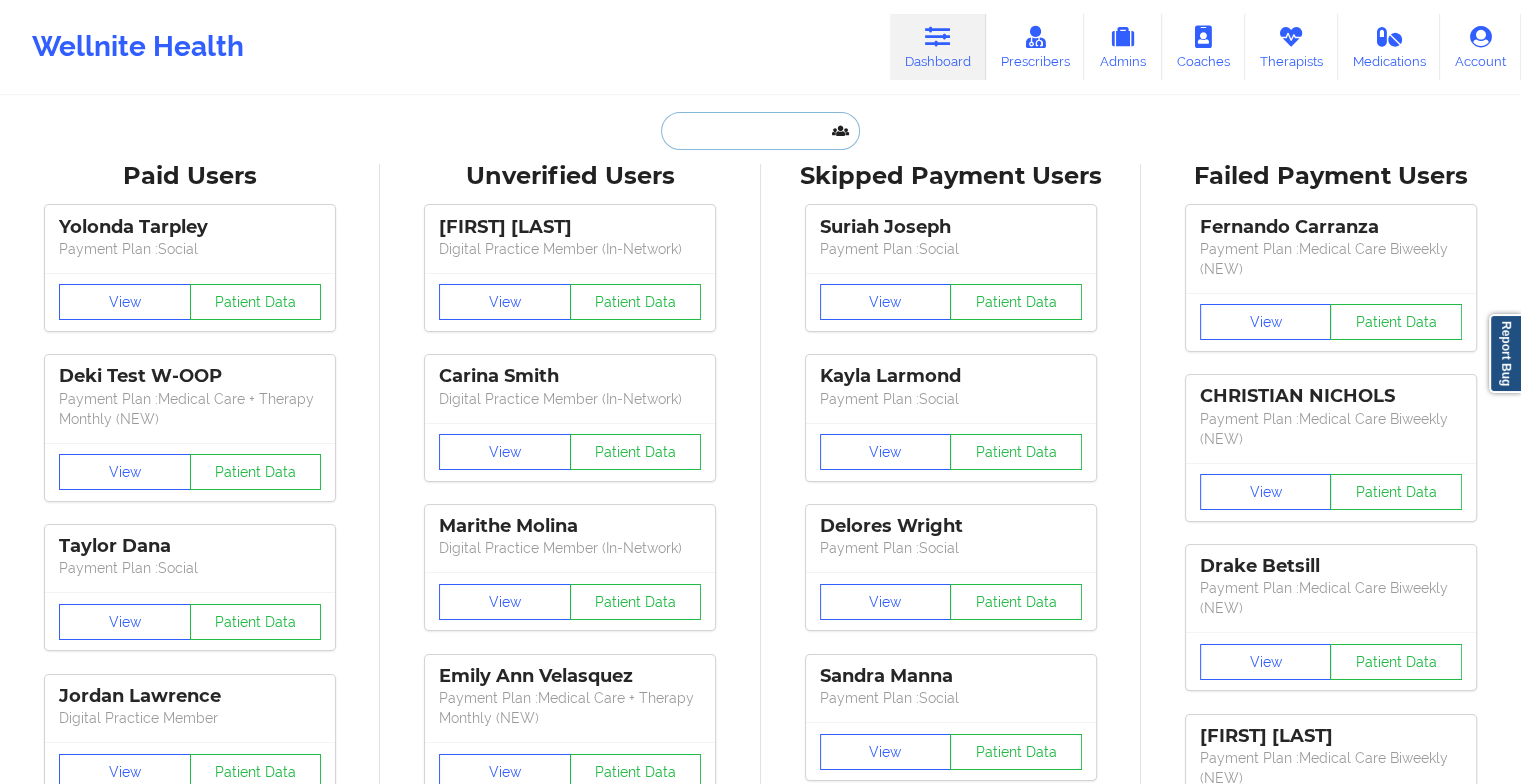 click at bounding box center [760, 131] 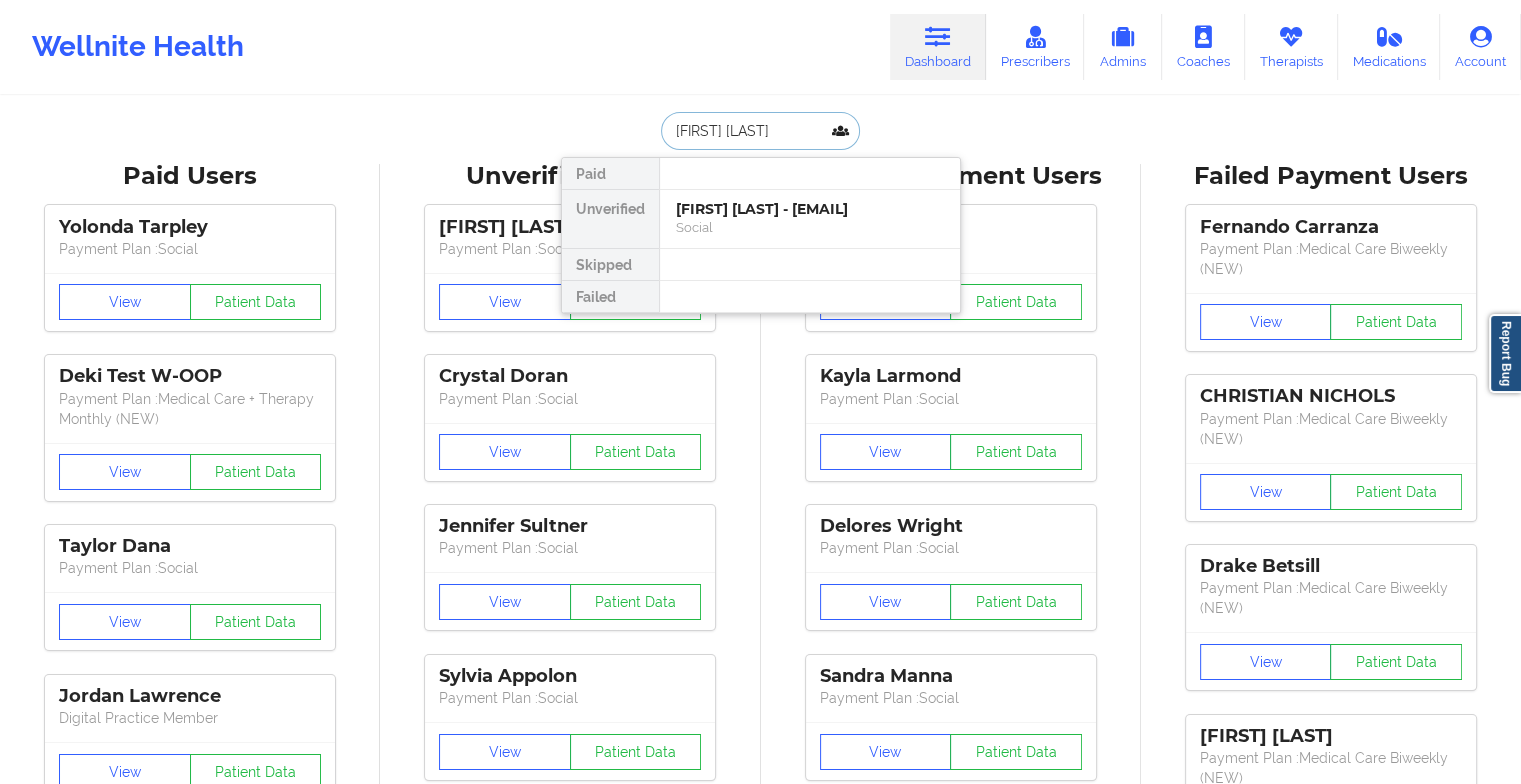type on "[FIRST] [LAST]" 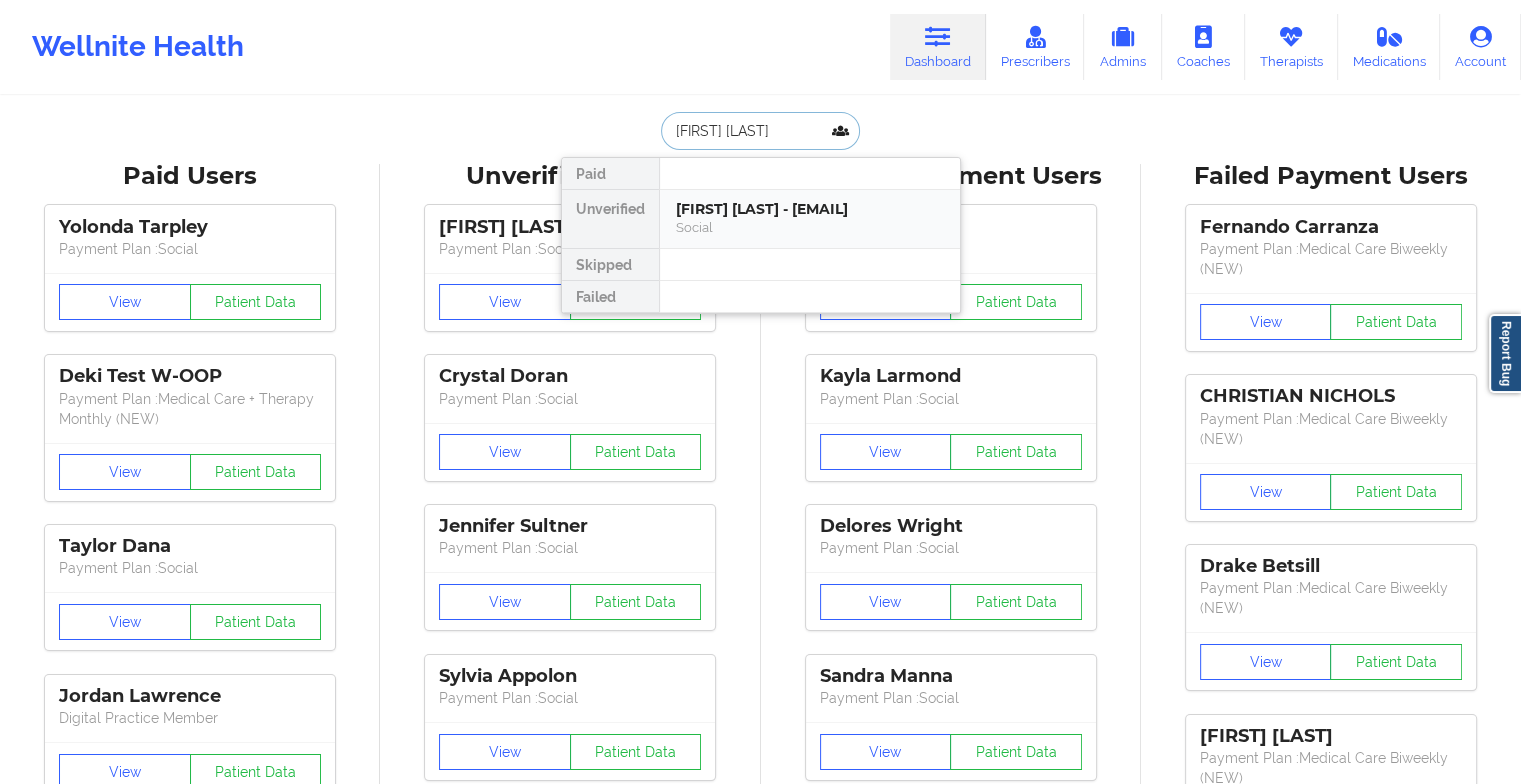 click on "[FIRST] [LAST] - [EMAIL]" at bounding box center (810, 209) 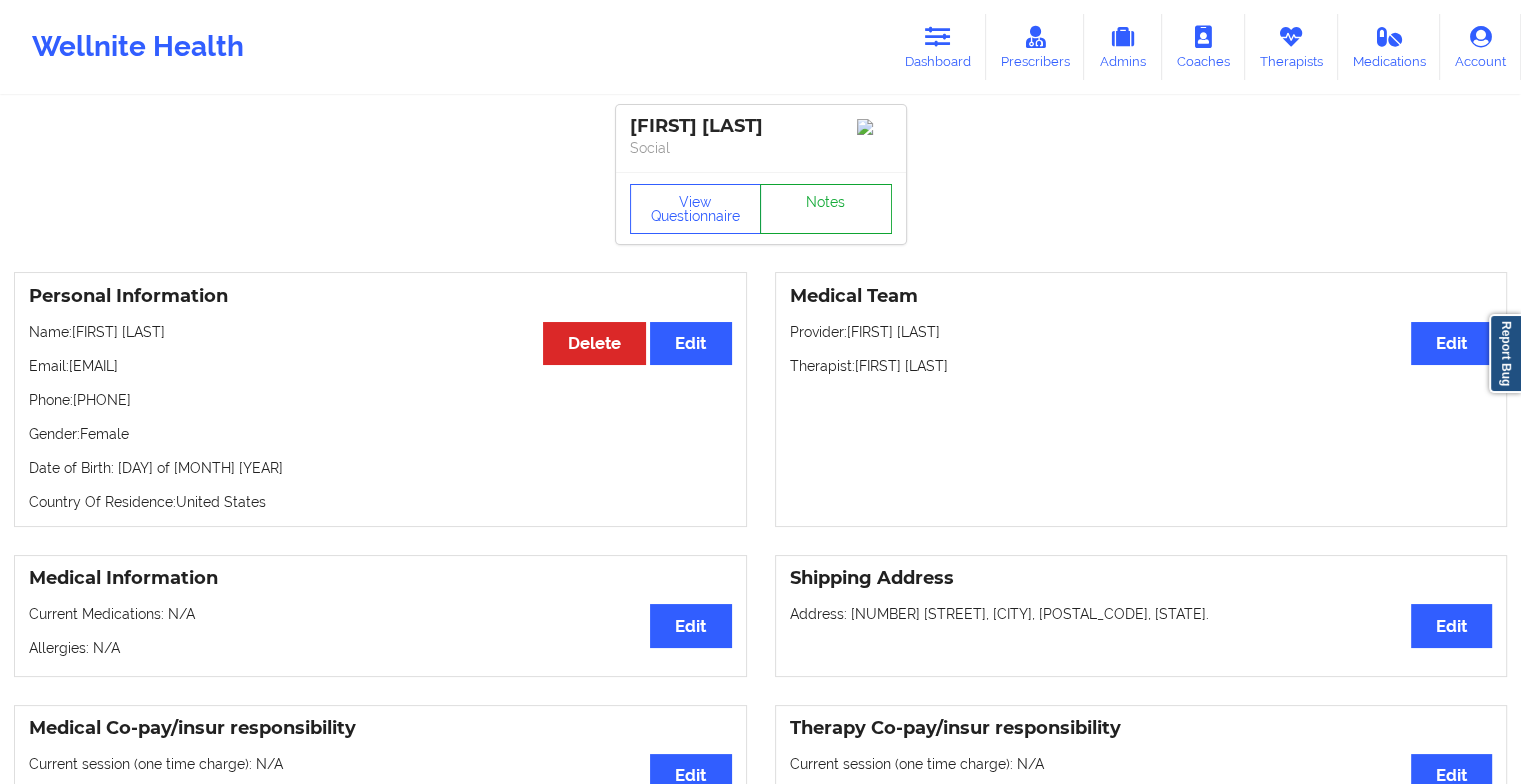 click on "Notes" at bounding box center [826, 209] 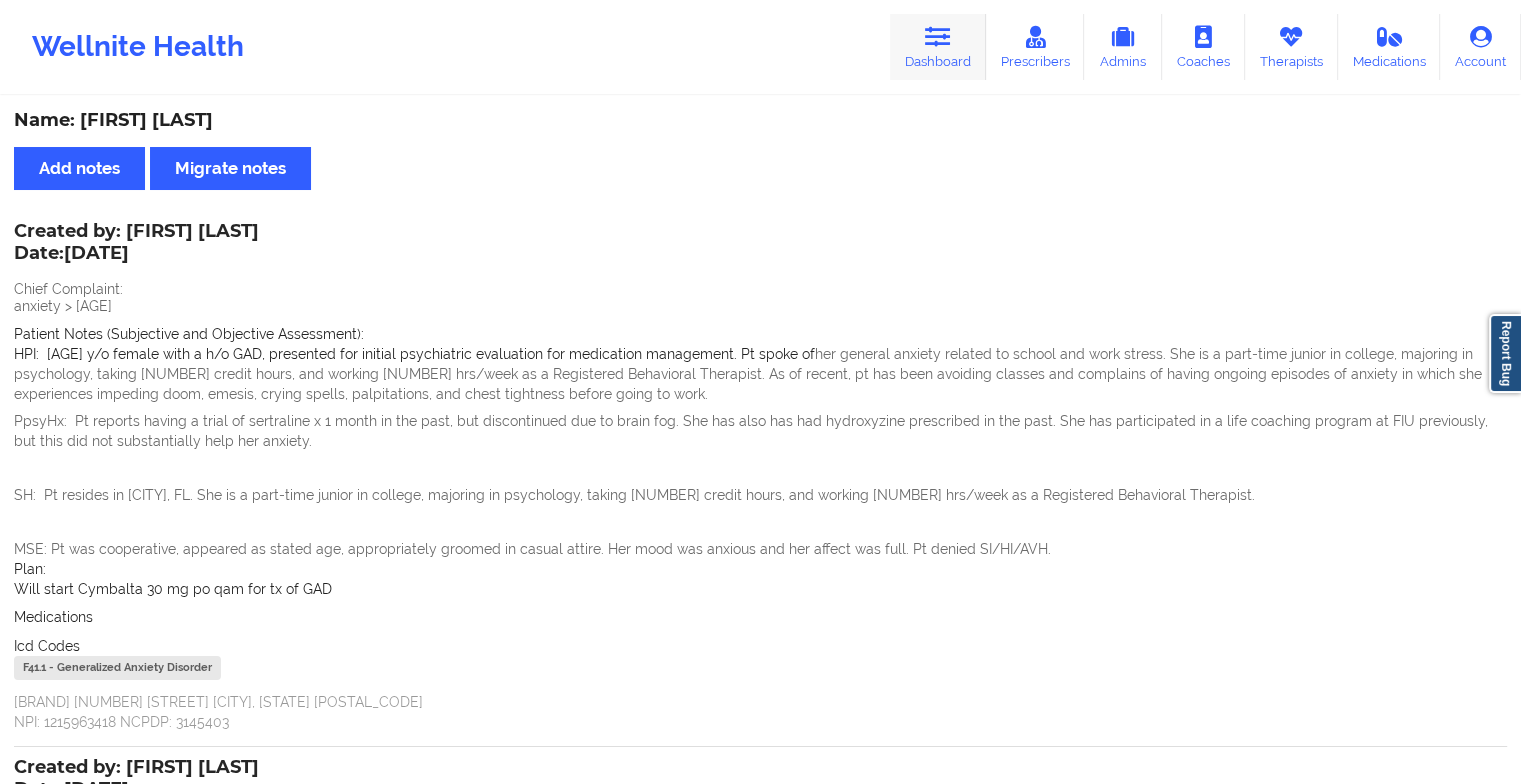 click on "Dashboard" at bounding box center [938, 47] 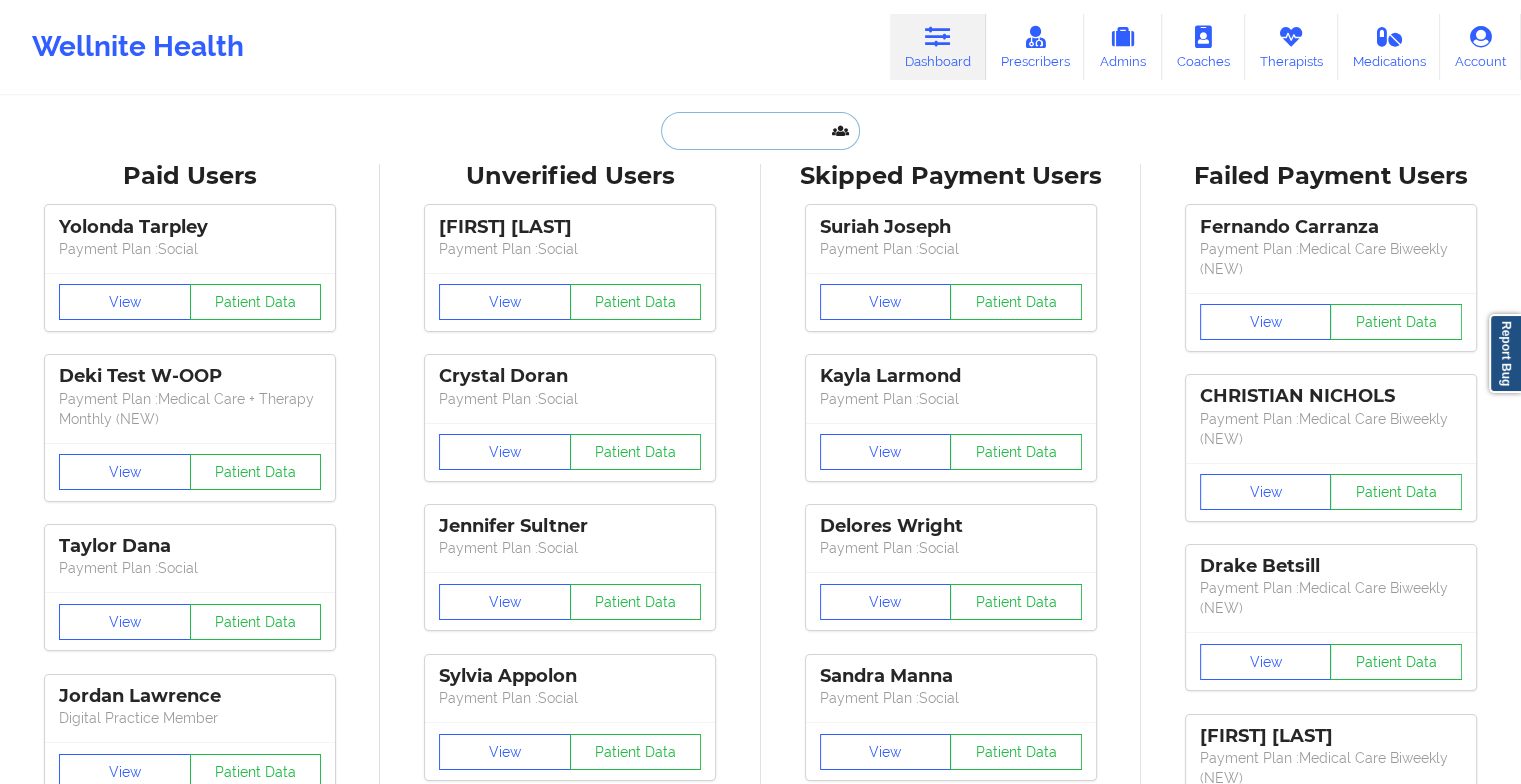 click at bounding box center (760, 131) 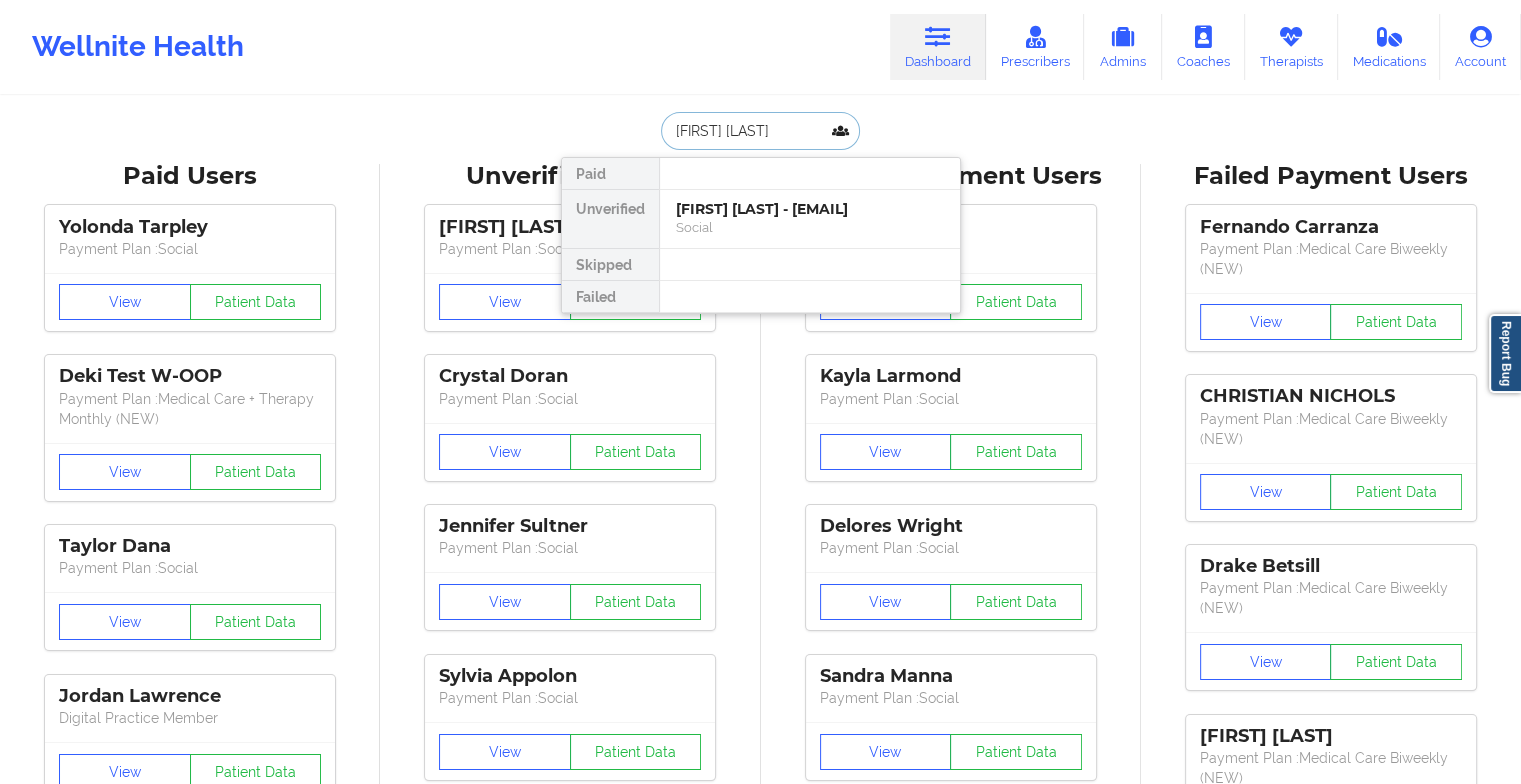 type on "[FIRST] [LAST]" 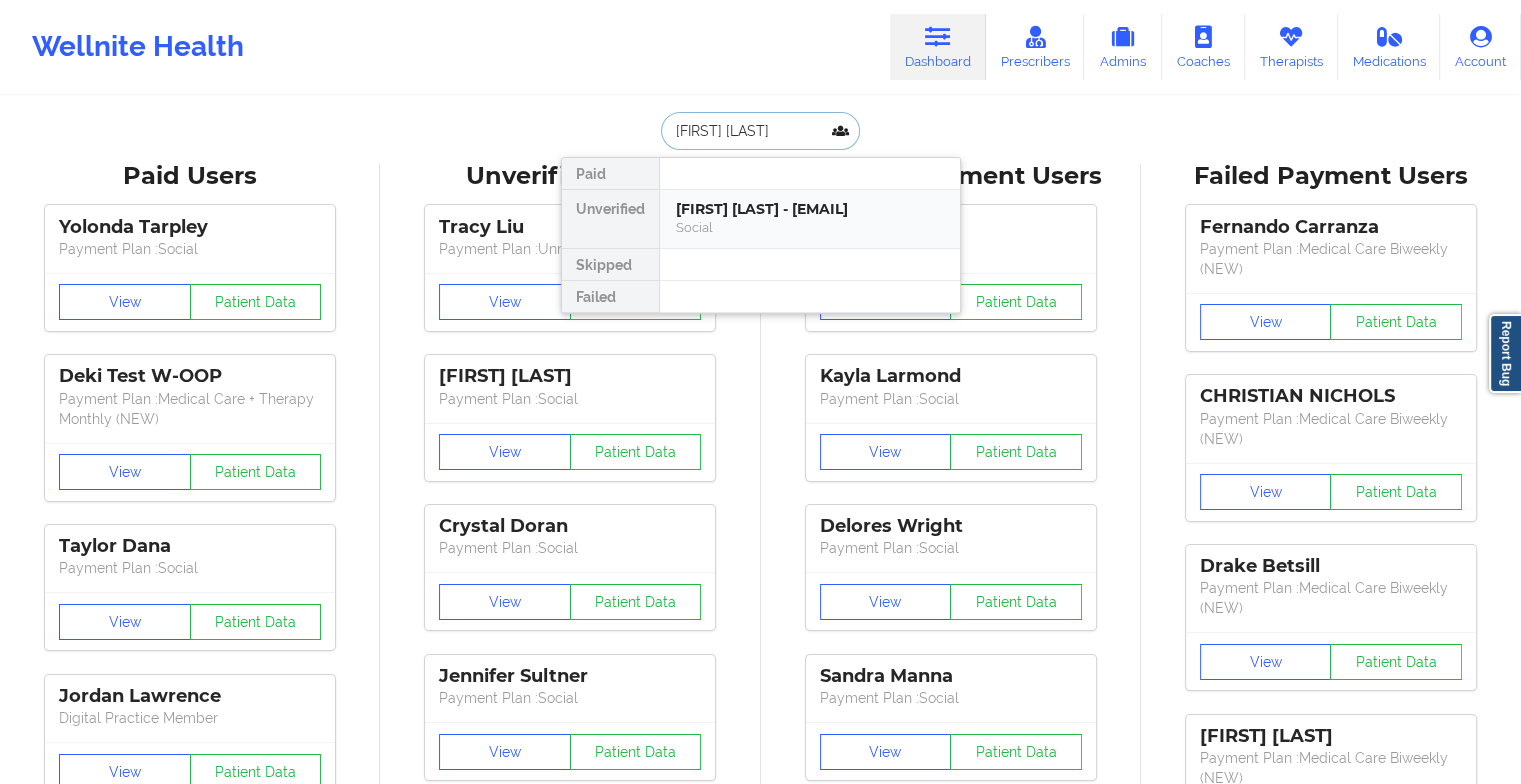 click on "[FIRST] [LAST] - [EMAIL]" at bounding box center [810, 209] 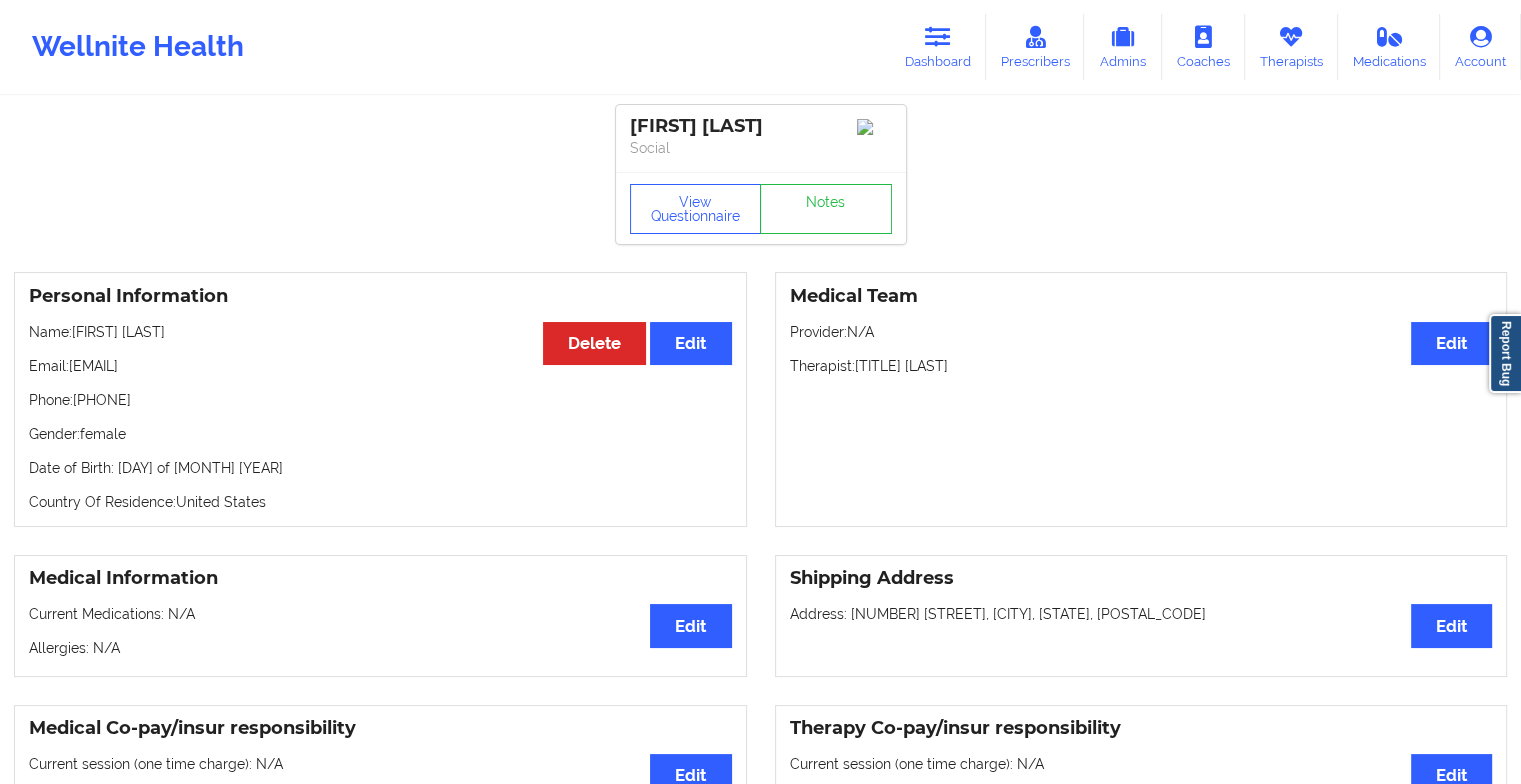 drag, startPoint x: 76, startPoint y: 408, endPoint x: 230, endPoint y: 413, distance: 154.08115 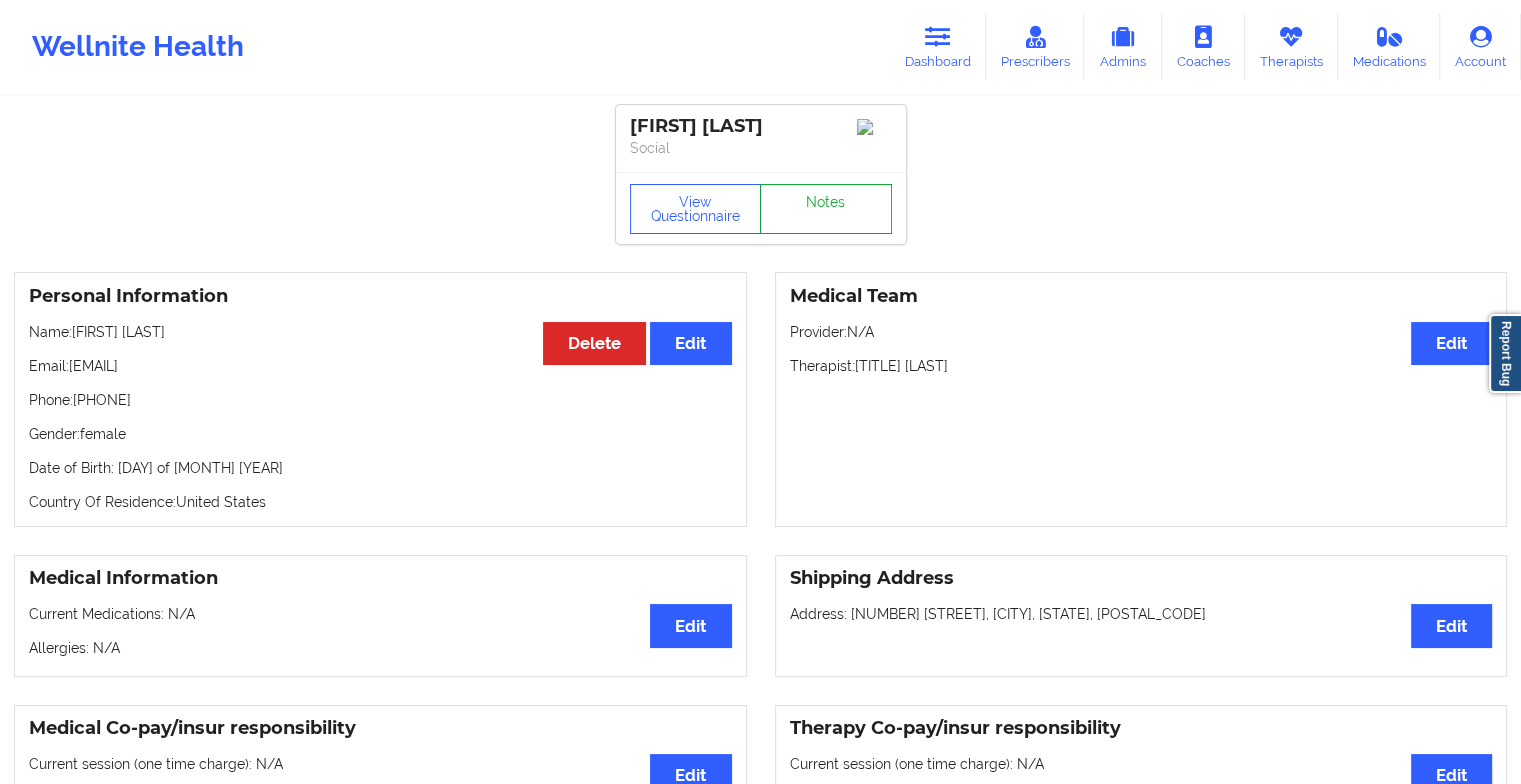 click on "Notes" at bounding box center (826, 209) 